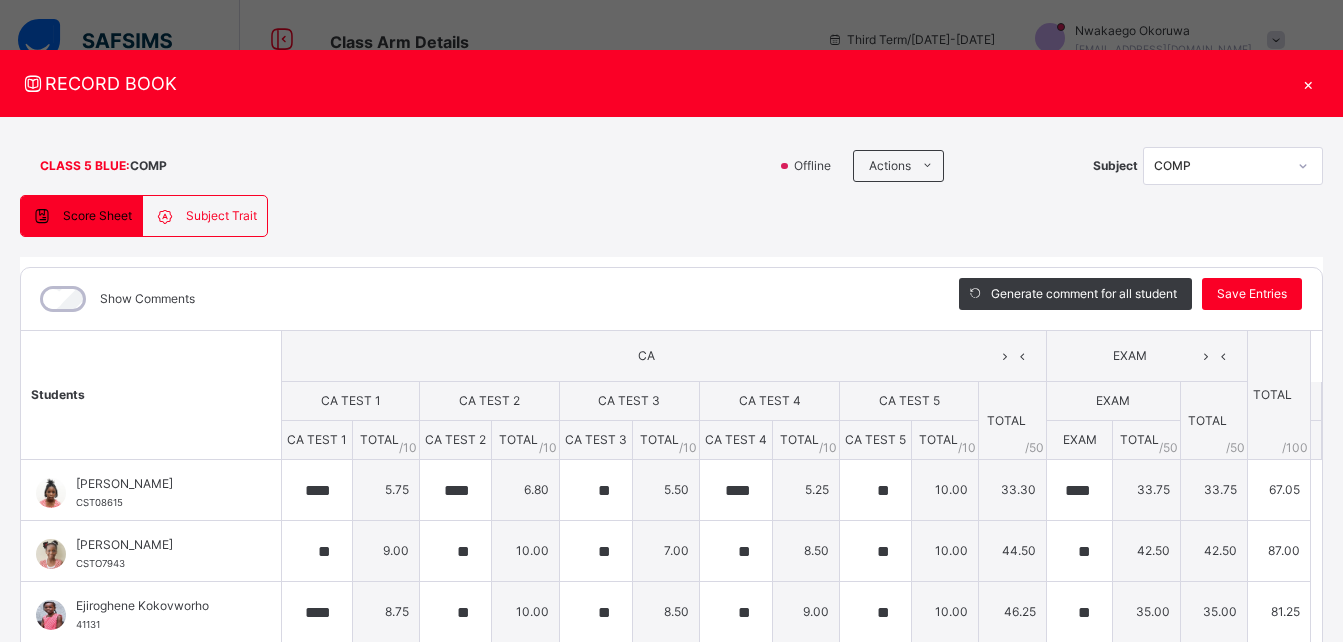 scroll, scrollTop: 514, scrollLeft: 0, axis: vertical 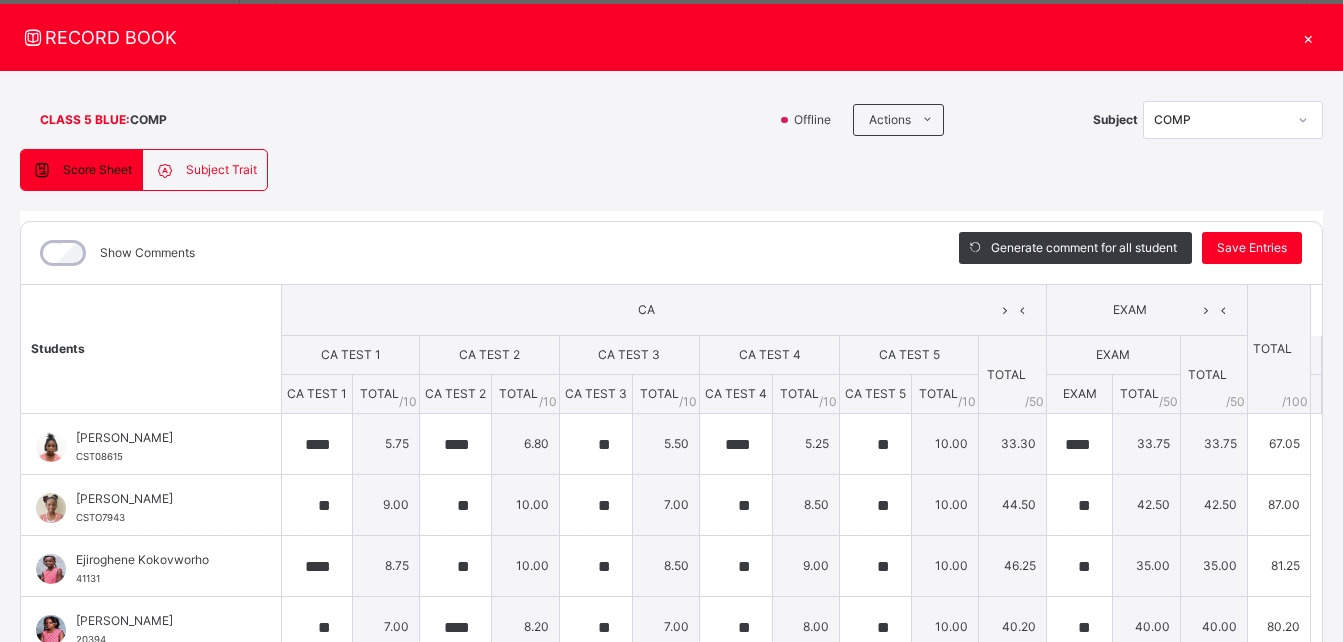 click on "×" at bounding box center [1308, 37] 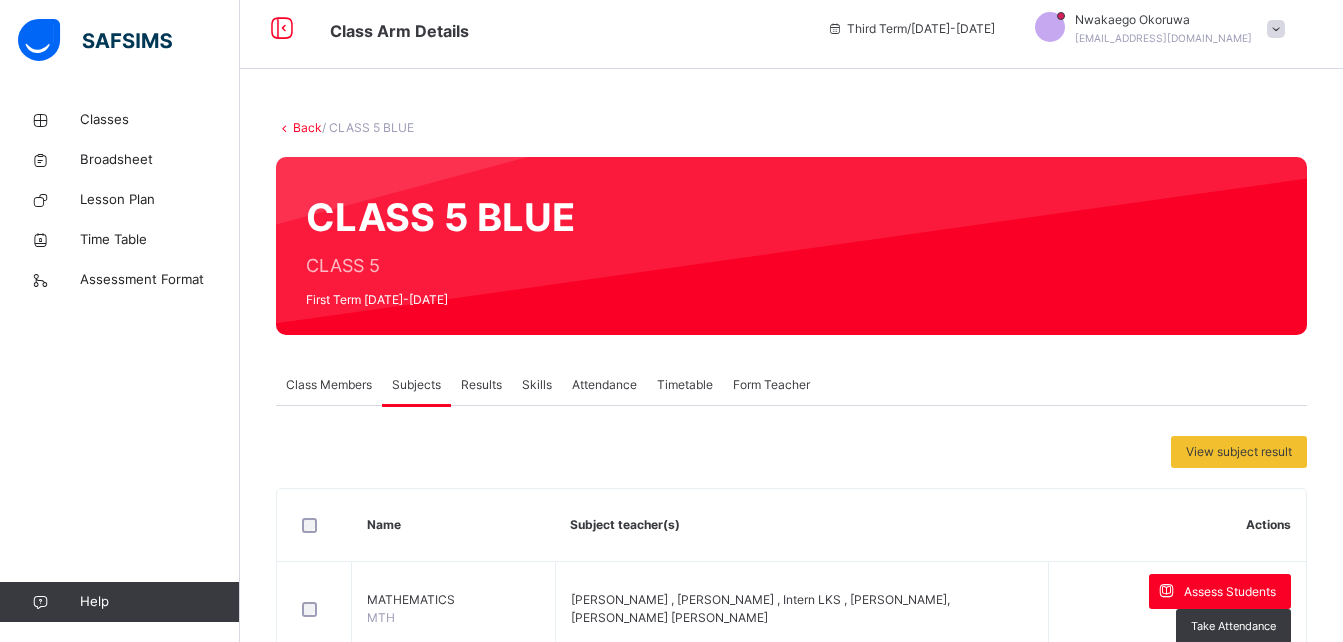 scroll, scrollTop: 0, scrollLeft: 0, axis: both 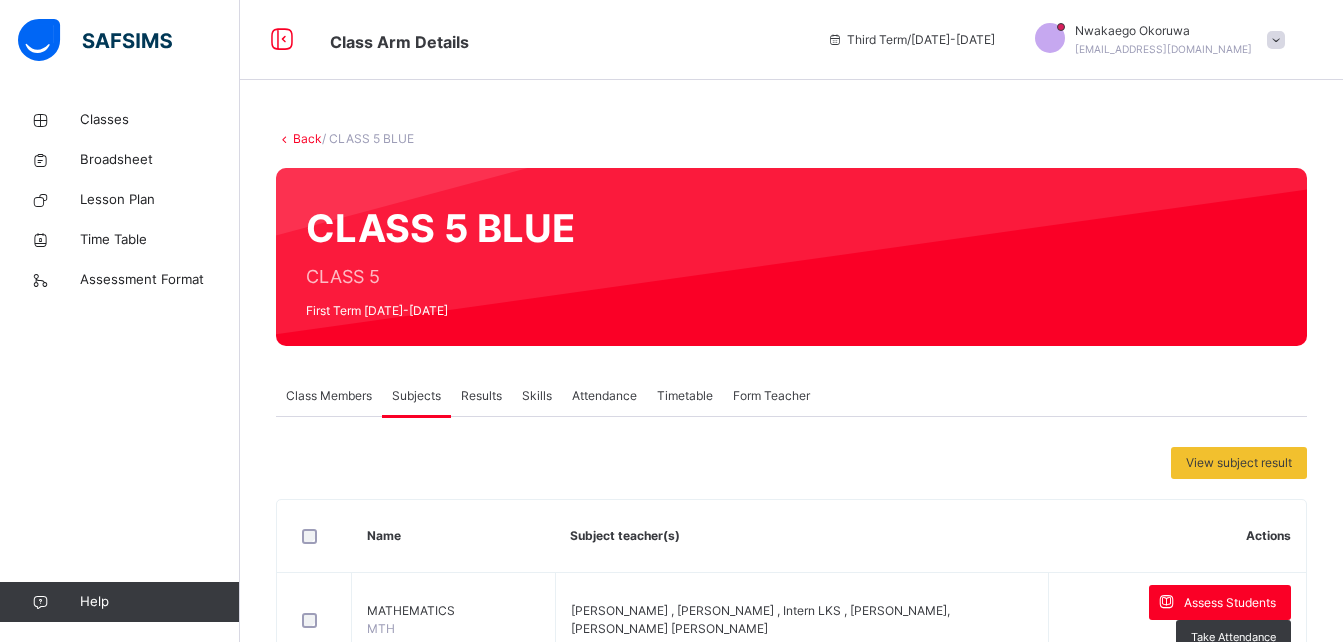 click at bounding box center (1276, 40) 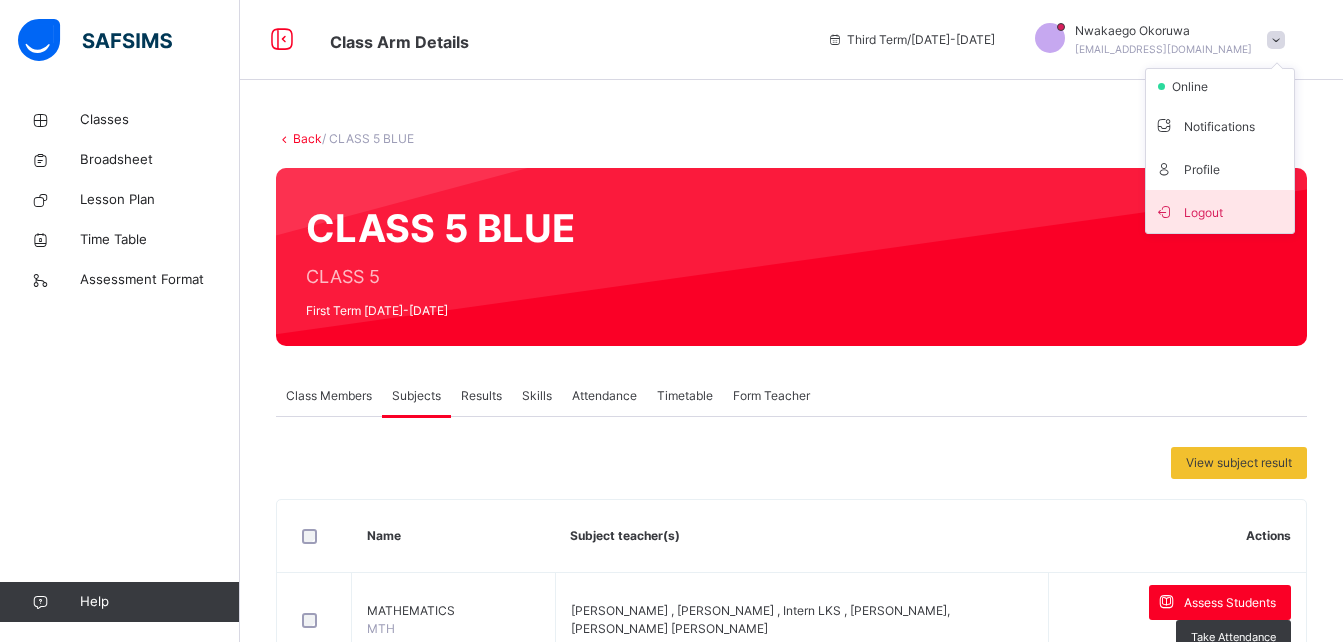 click on "Logout" at bounding box center (1220, 211) 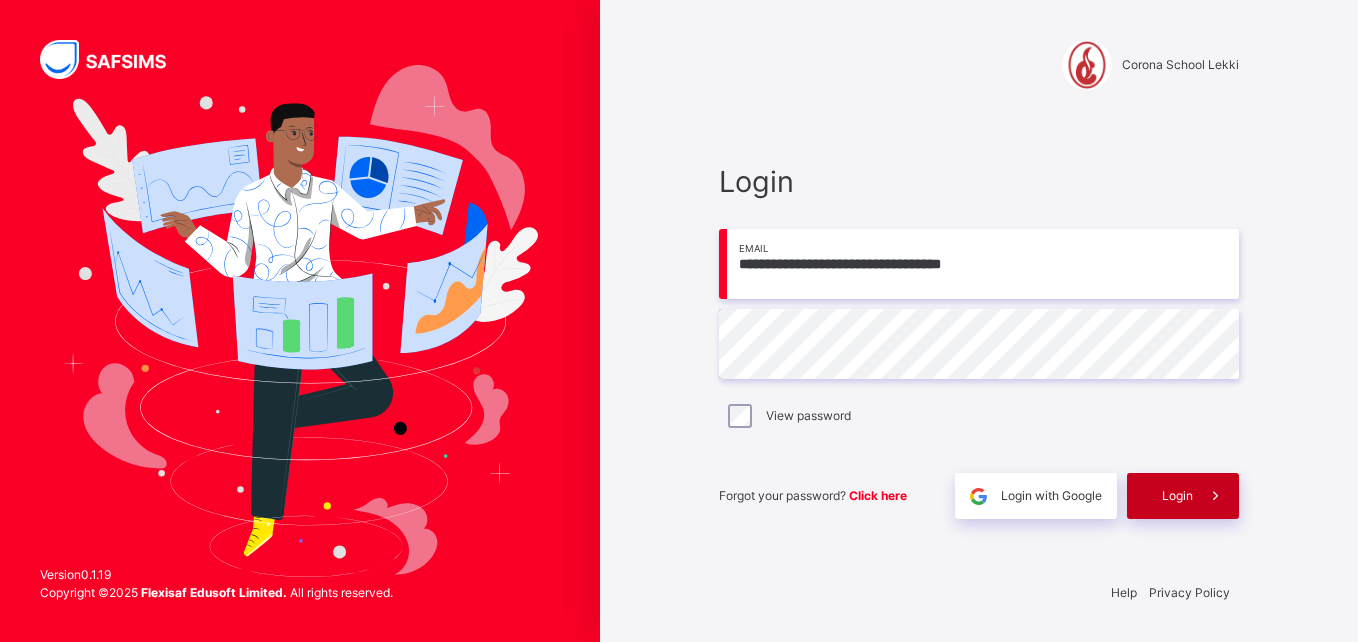 click on "Login" at bounding box center [1177, 496] 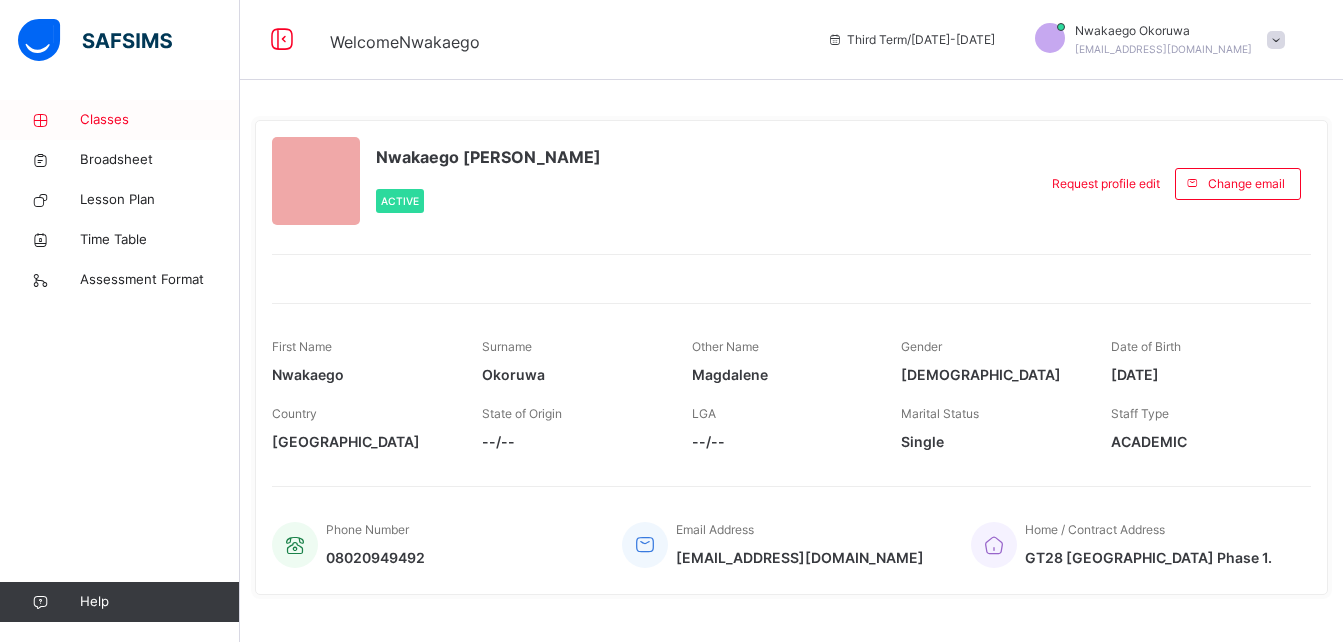 click on "Classes" at bounding box center (160, 120) 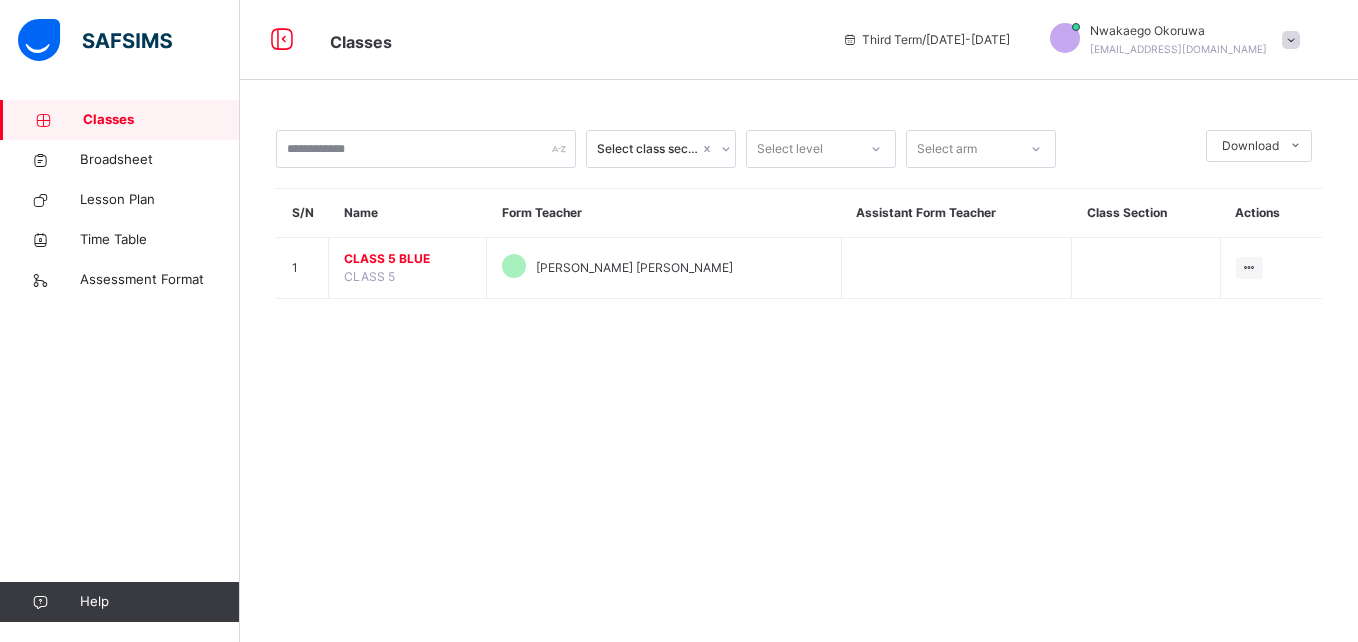 click on "CLASS 5   BLUE" at bounding box center (407, 259) 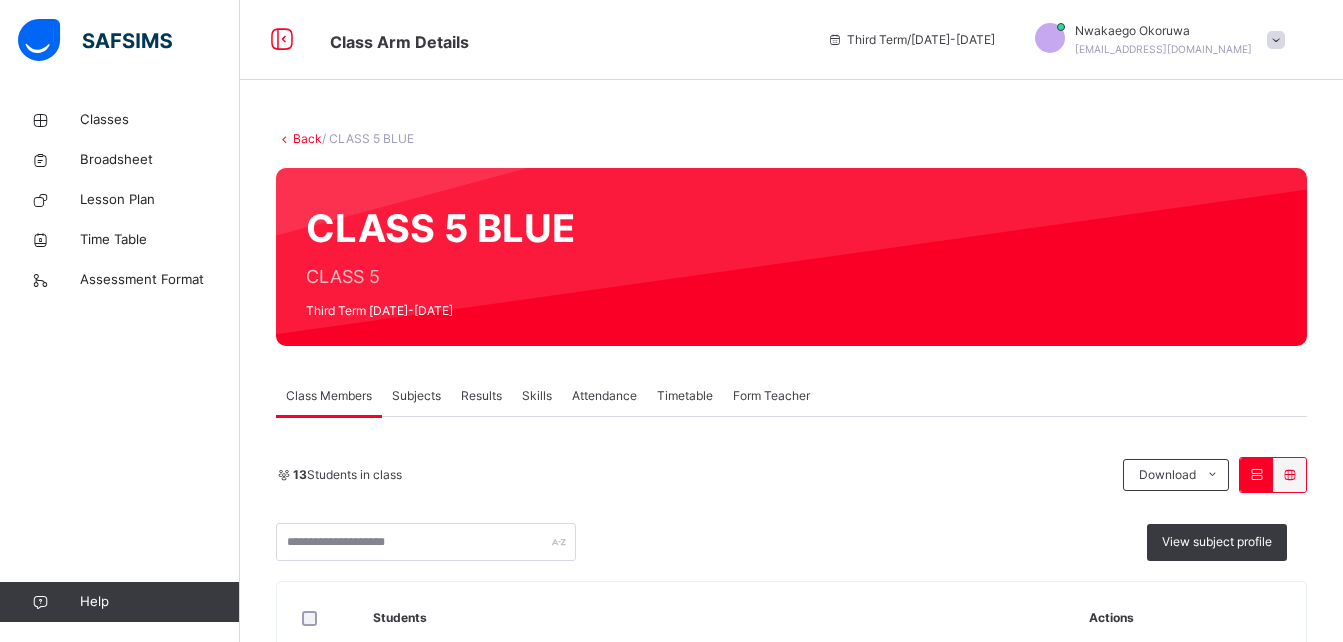 click on "Subjects" at bounding box center [416, 396] 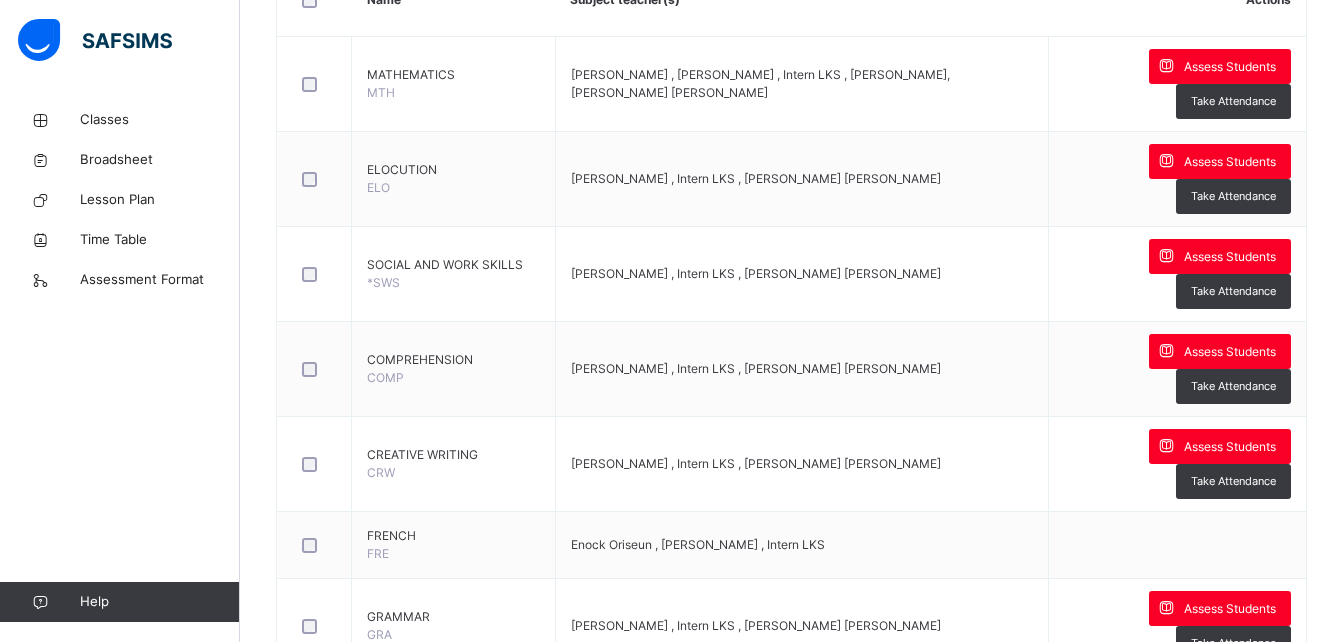 scroll, scrollTop: 540, scrollLeft: 0, axis: vertical 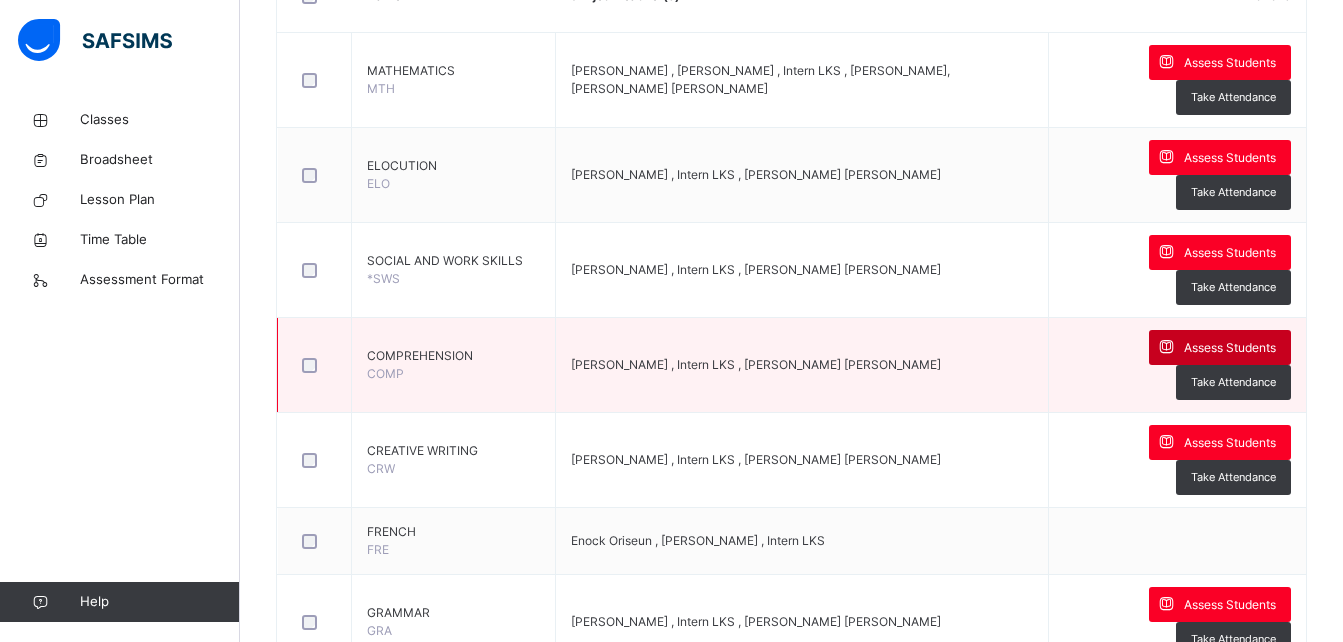 click on "Assess Students" at bounding box center (1220, 347) 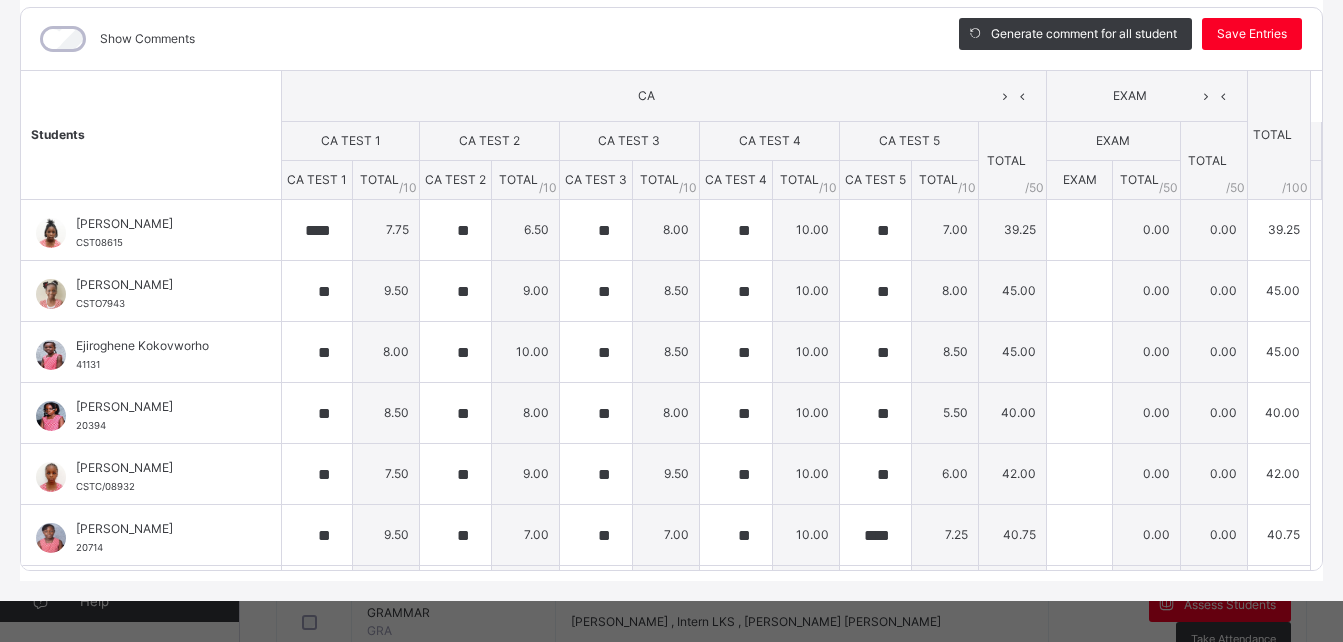 scroll, scrollTop: 269, scrollLeft: 0, axis: vertical 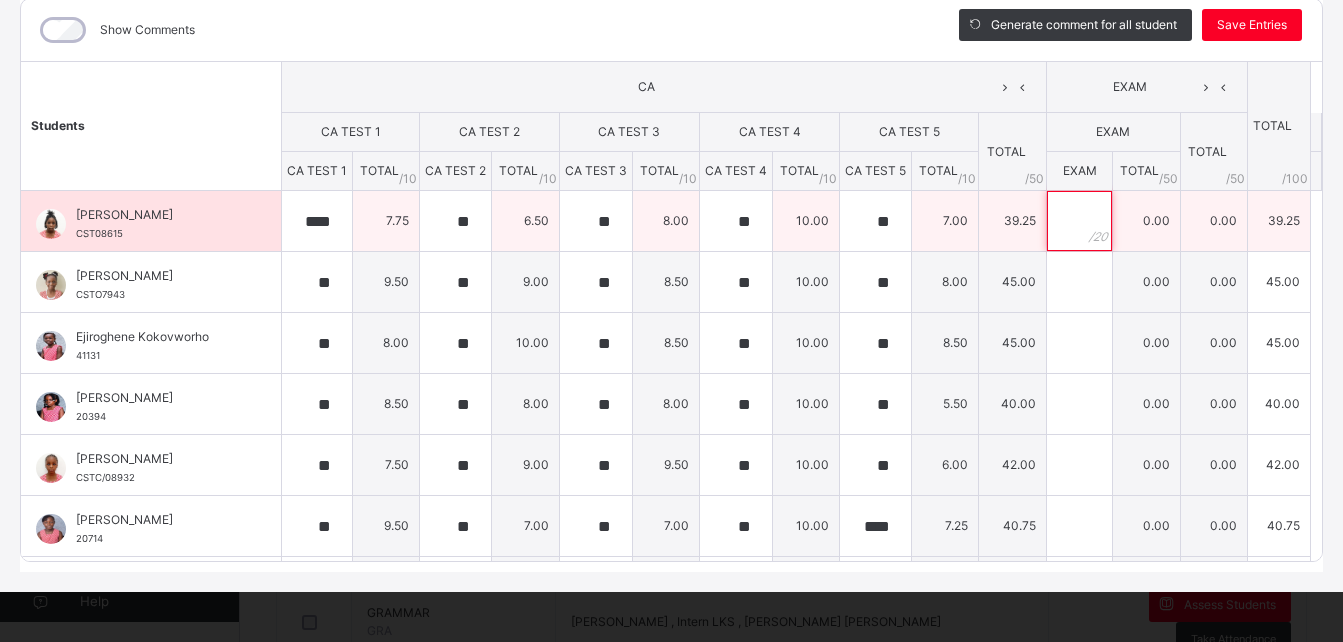 click at bounding box center [1080, 221] 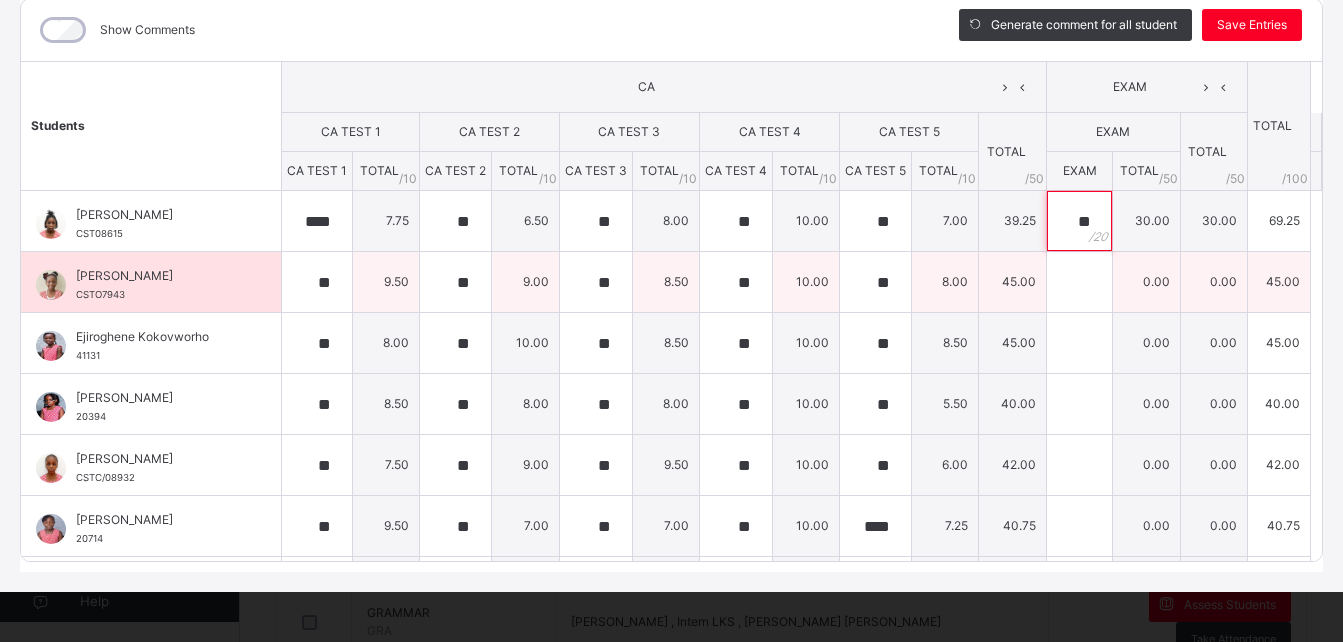 type on "**" 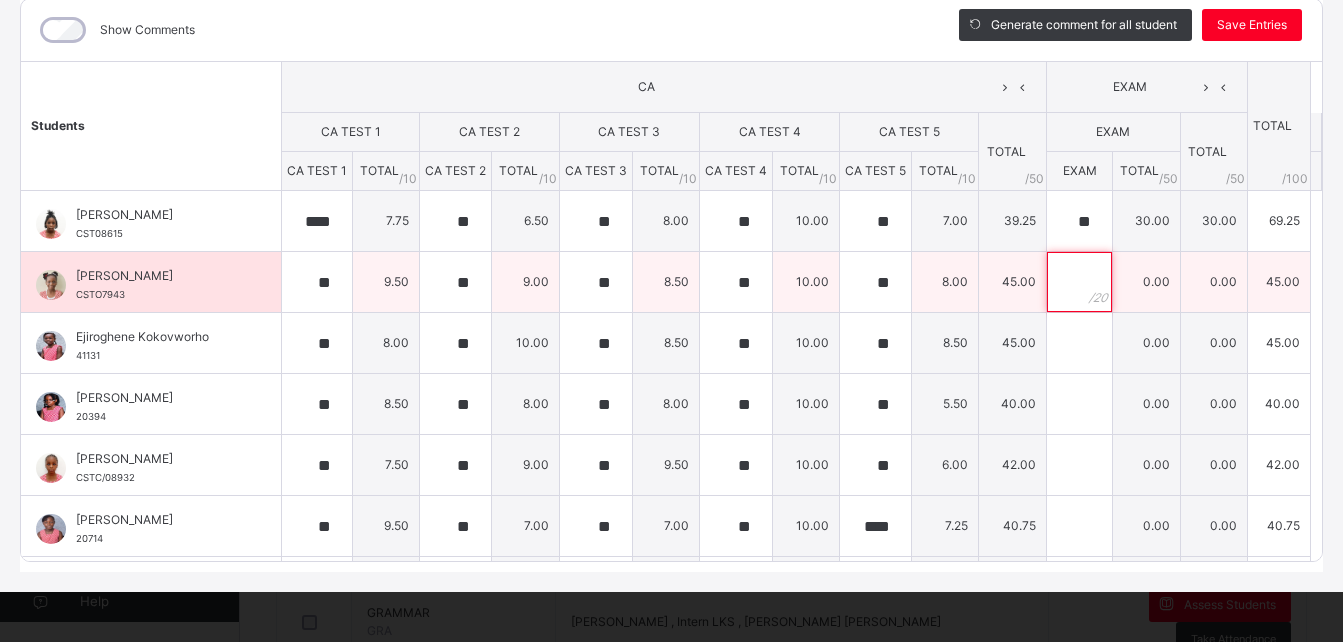 click at bounding box center [1080, 282] 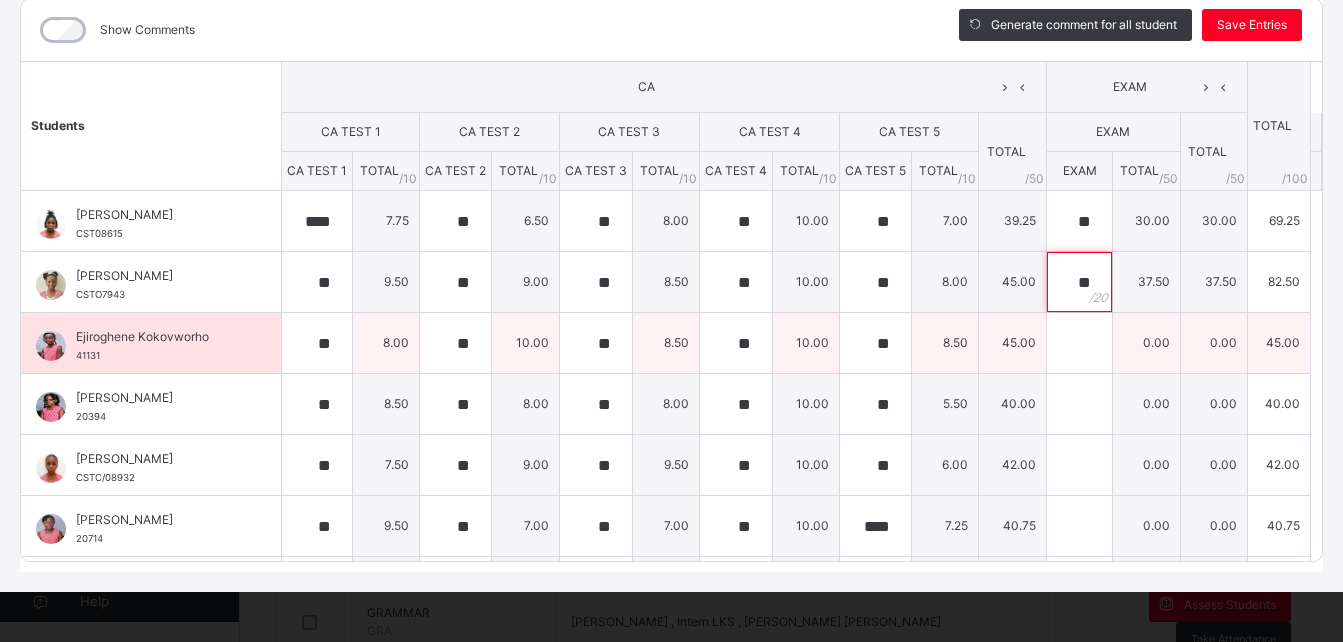type on "**" 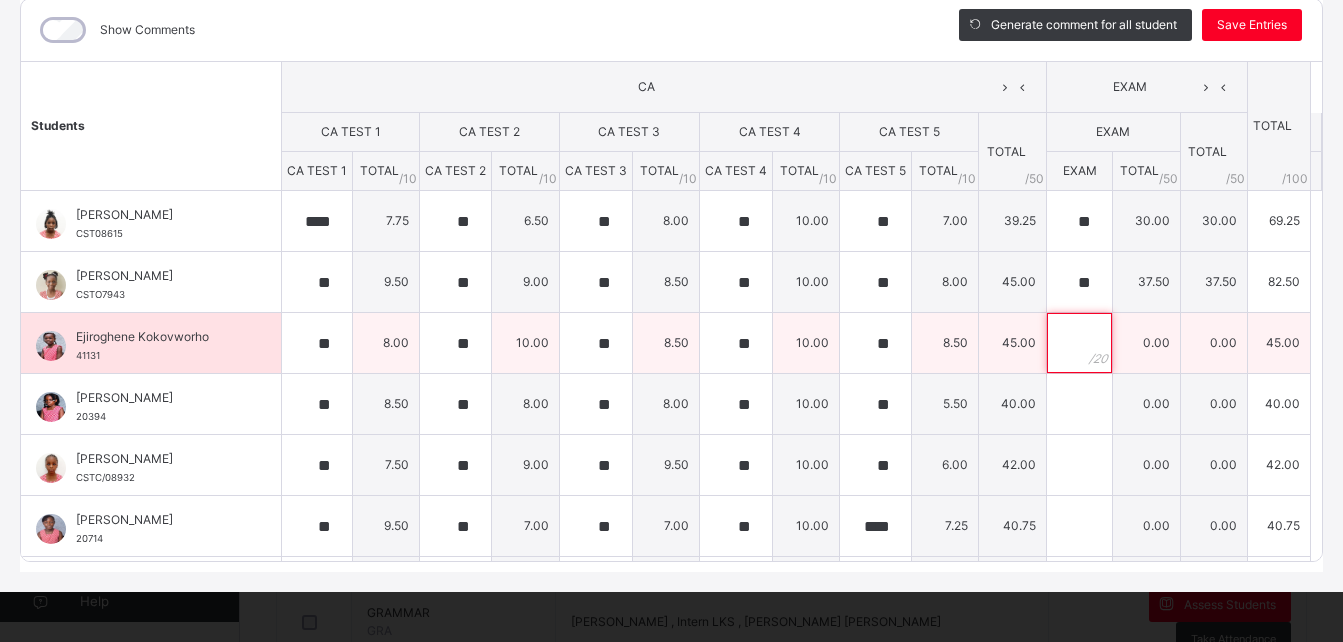 click at bounding box center [1080, 343] 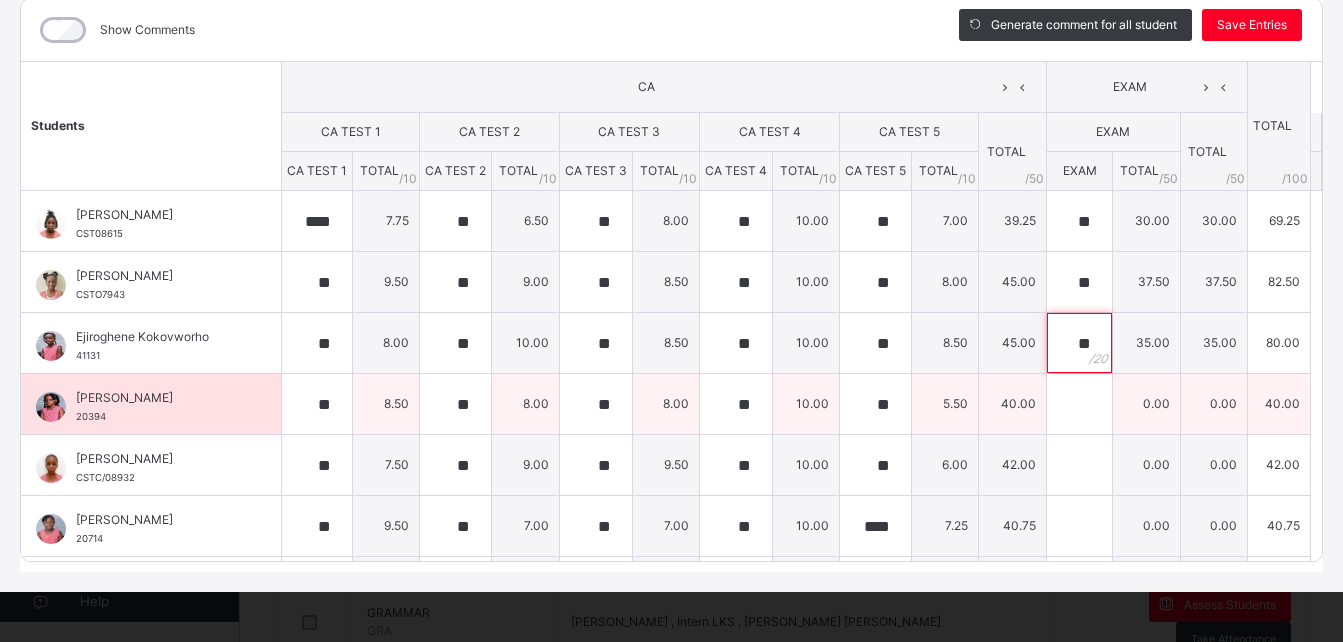 type on "**" 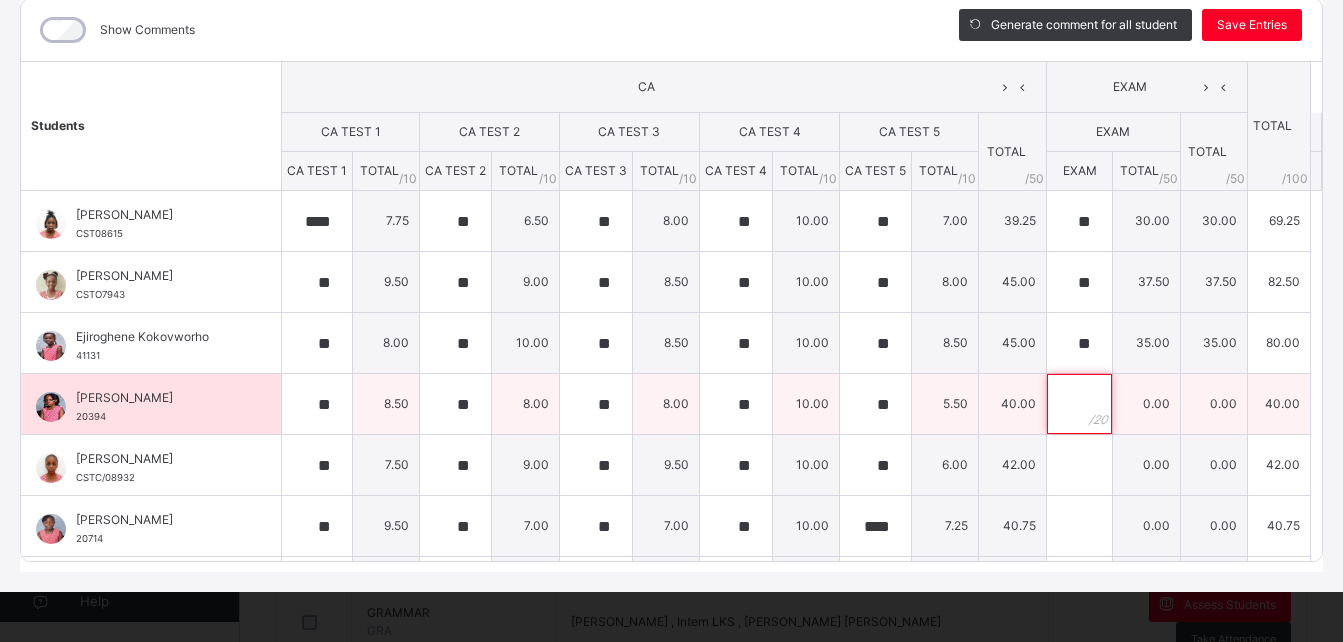 click at bounding box center [1080, 404] 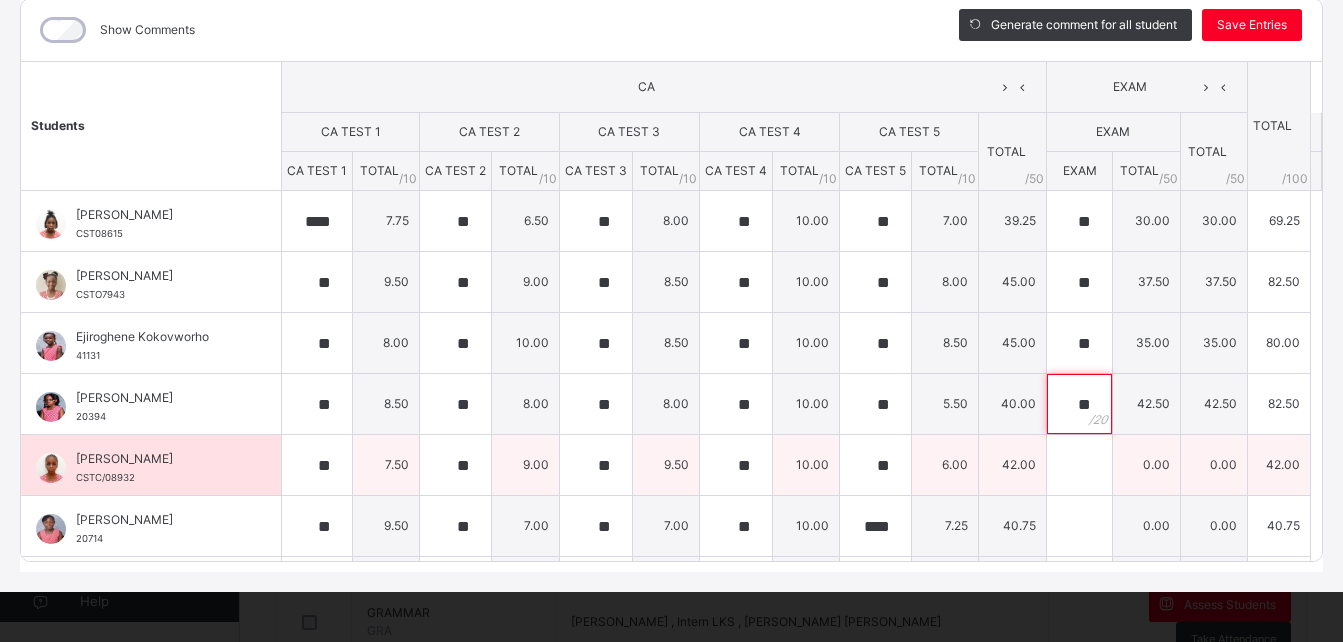 type on "**" 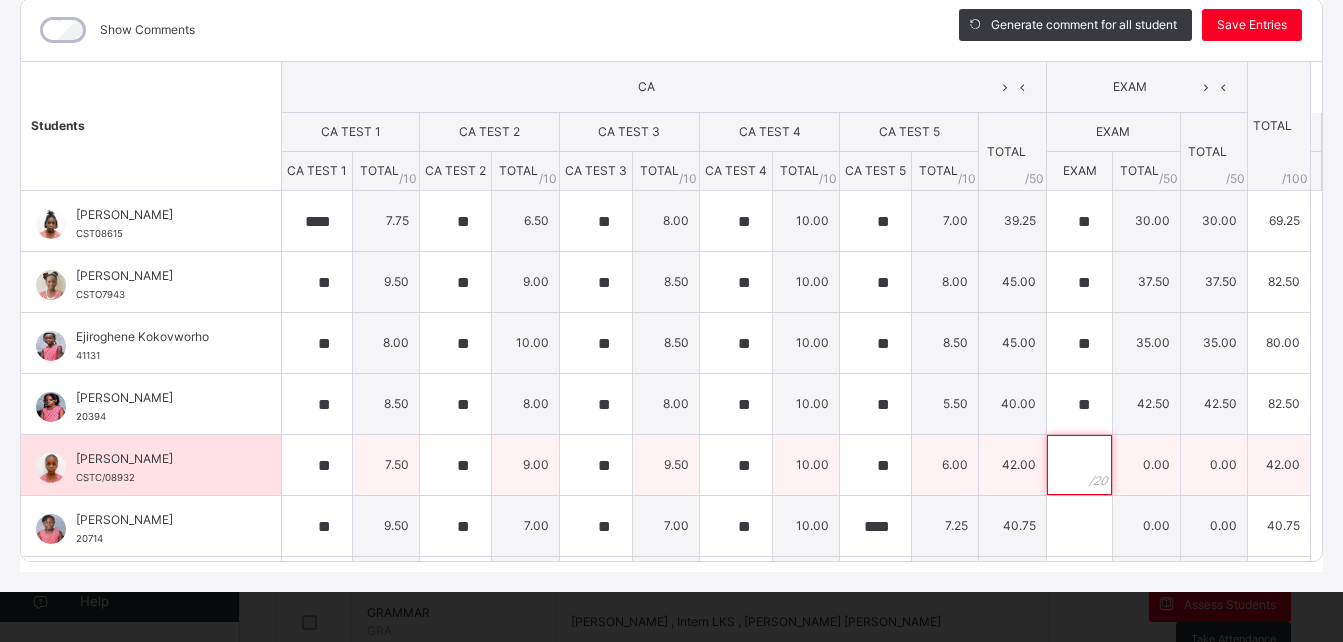 click at bounding box center [1080, 465] 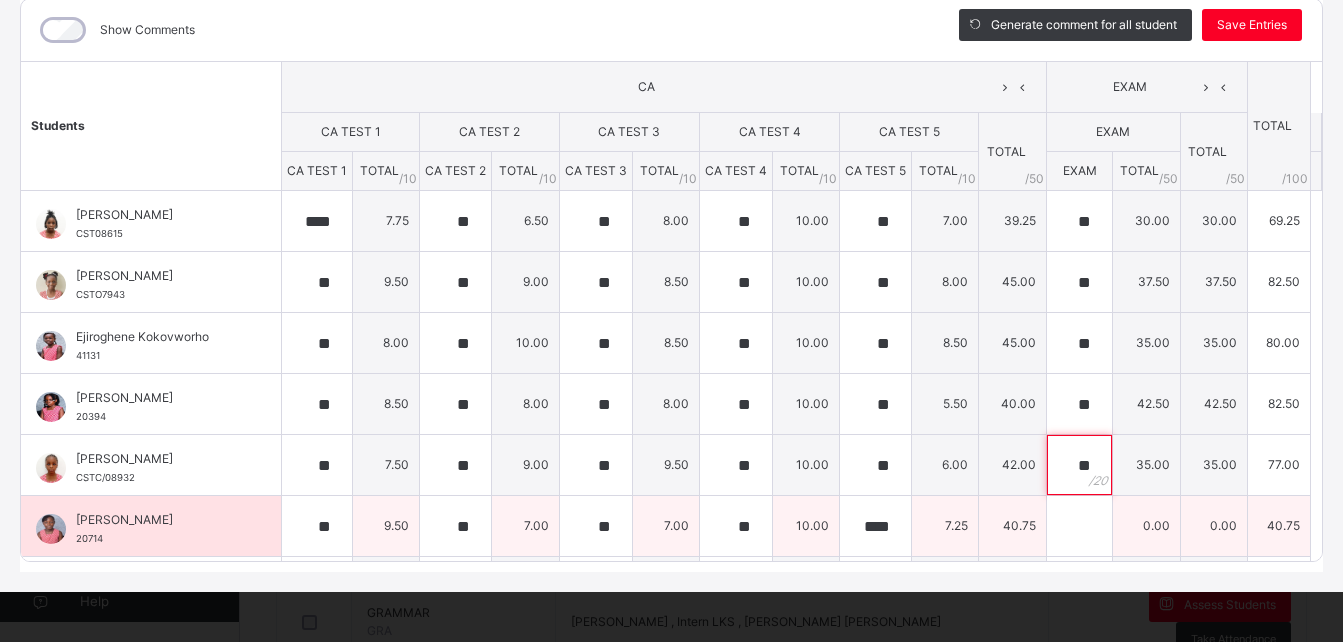 type on "**" 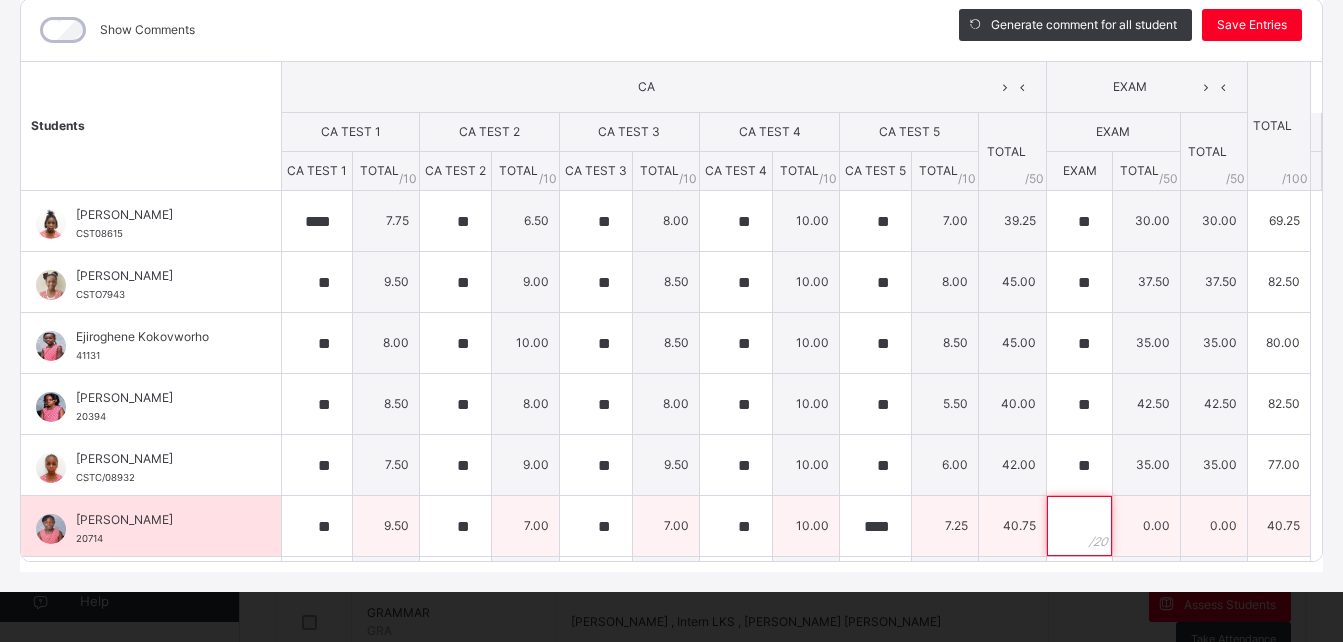 click at bounding box center (1080, 526) 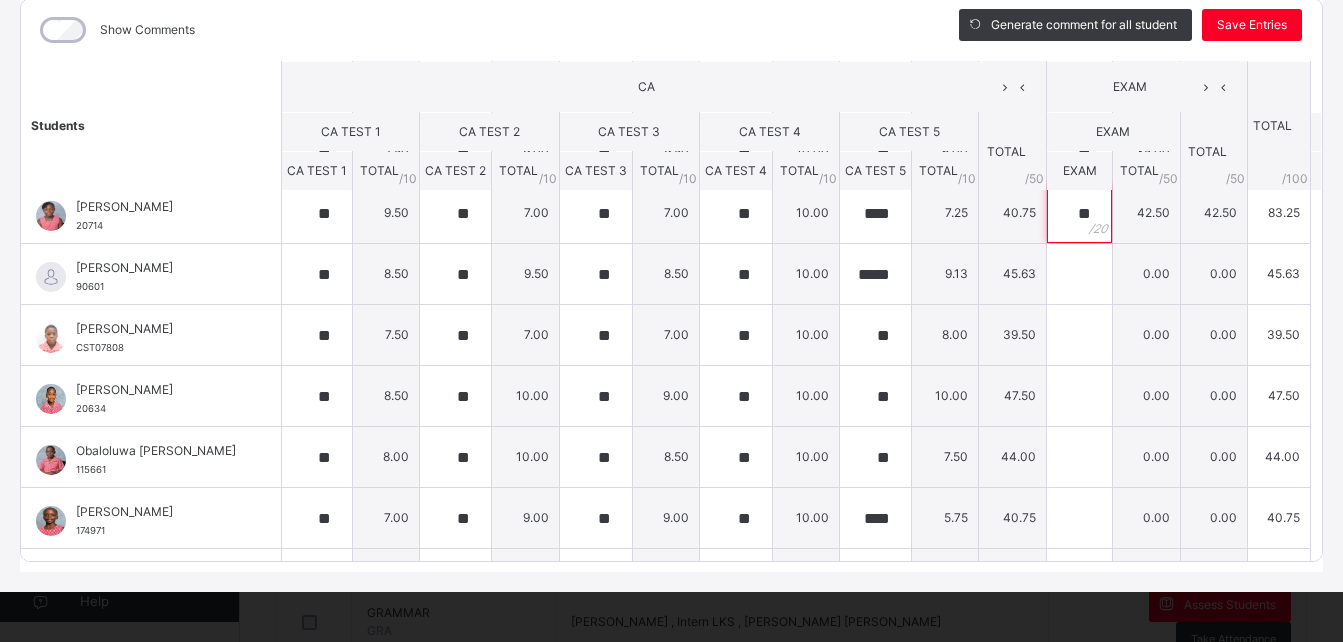 scroll, scrollTop: 319, scrollLeft: 0, axis: vertical 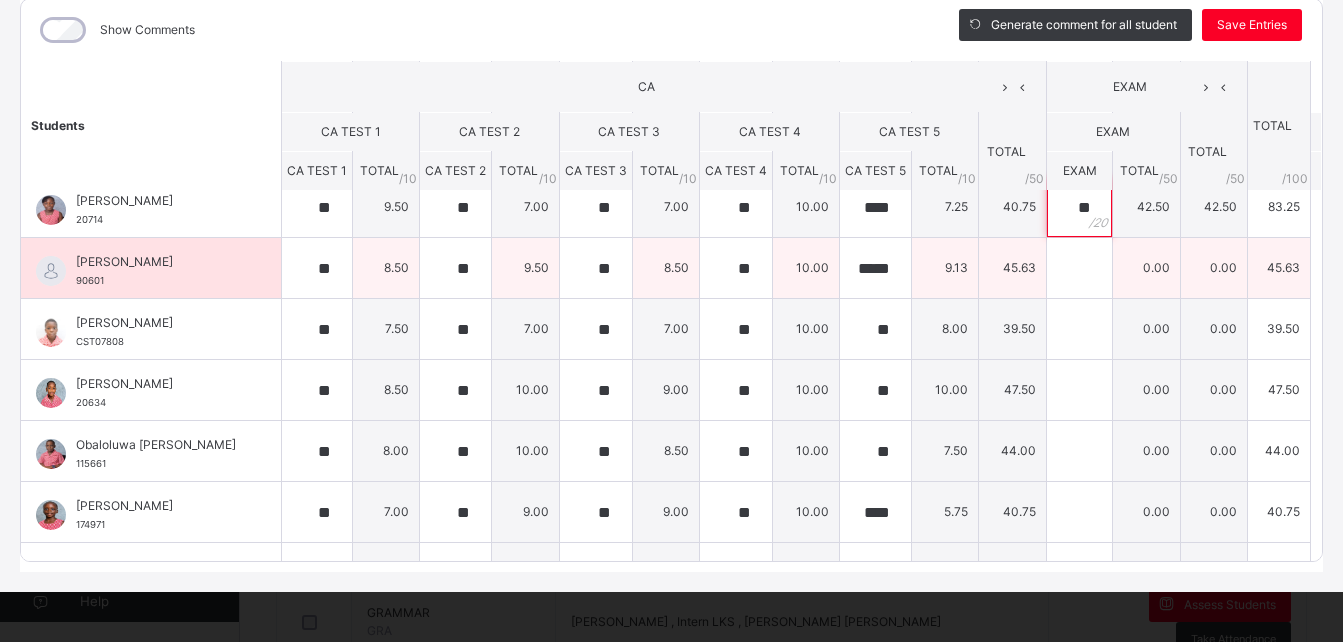 type on "**" 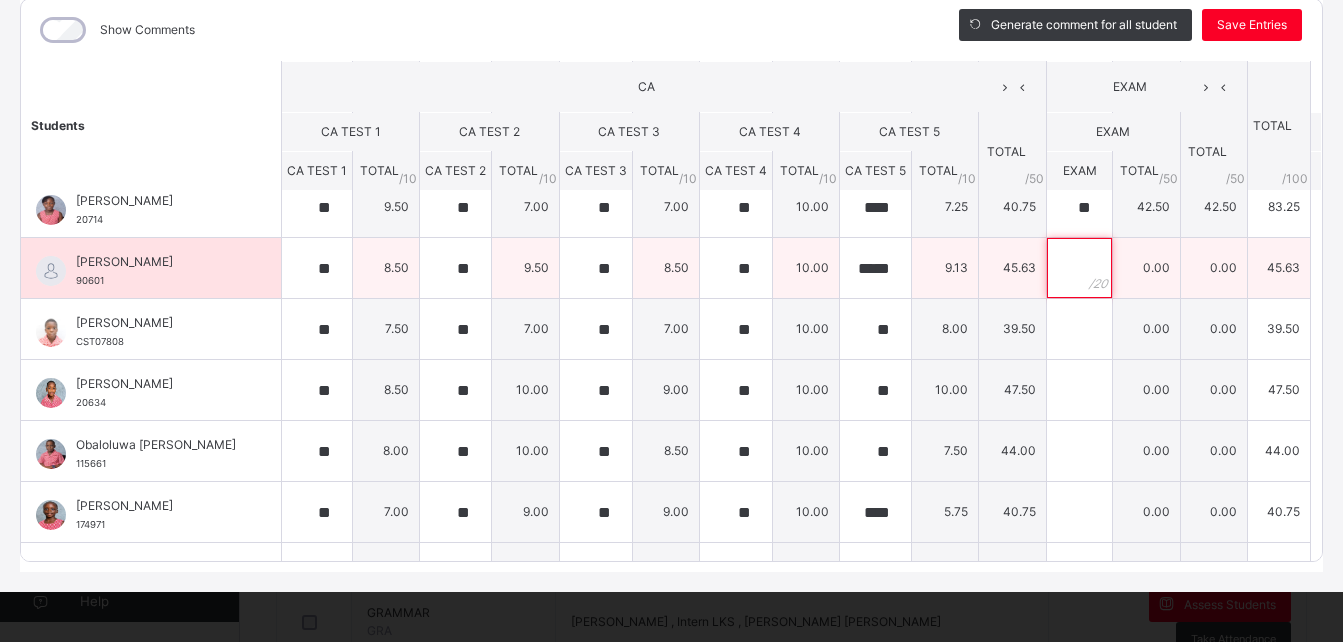 click at bounding box center (1080, 268) 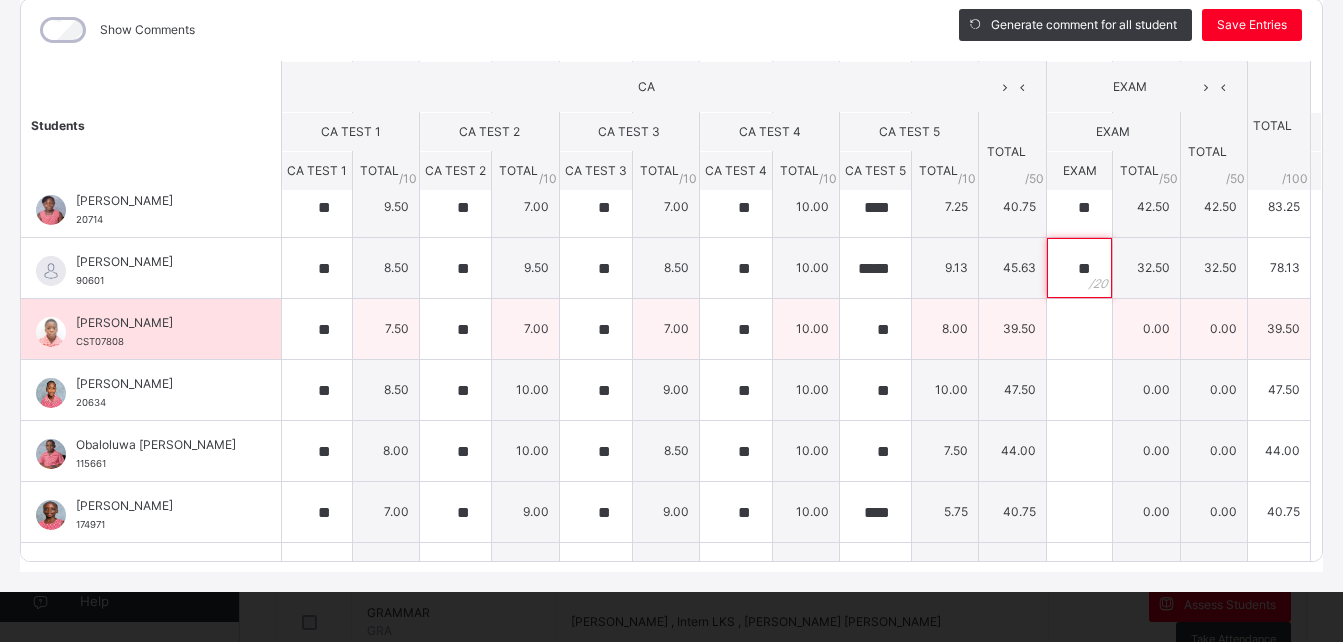 type on "**" 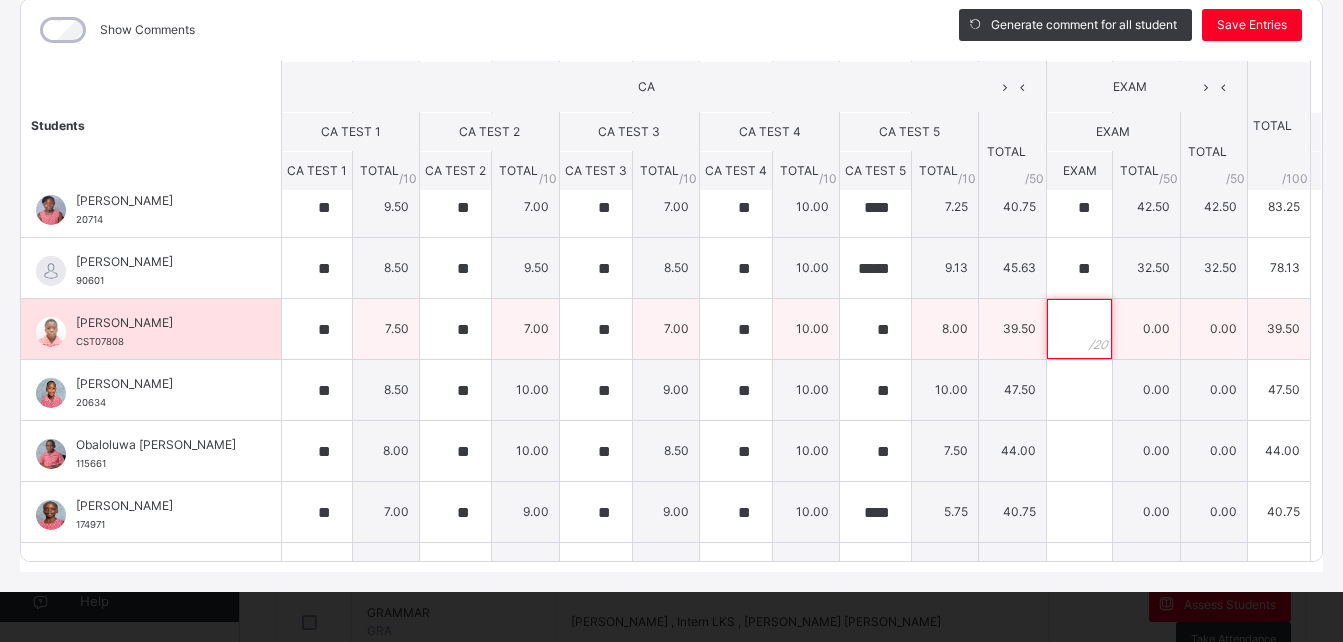 click at bounding box center [1080, 329] 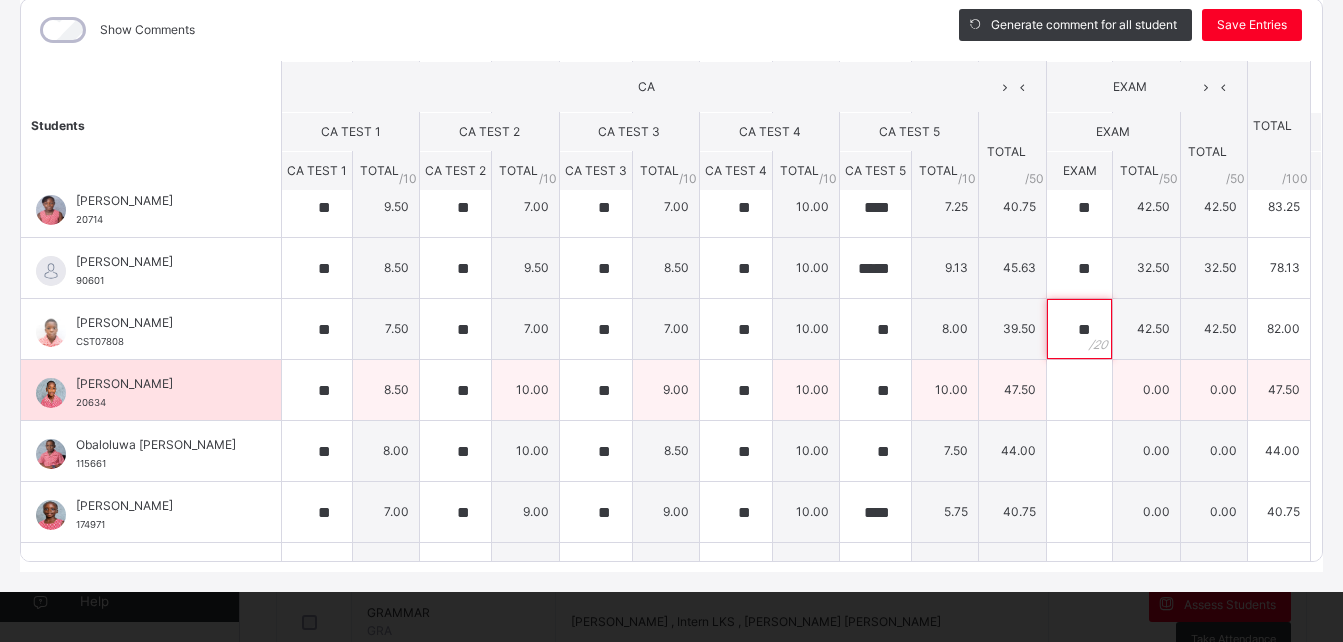 type on "**" 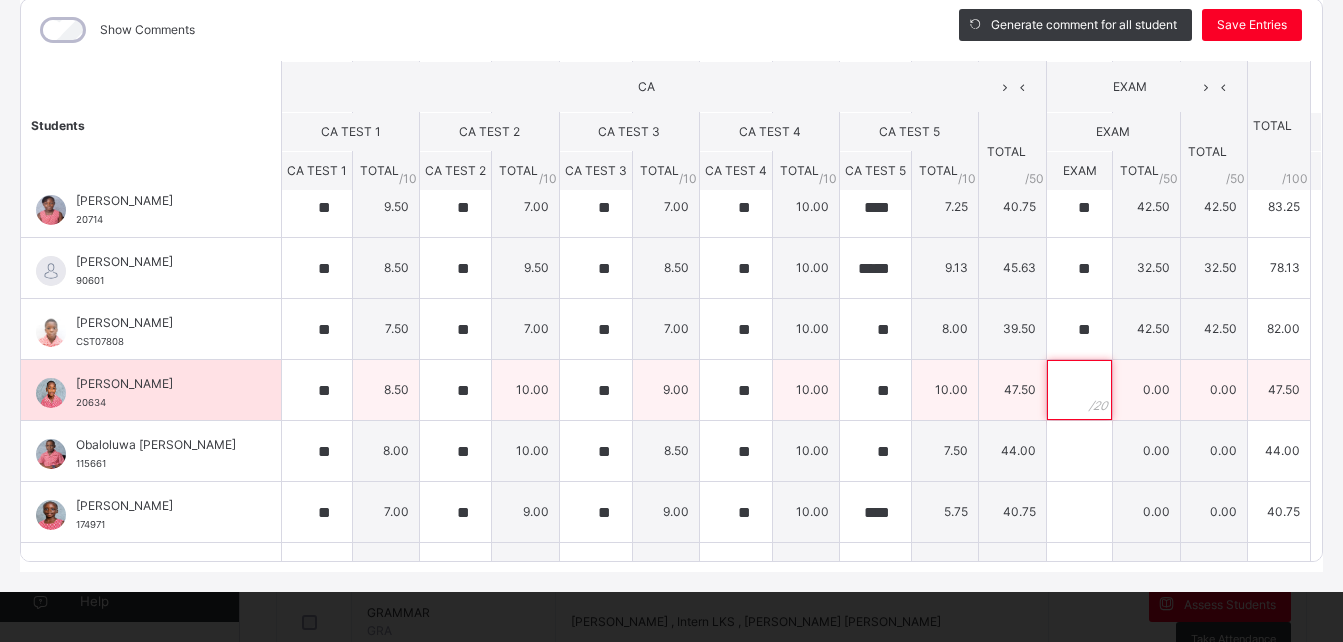 click at bounding box center [1080, 390] 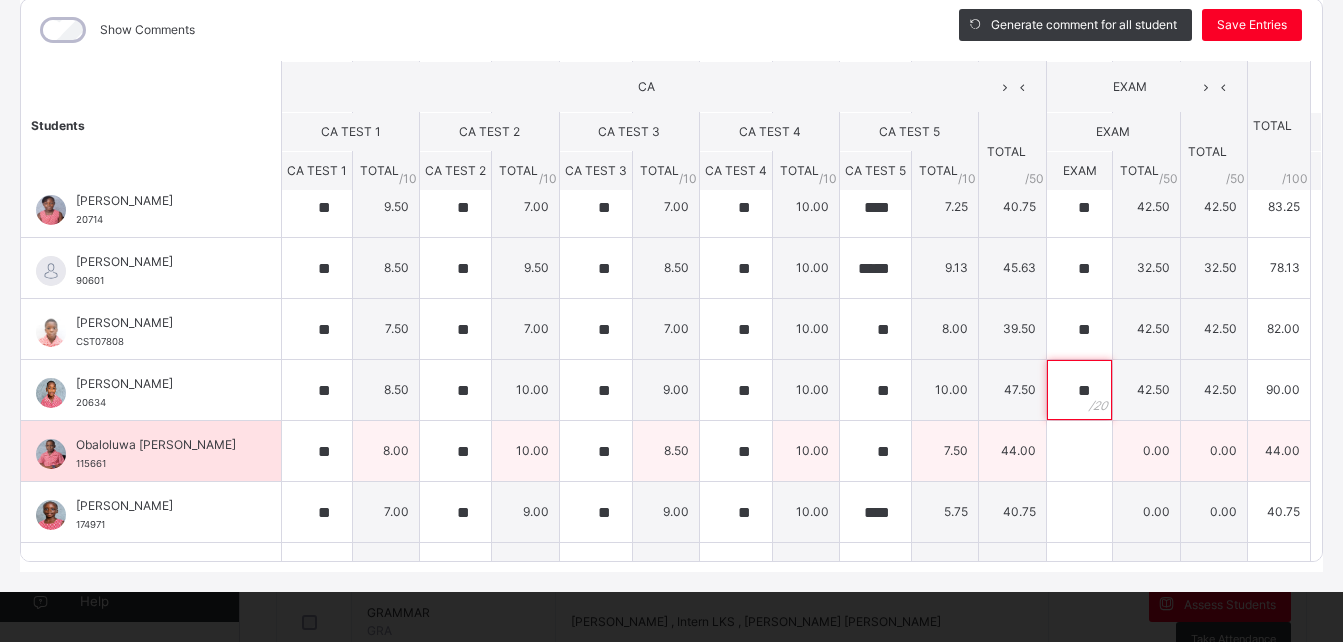 type on "**" 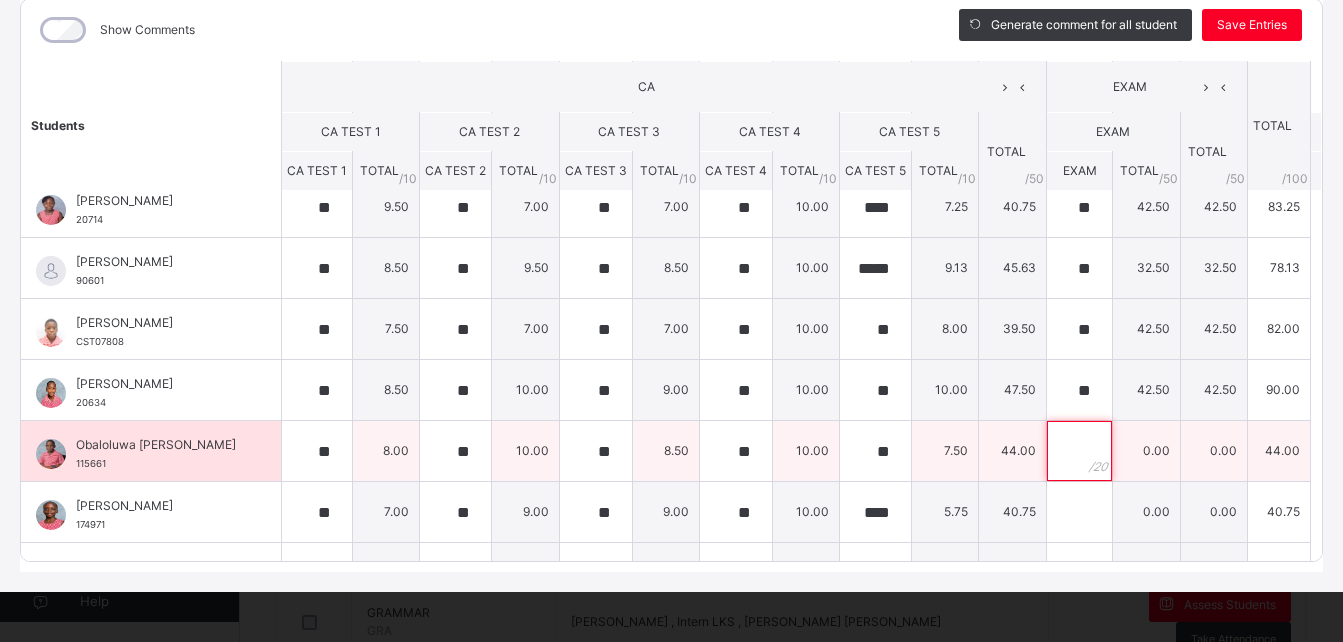 click at bounding box center [1080, 451] 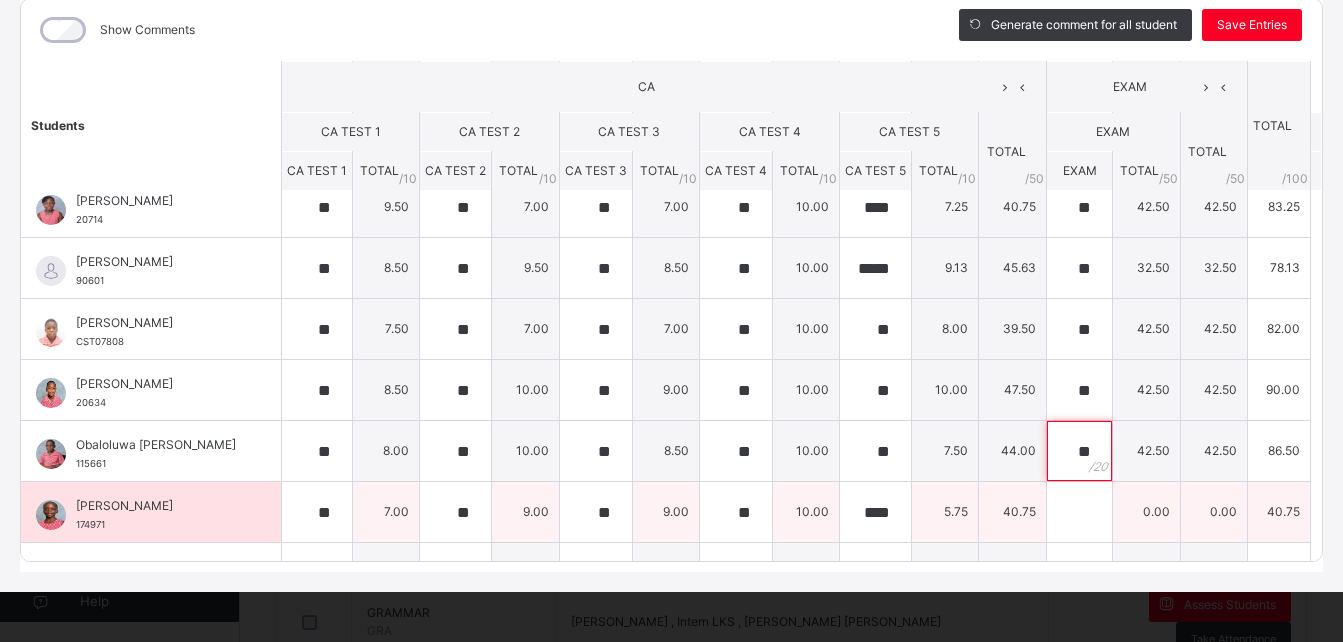 type on "**" 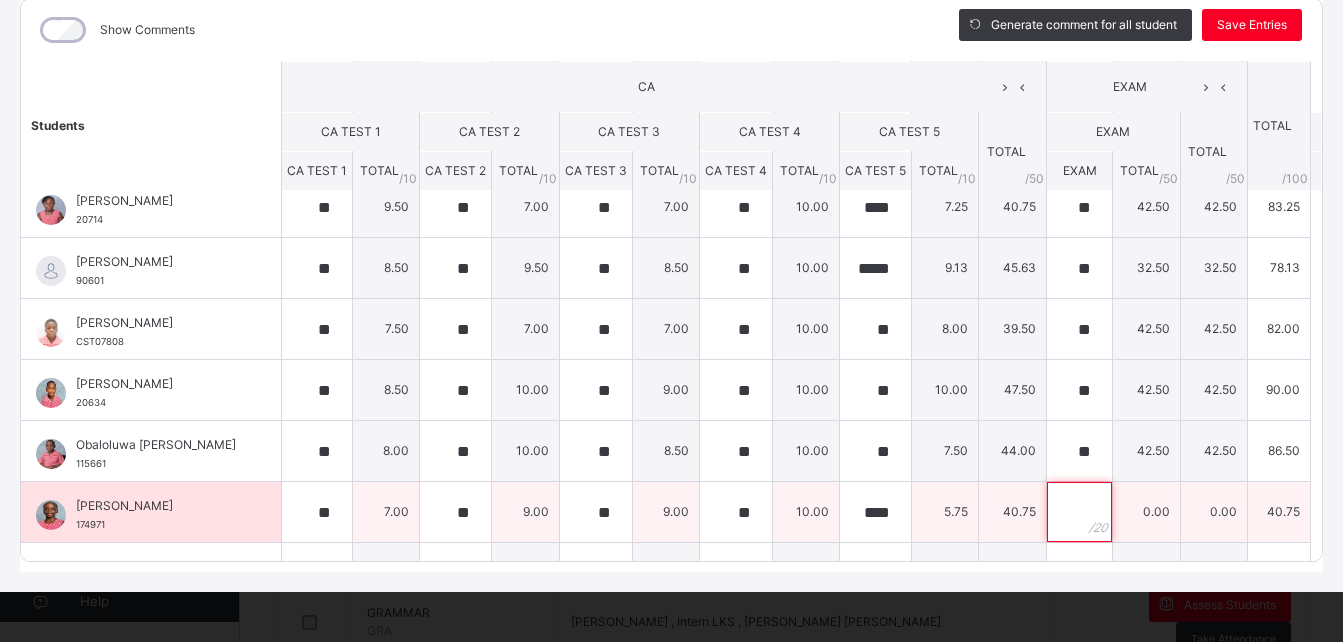 click at bounding box center (1080, 512) 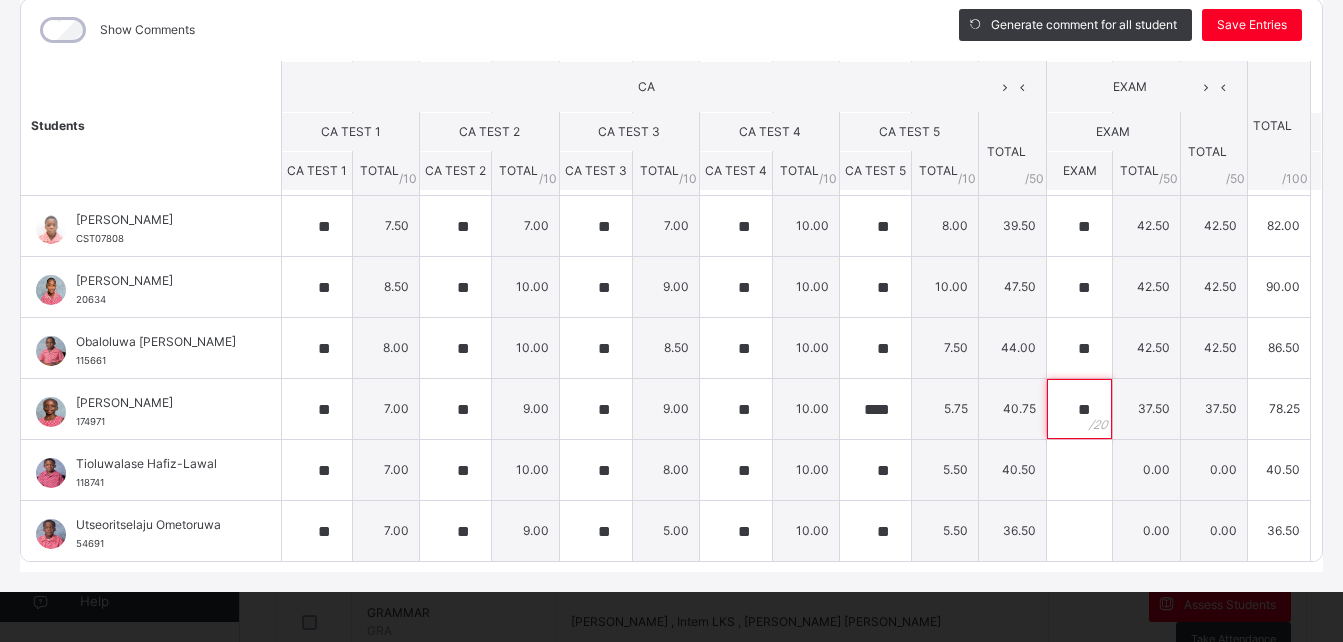 scroll, scrollTop: 423, scrollLeft: 0, axis: vertical 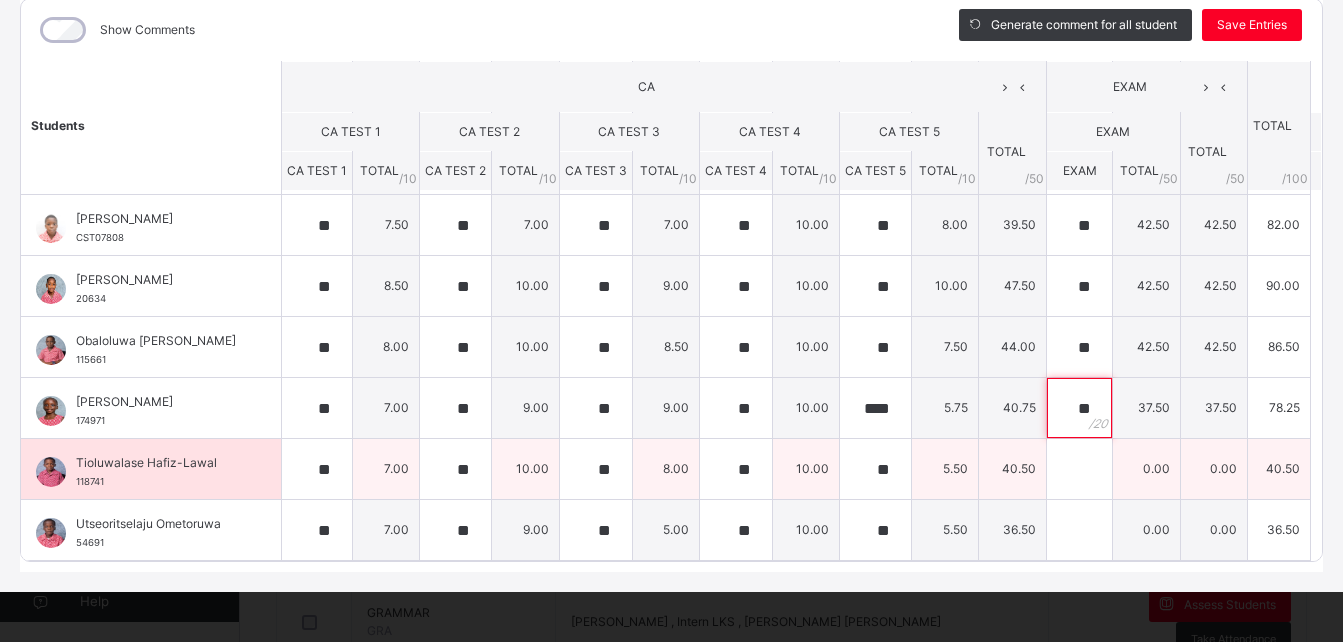 type on "**" 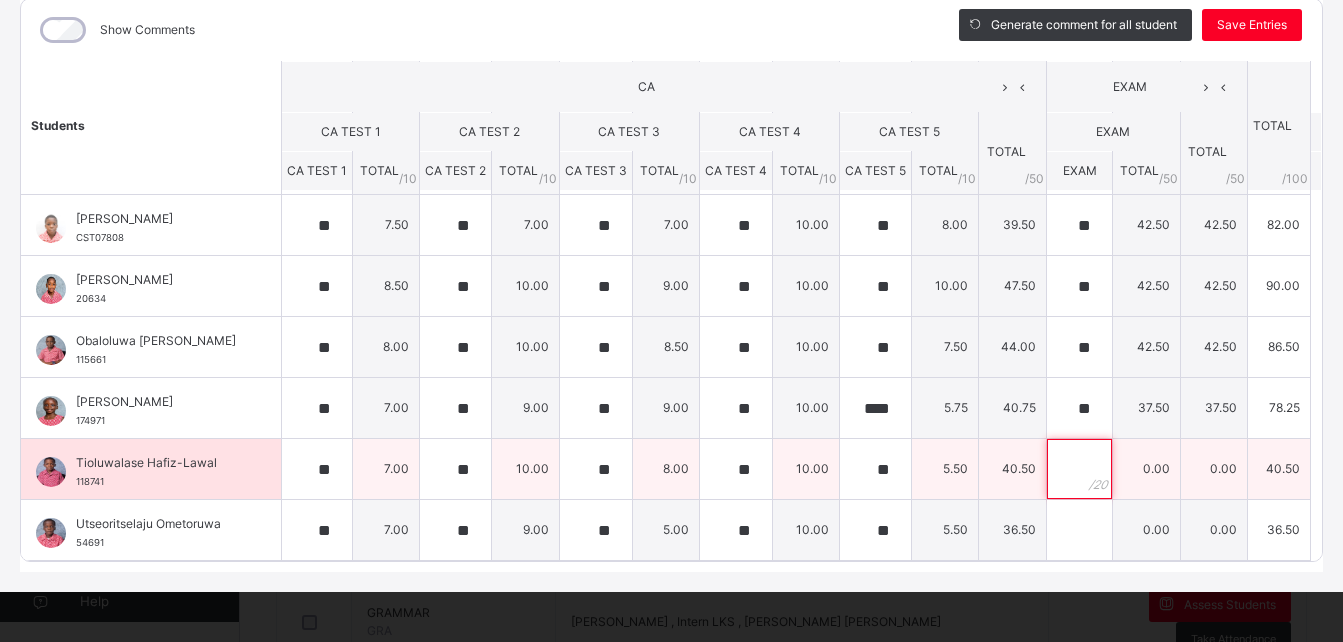 click at bounding box center (1080, 469) 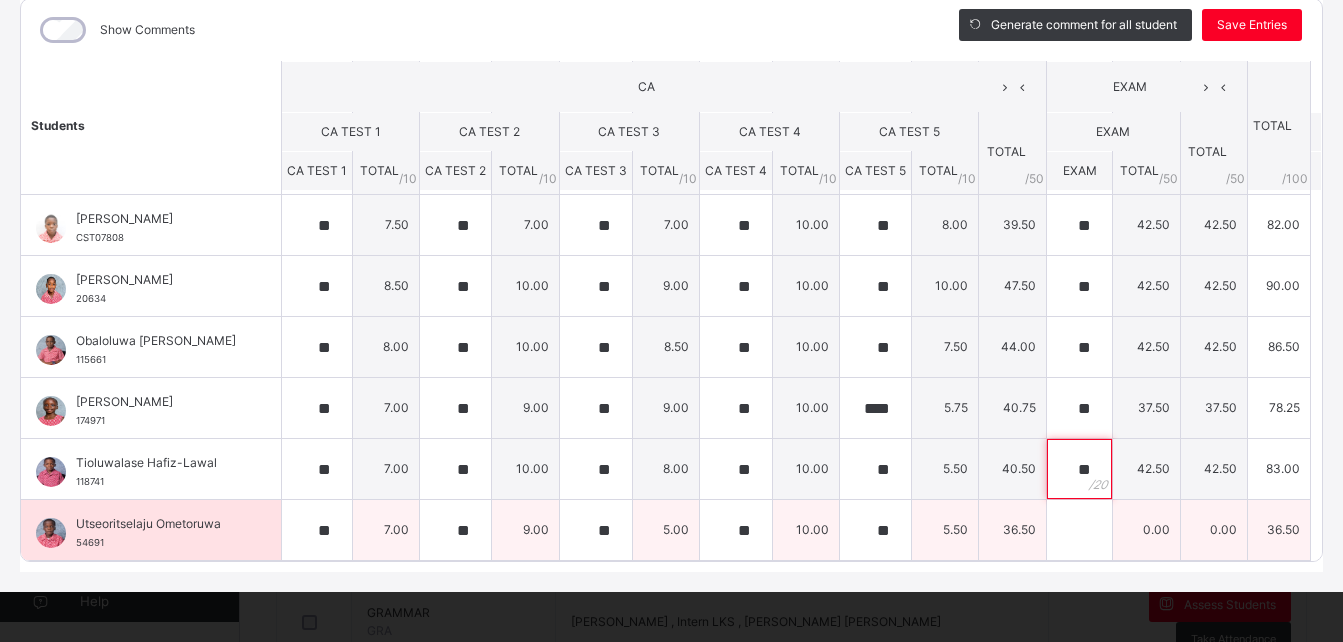 type on "**" 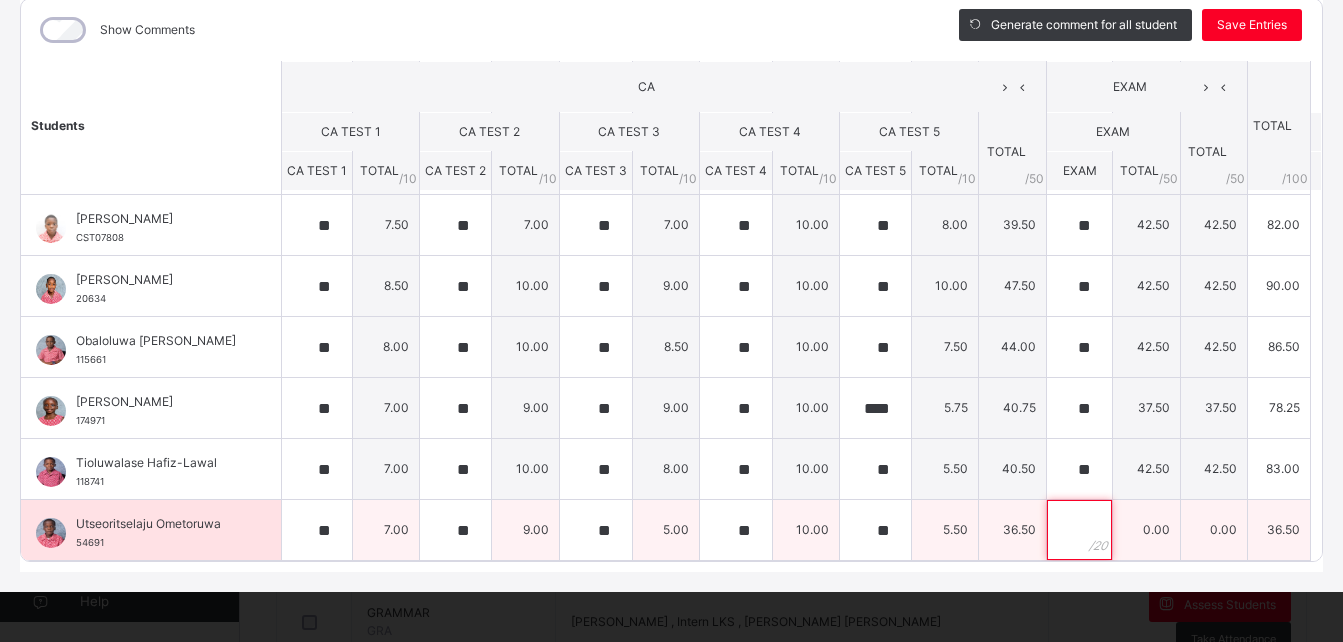 click at bounding box center (1080, 530) 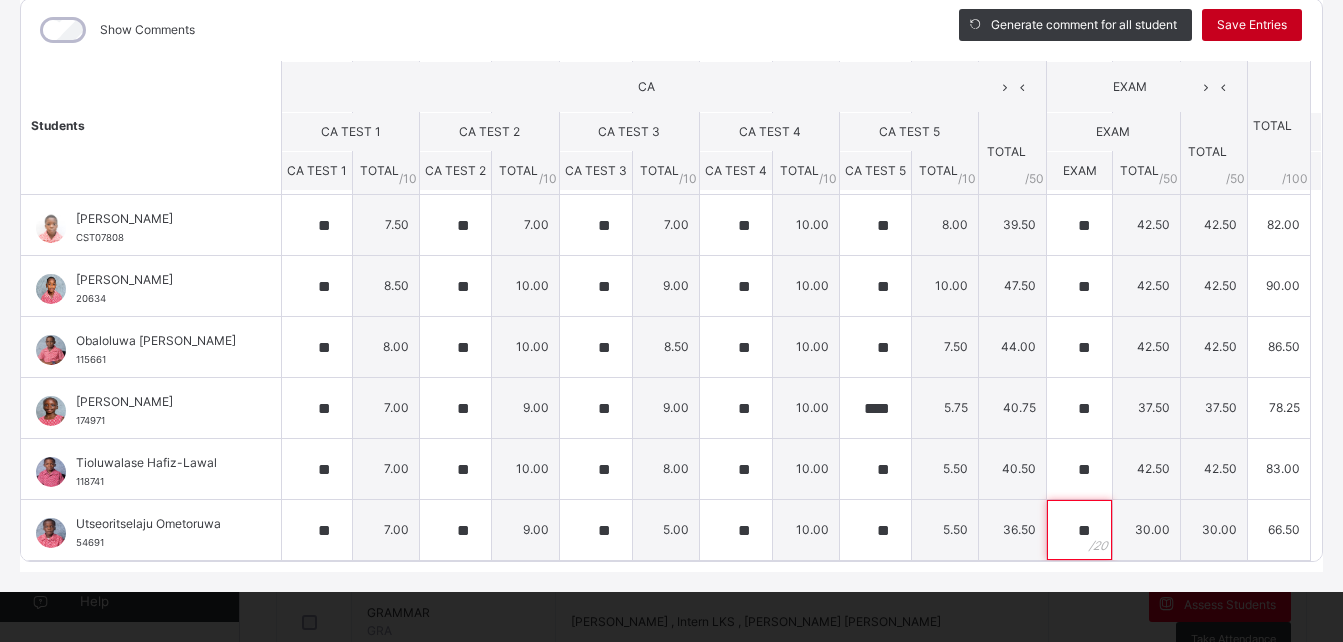 type on "**" 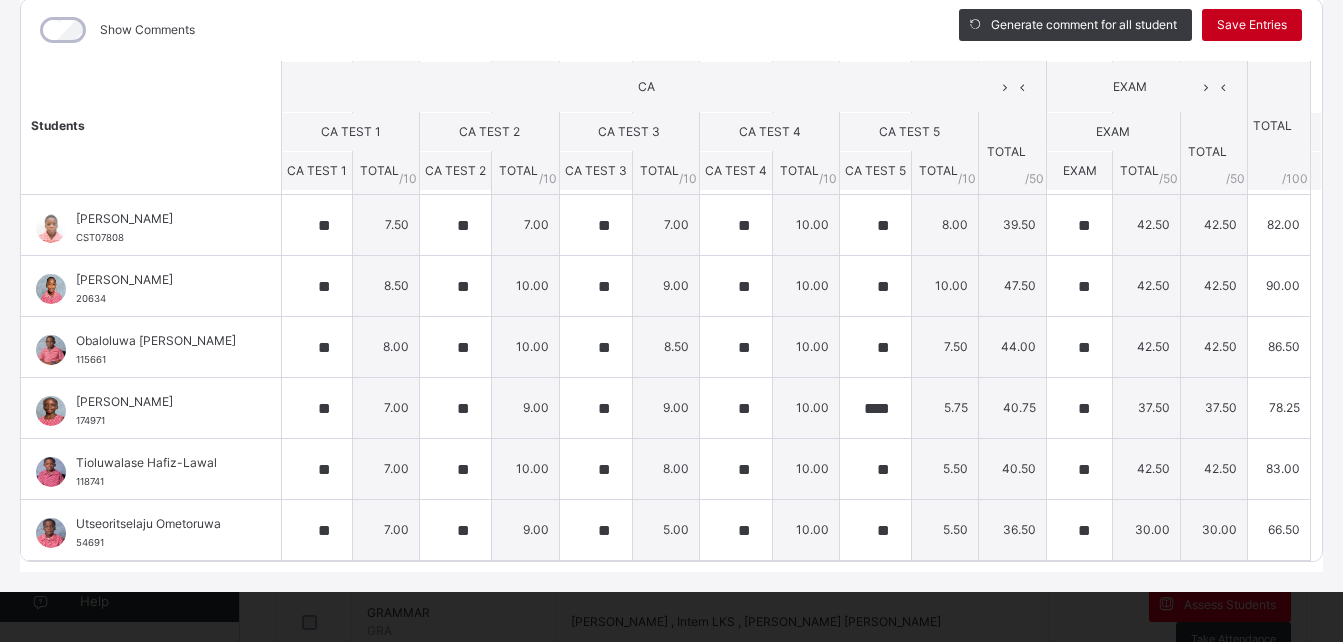 click on "Save Entries" at bounding box center (1252, 25) 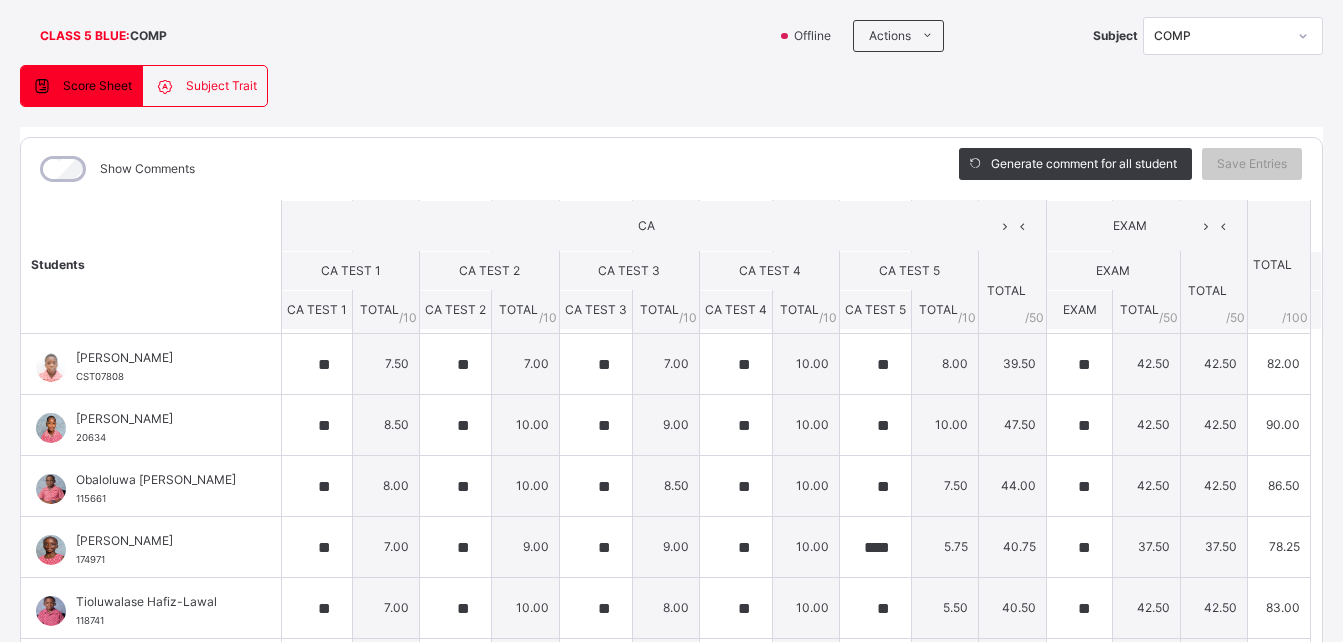 scroll, scrollTop: 123, scrollLeft: 0, axis: vertical 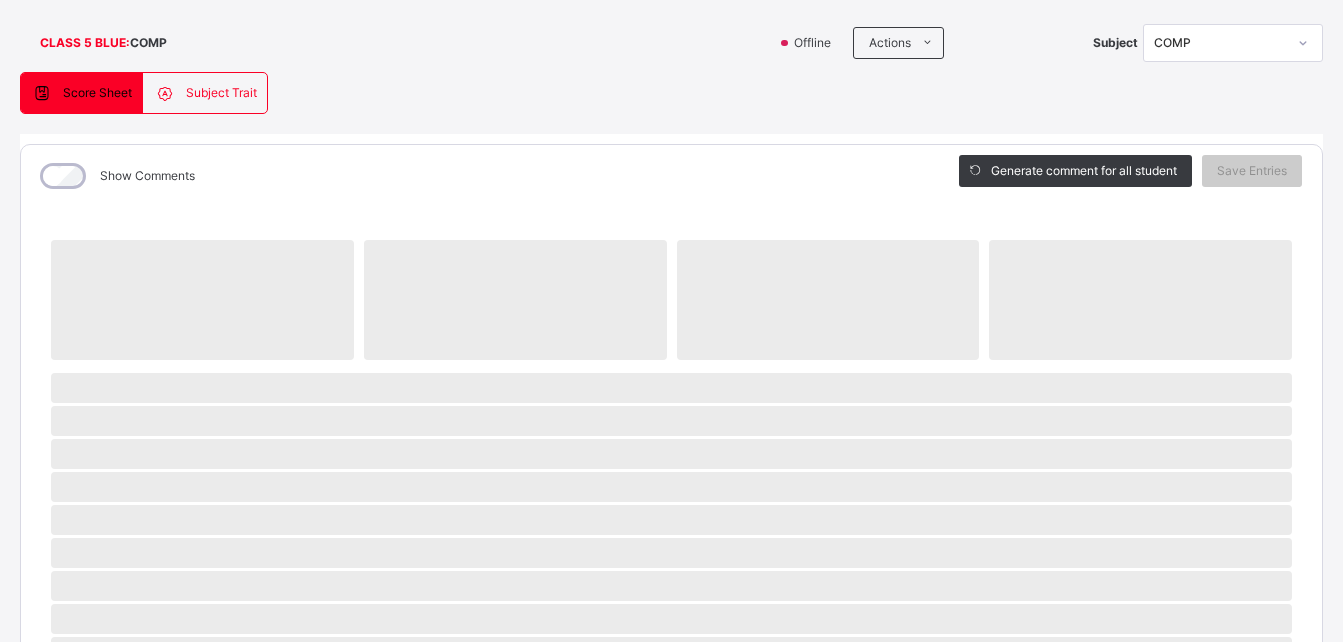 click on "Show Comments" at bounding box center [475, 176] 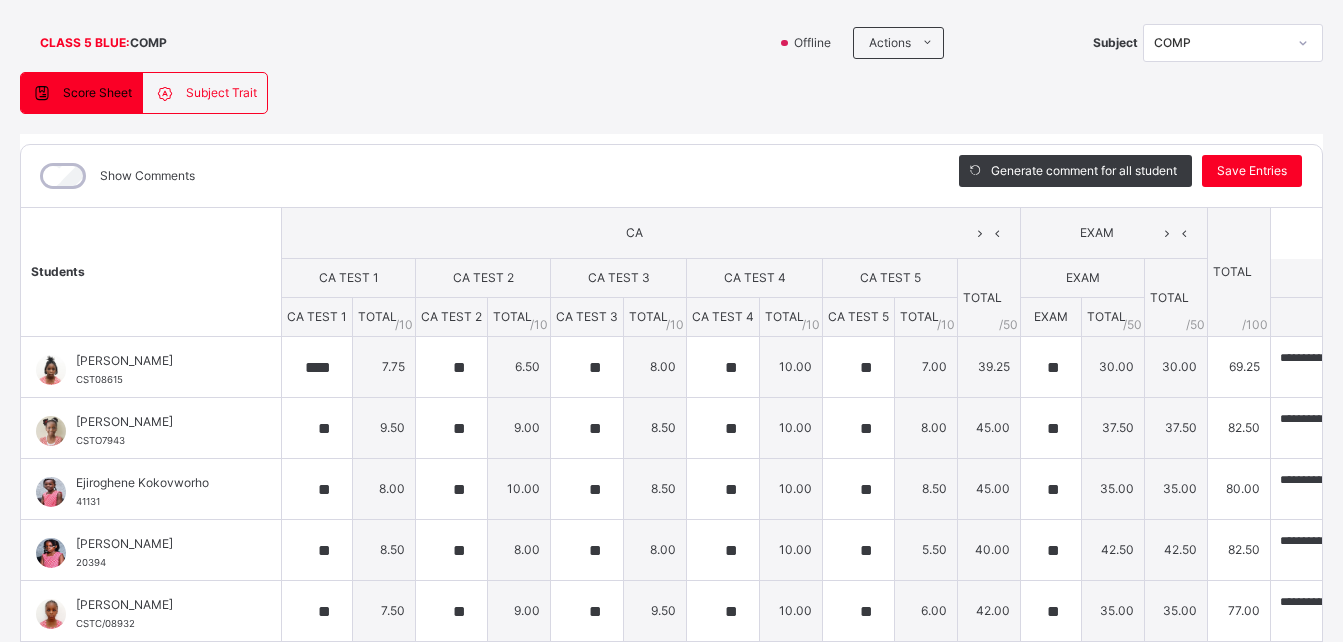 click 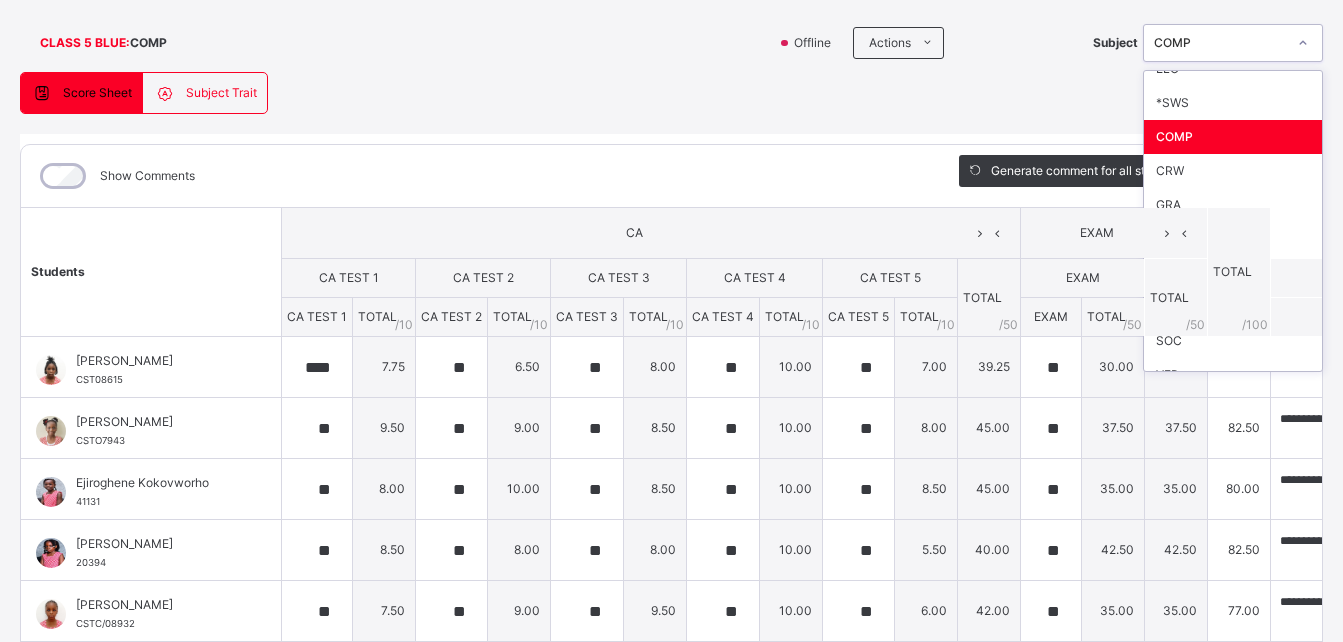 scroll, scrollTop: 74, scrollLeft: 0, axis: vertical 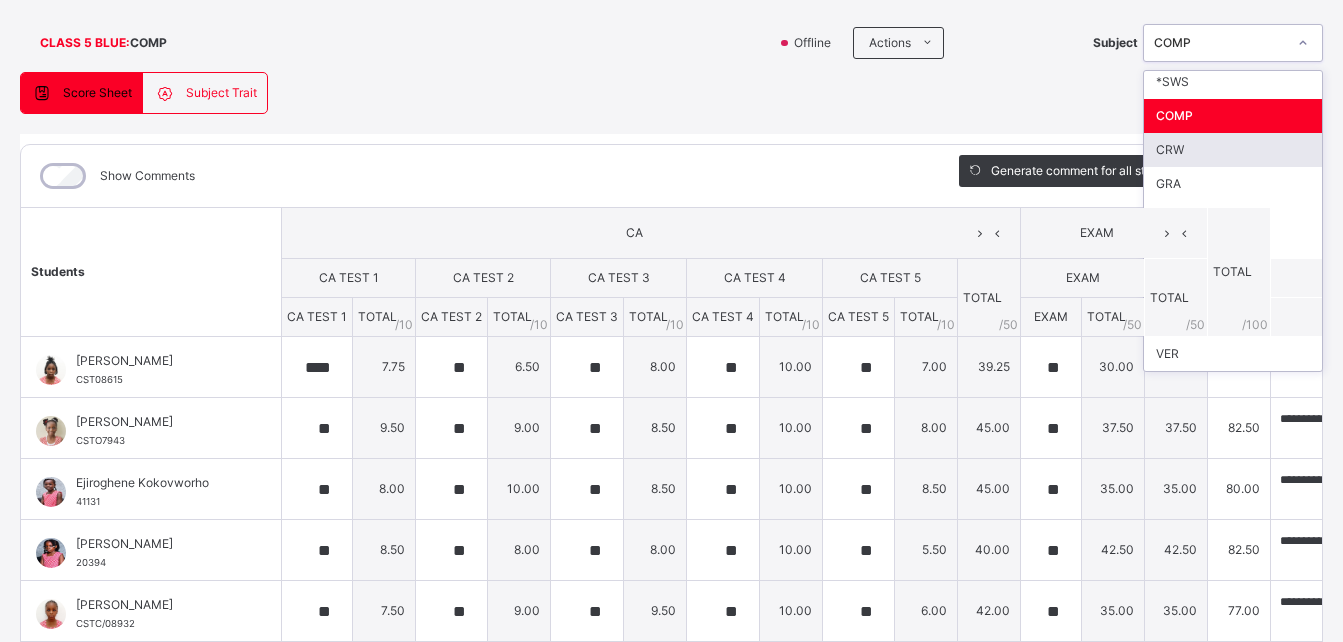 click on "CRW" at bounding box center [1233, 150] 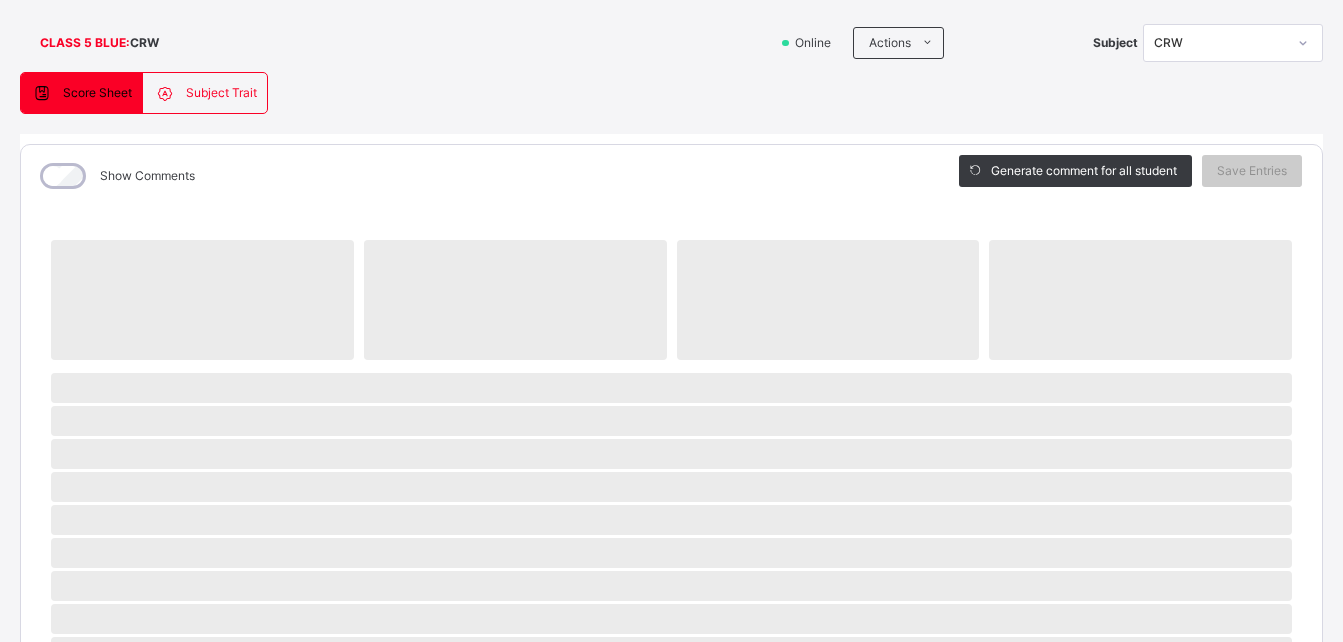 click on "Generate comment for all student   Save Entries" at bounding box center (1130, 176) 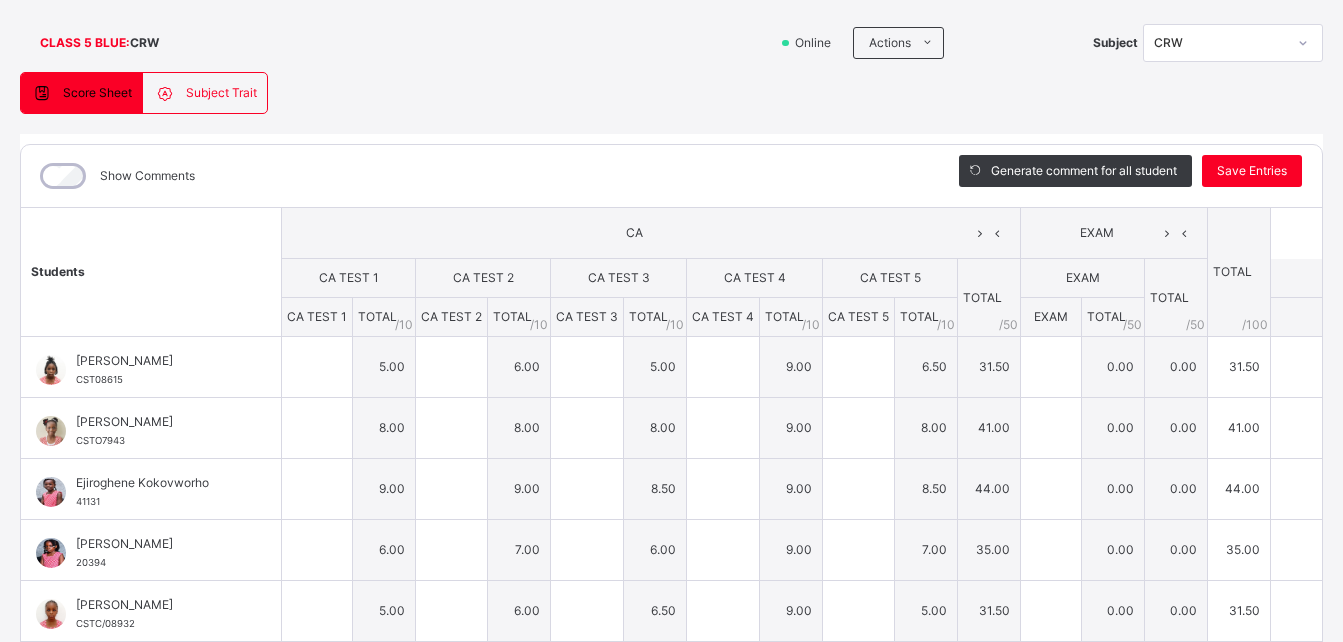 type on "*" 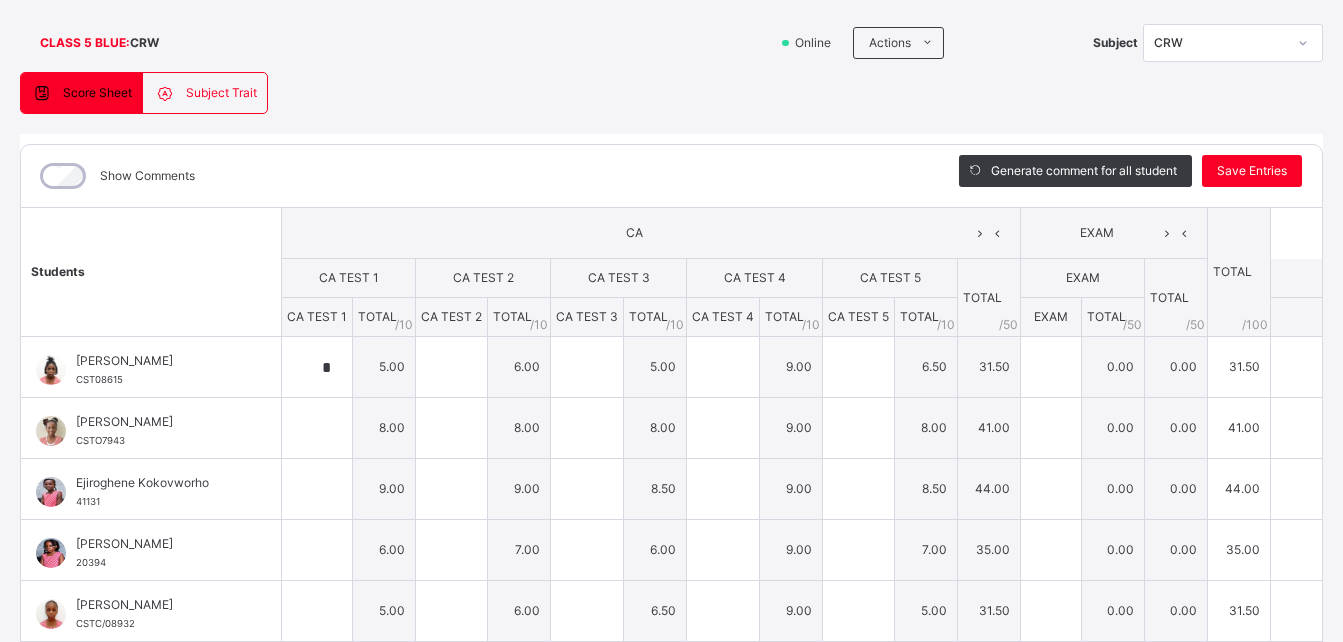 type on "*" 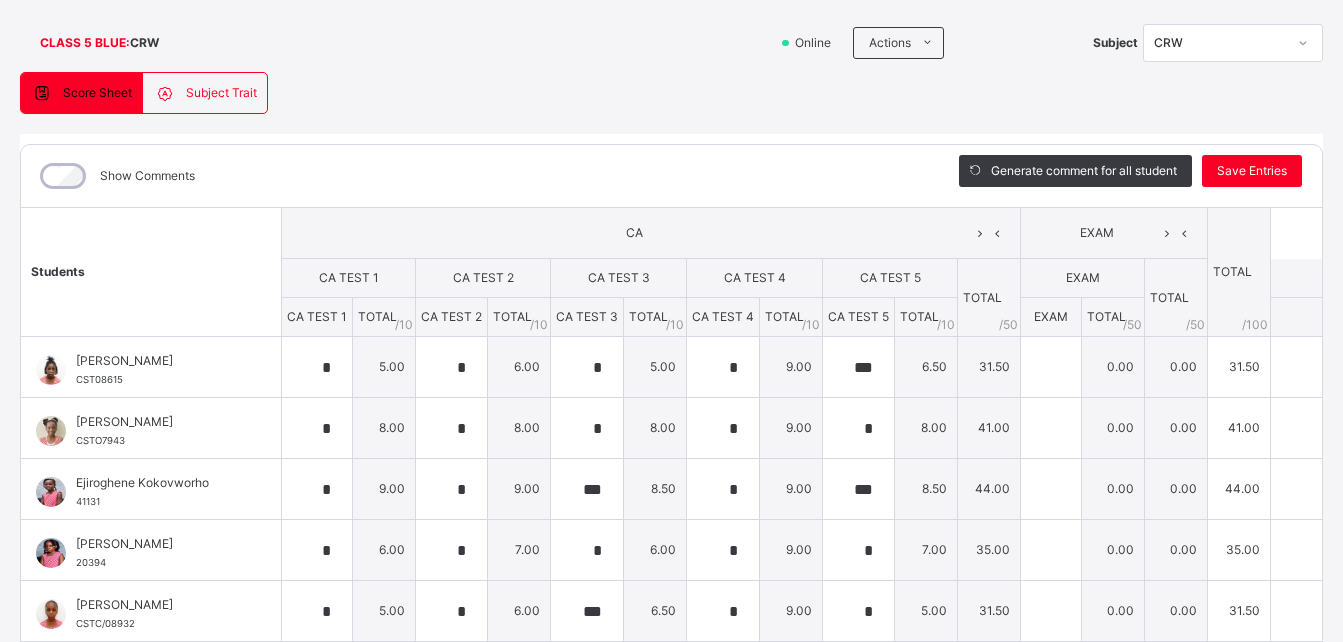 type on "***" 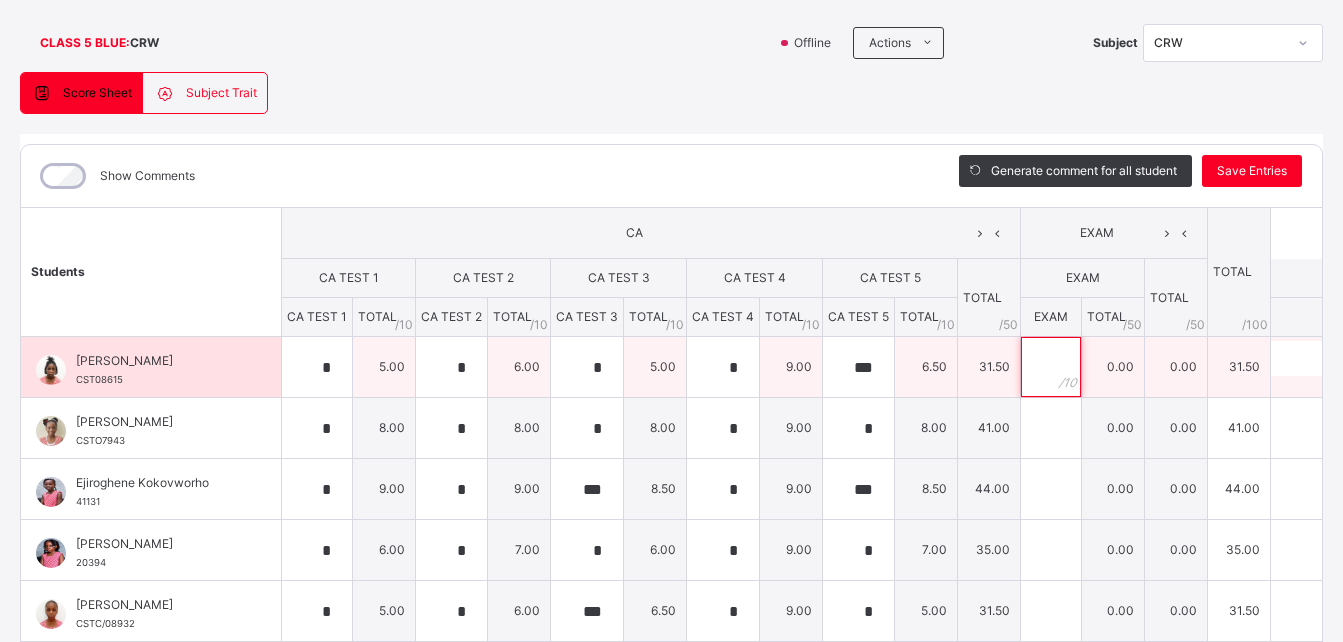 click at bounding box center [1051, 367] 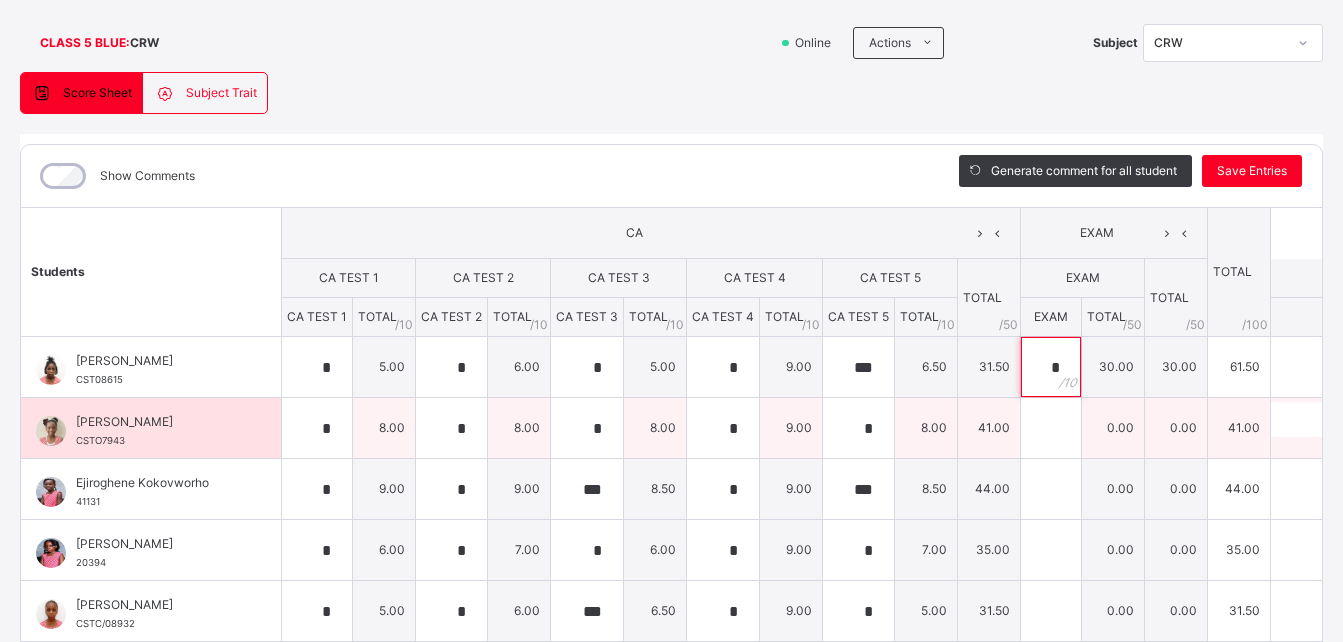 type on "*" 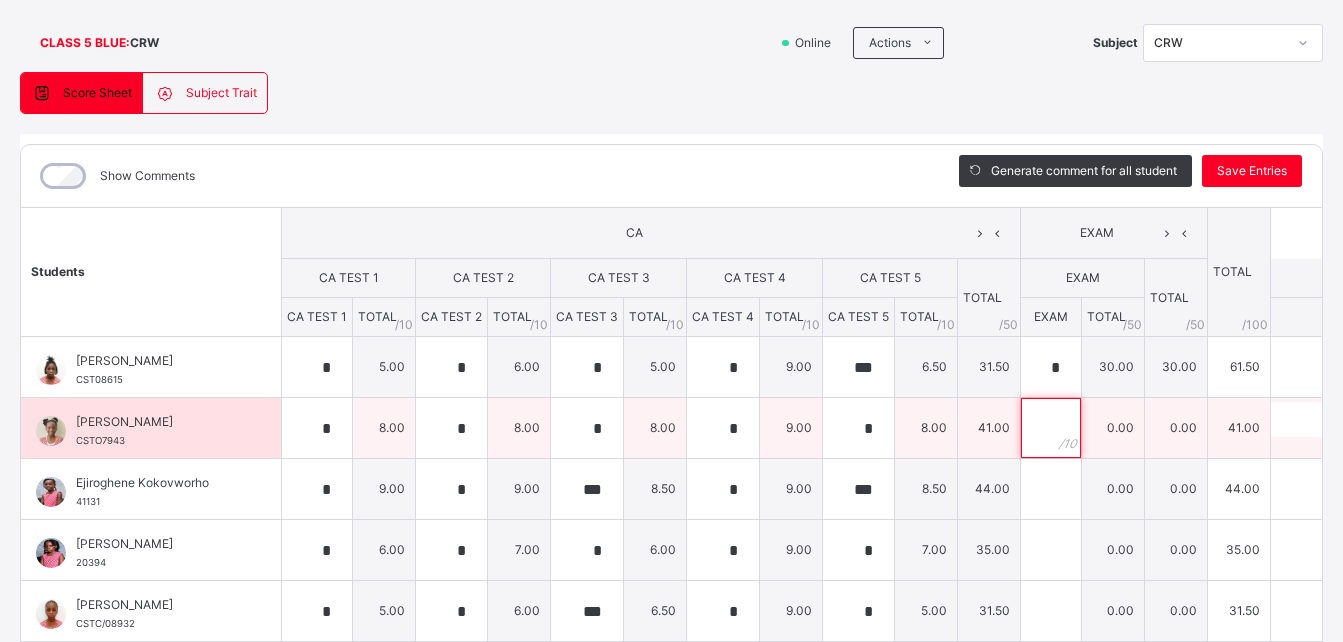 click at bounding box center (1051, 428) 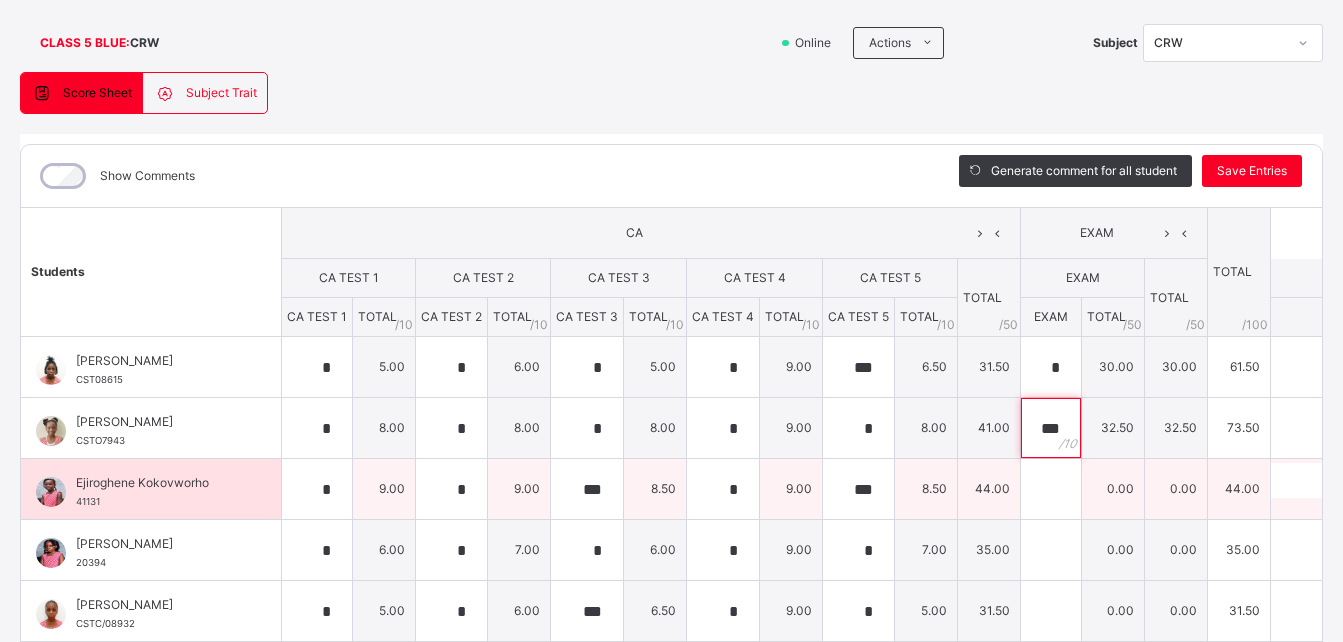 type on "***" 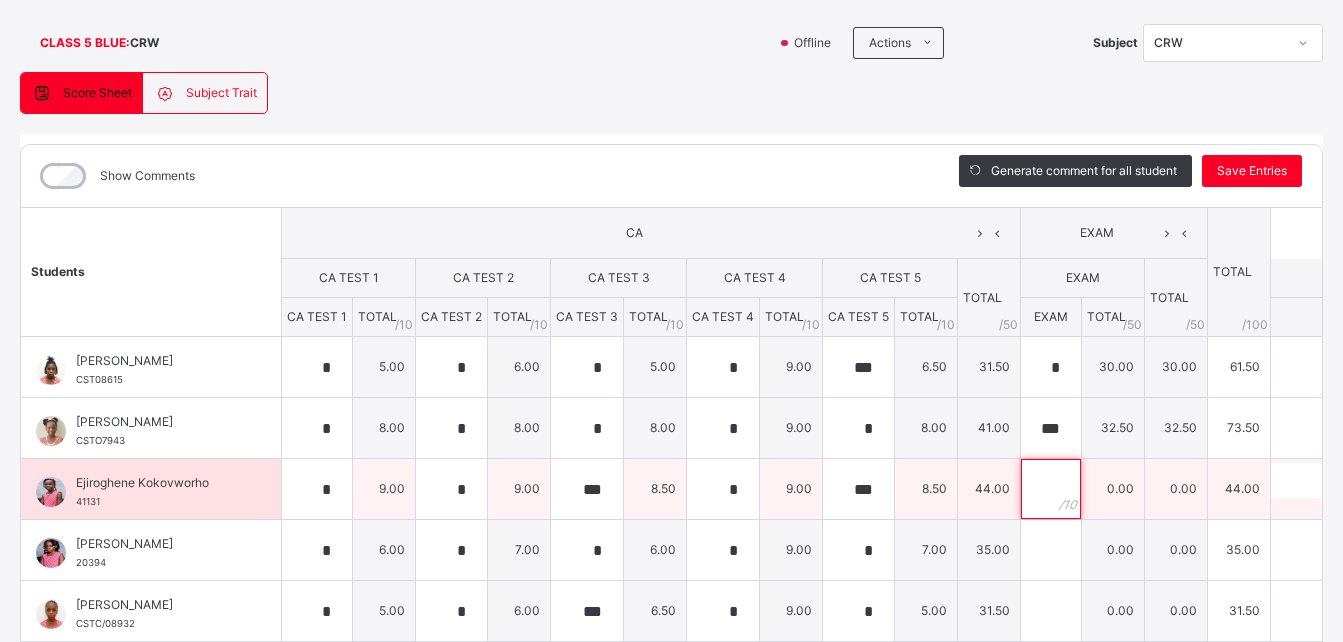 click at bounding box center [1051, 489] 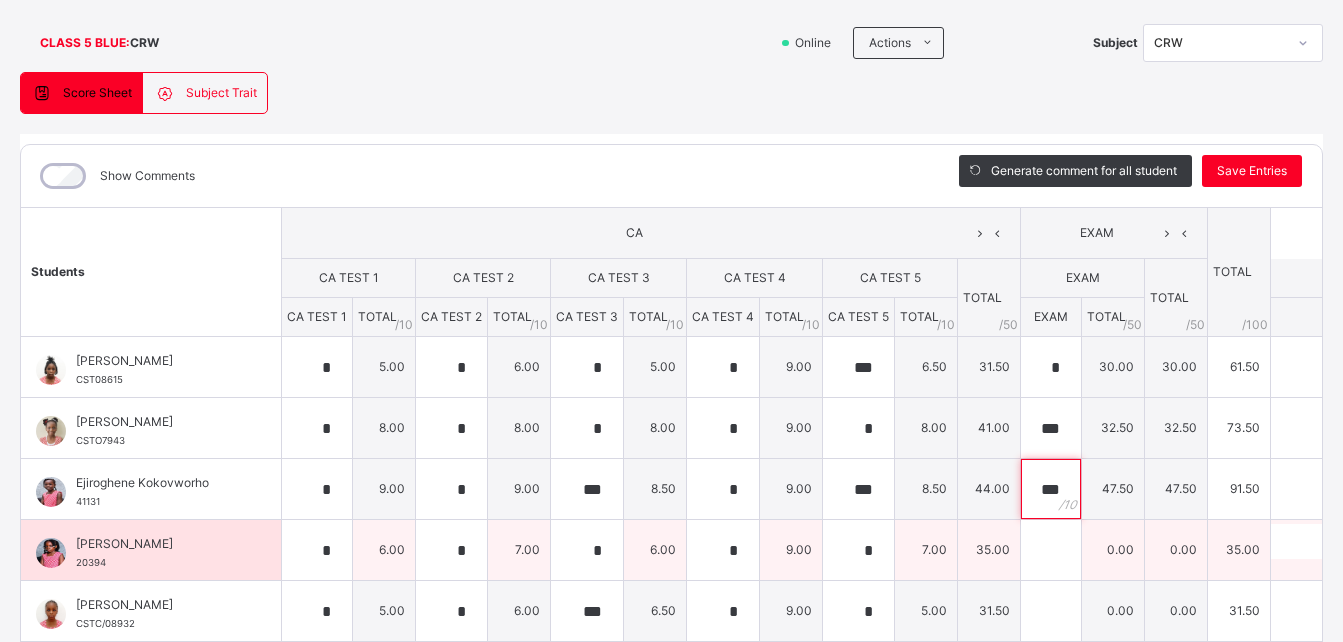 type on "***" 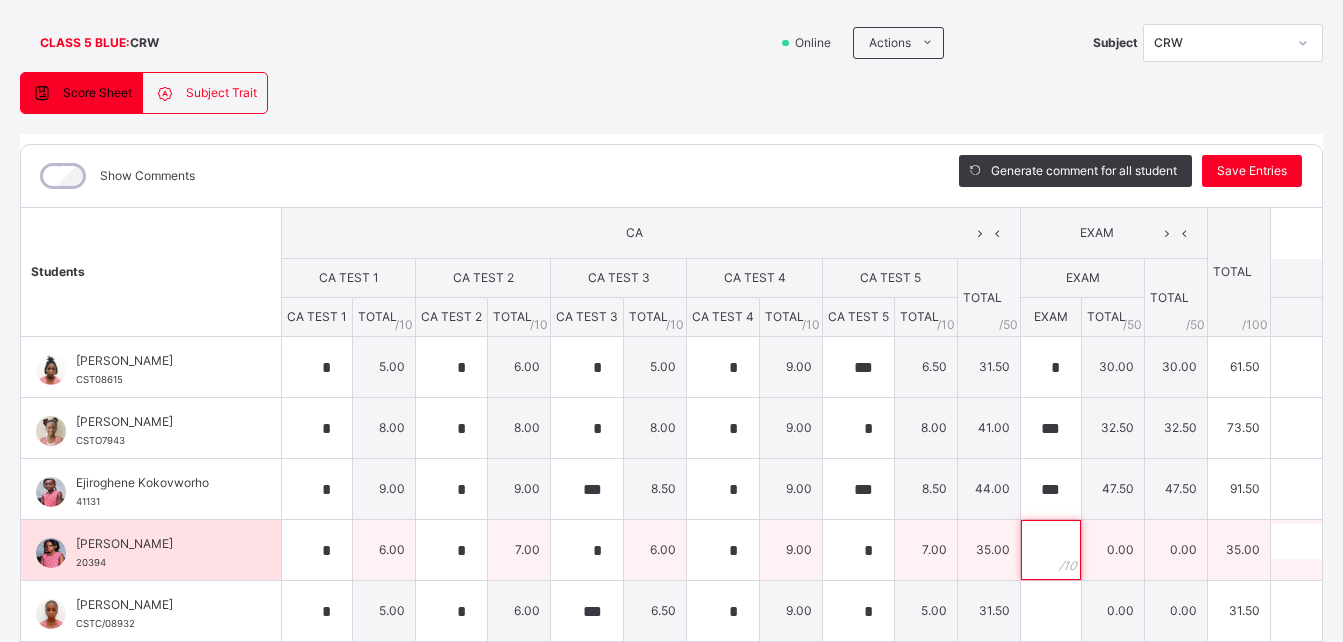 click at bounding box center (1051, 550) 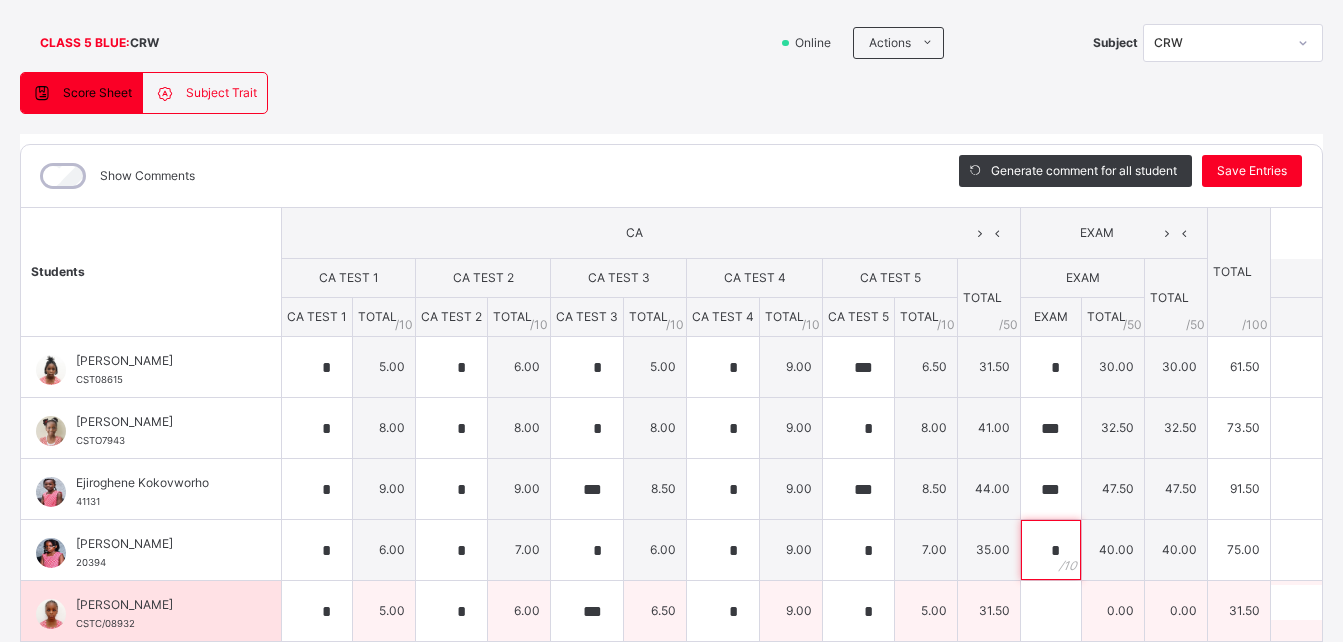 type on "*" 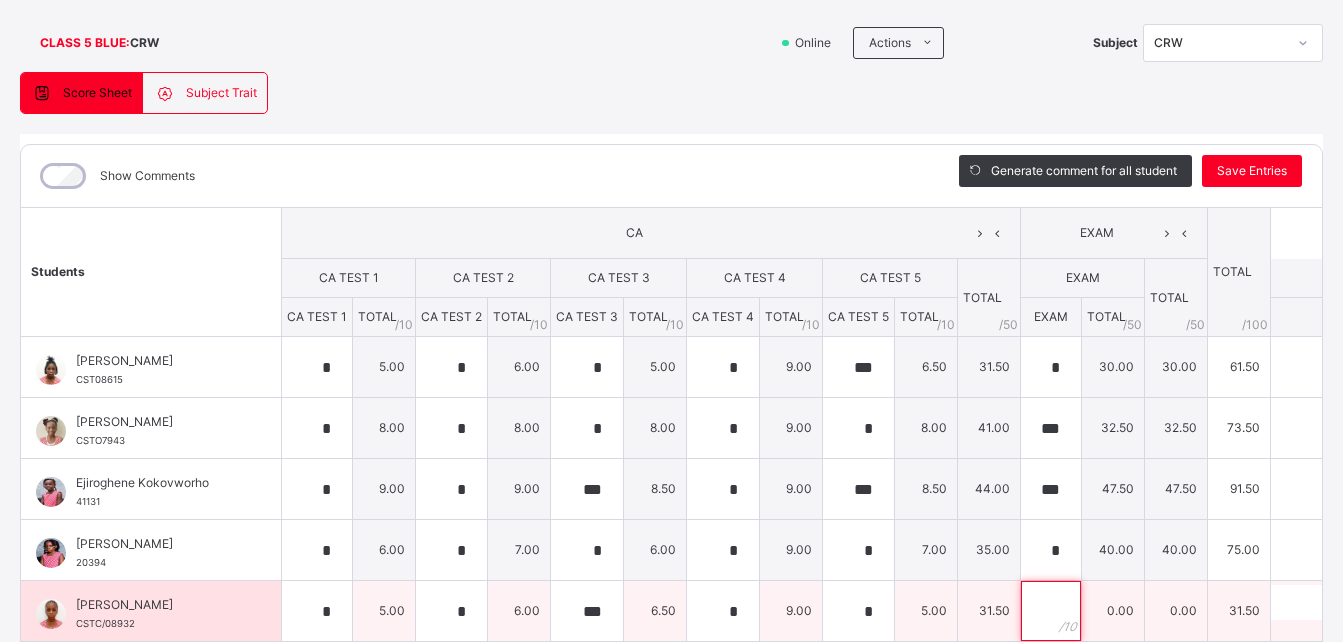 click at bounding box center (1051, 611) 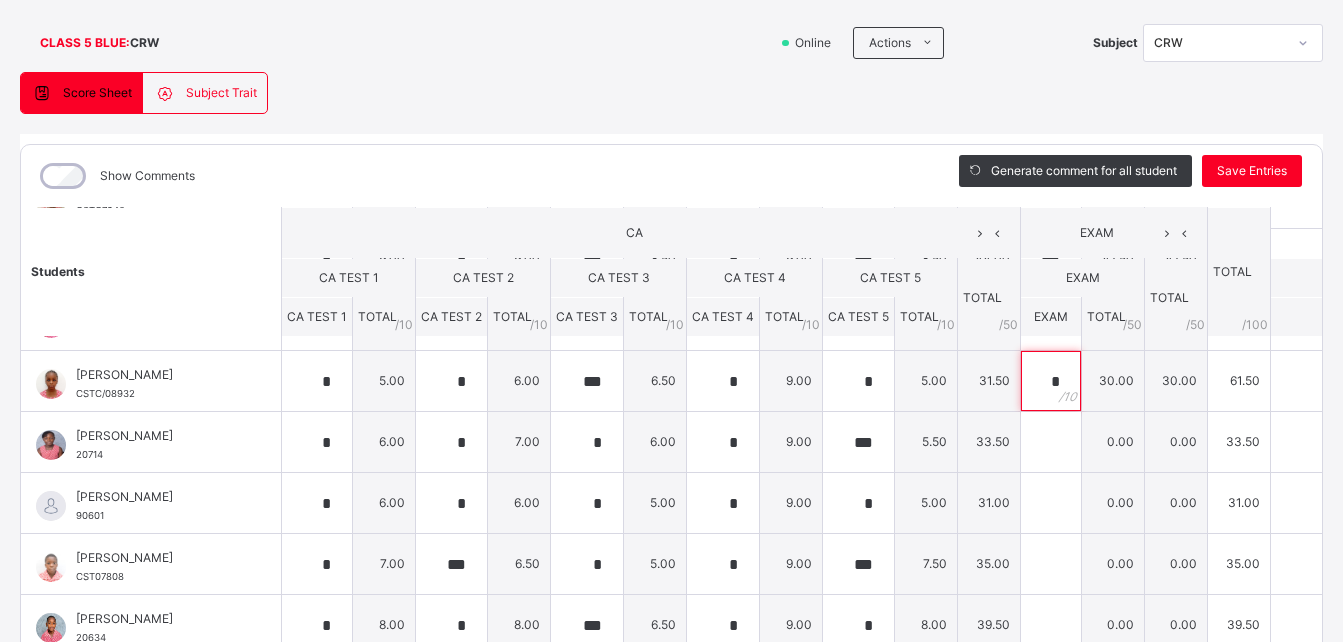 scroll, scrollTop: 232, scrollLeft: 0, axis: vertical 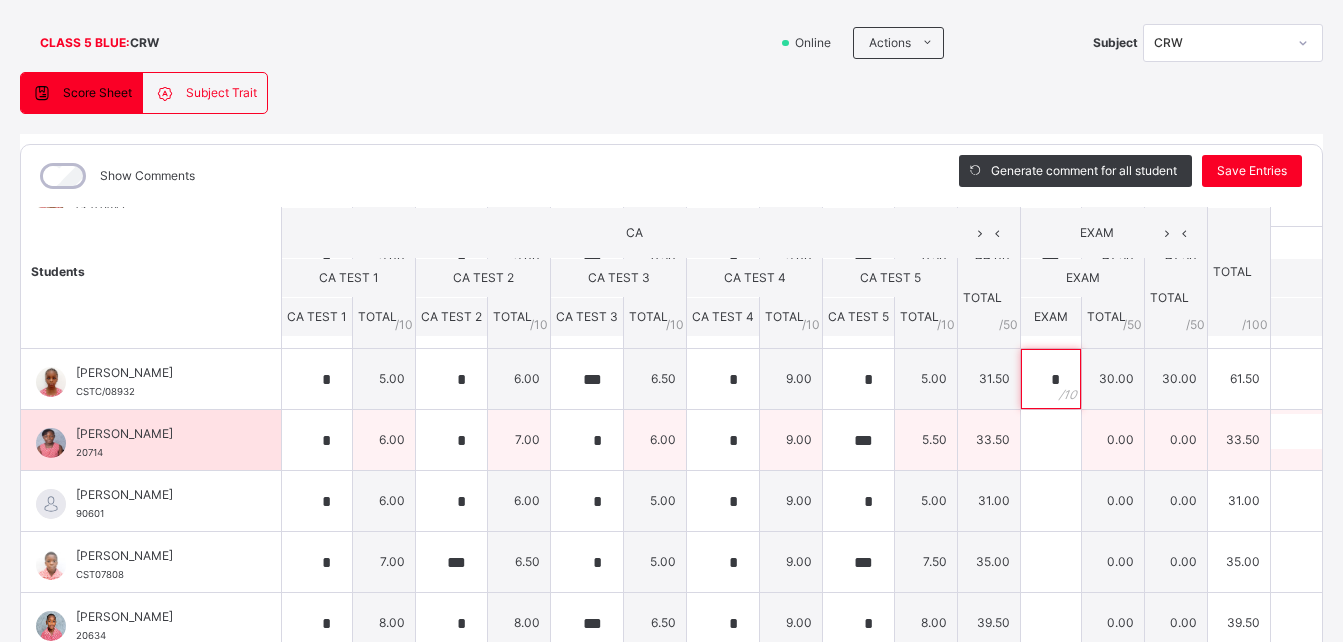 type on "*" 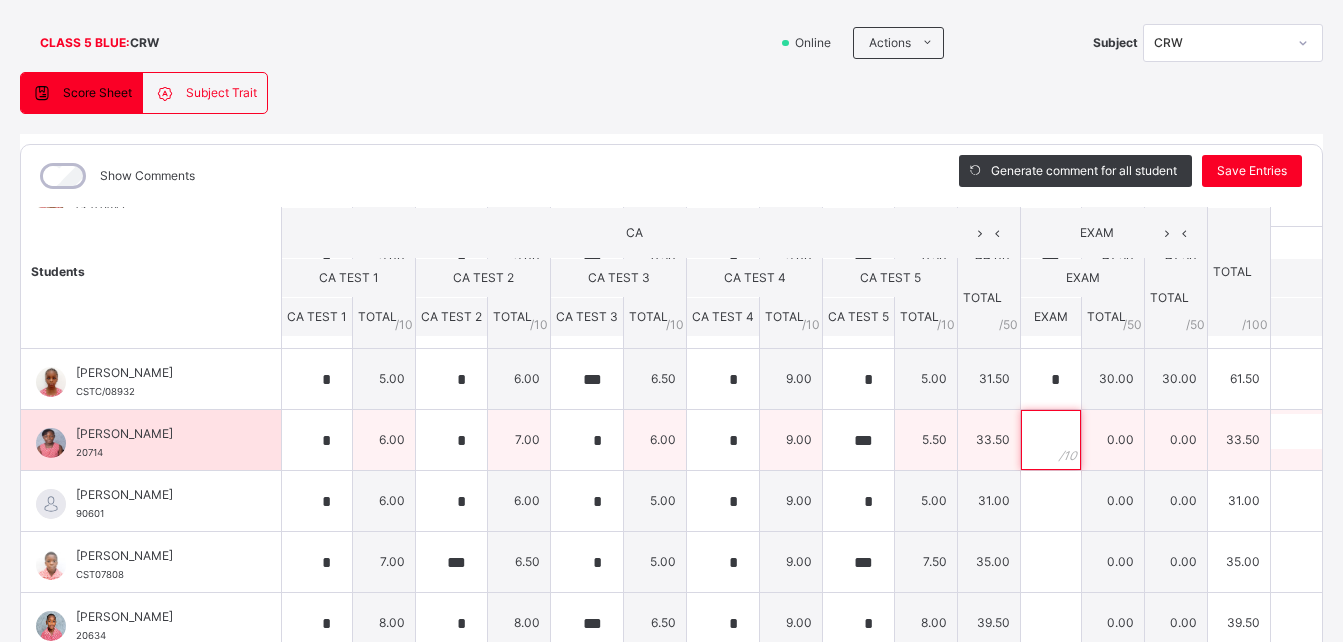 click at bounding box center [1051, 440] 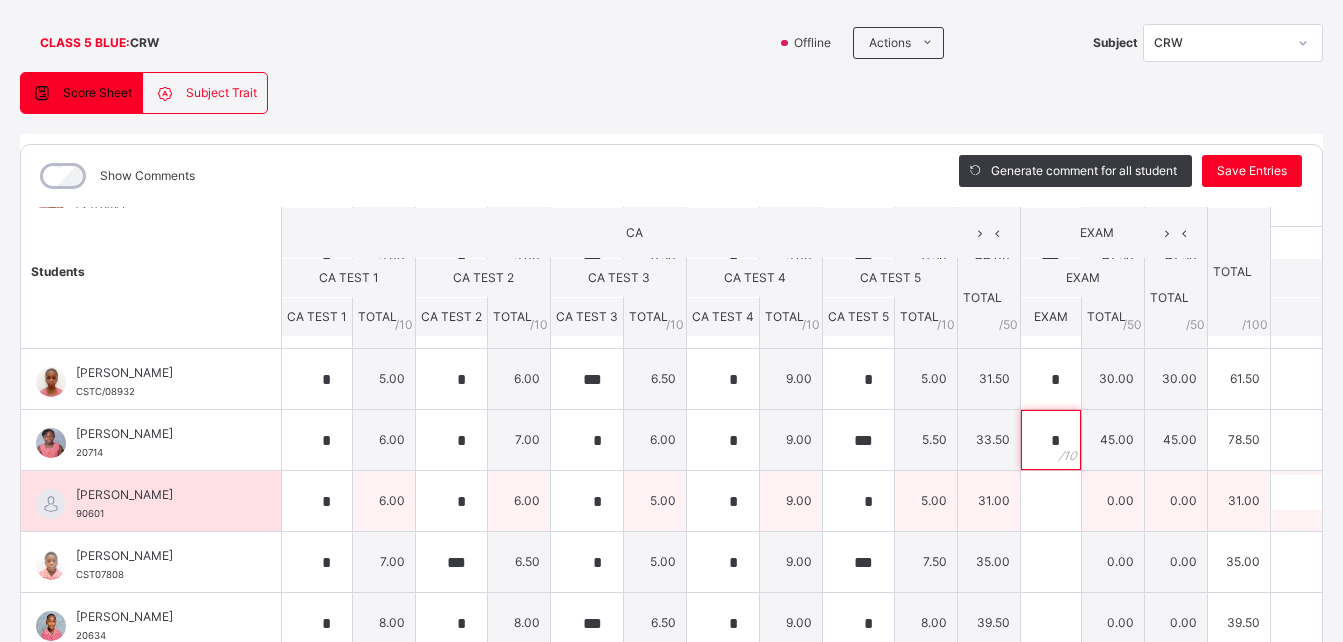type on "*" 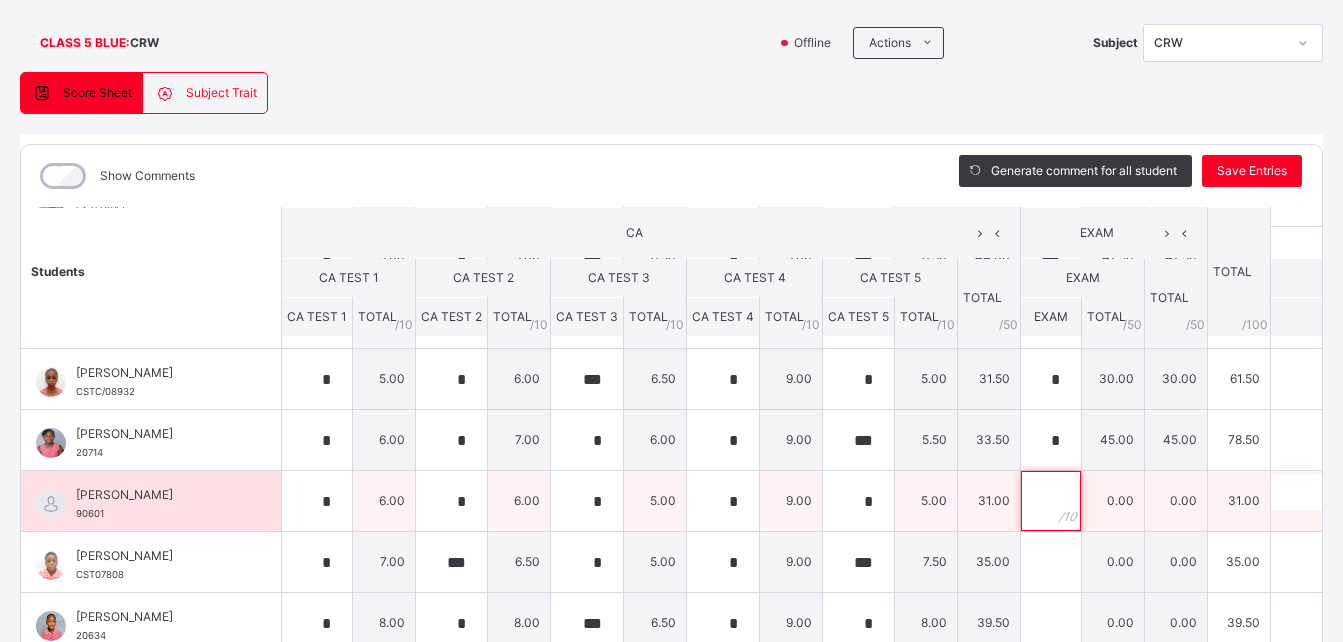 click at bounding box center (1051, 501) 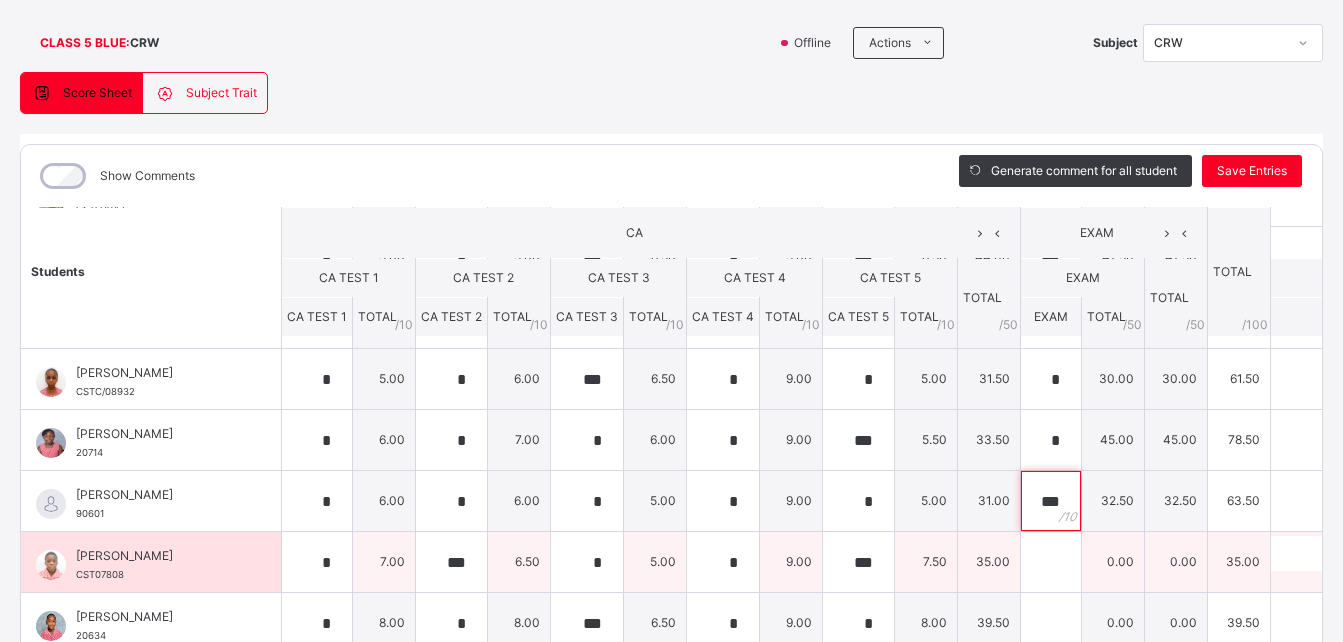 type on "***" 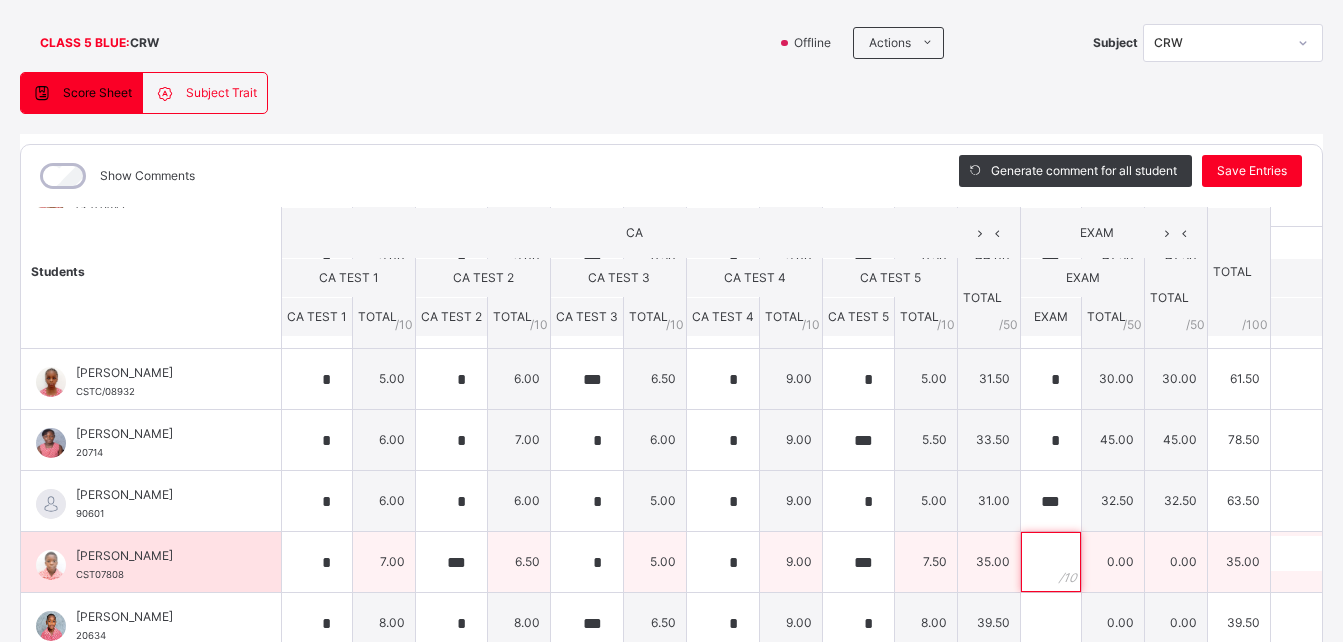 click at bounding box center (1051, 562) 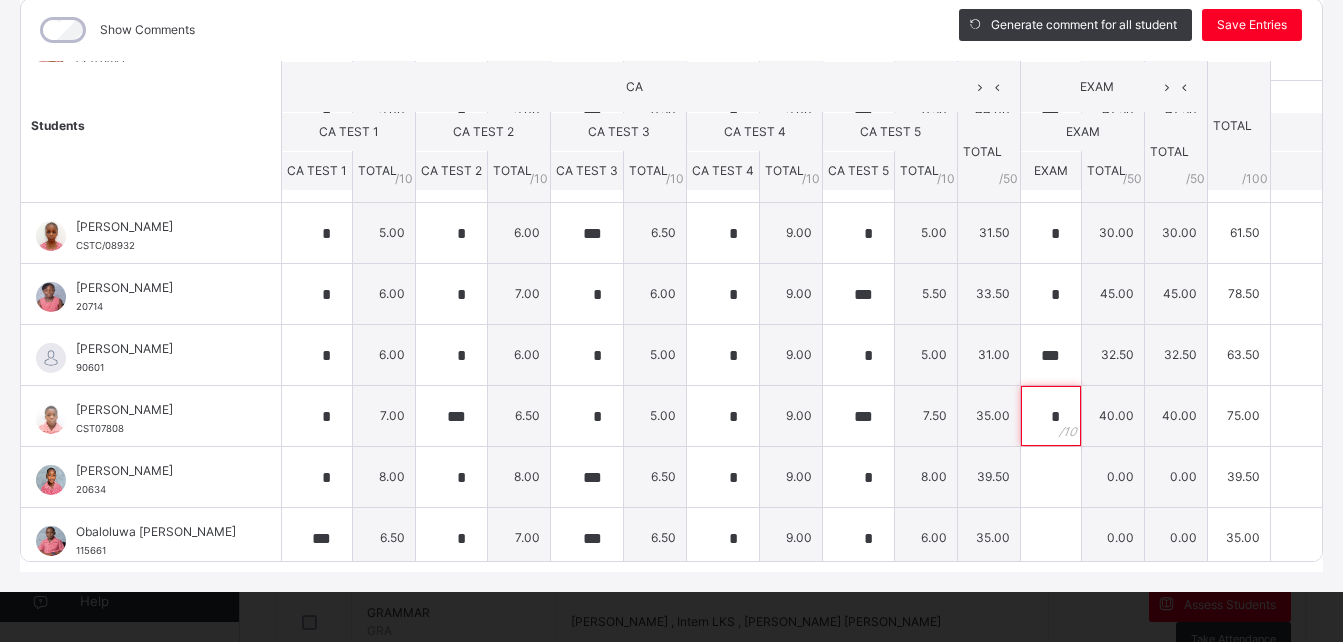 scroll, scrollTop: 284, scrollLeft: 0, axis: vertical 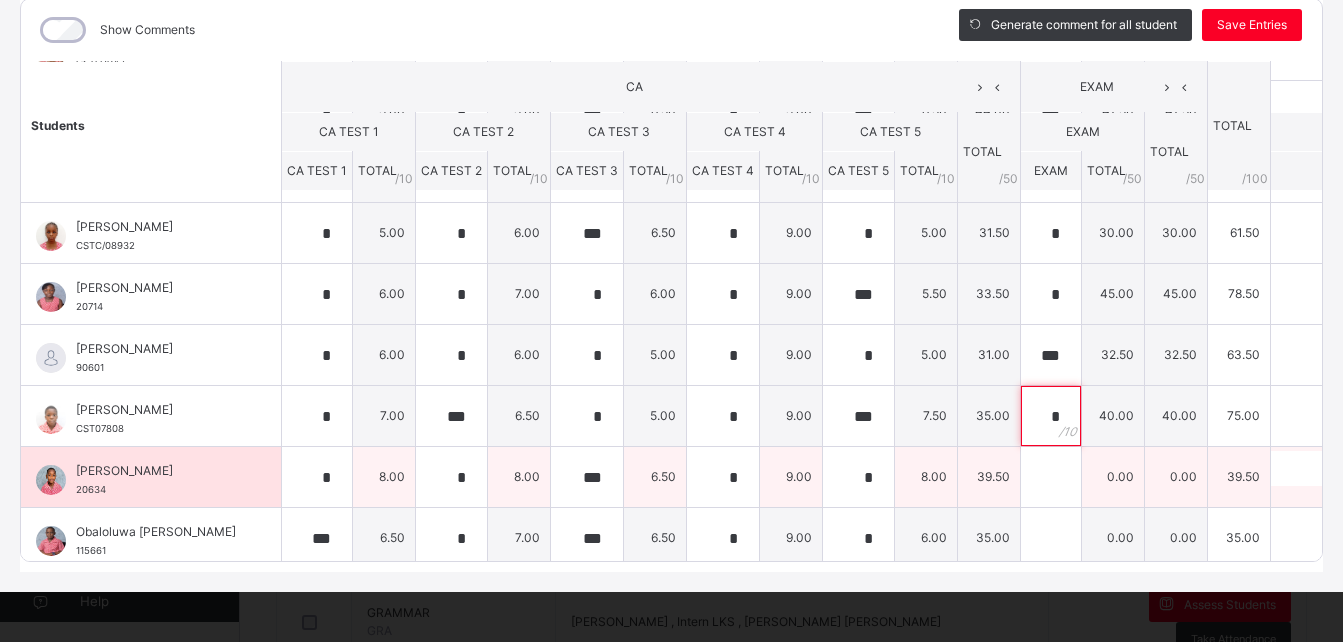 type on "*" 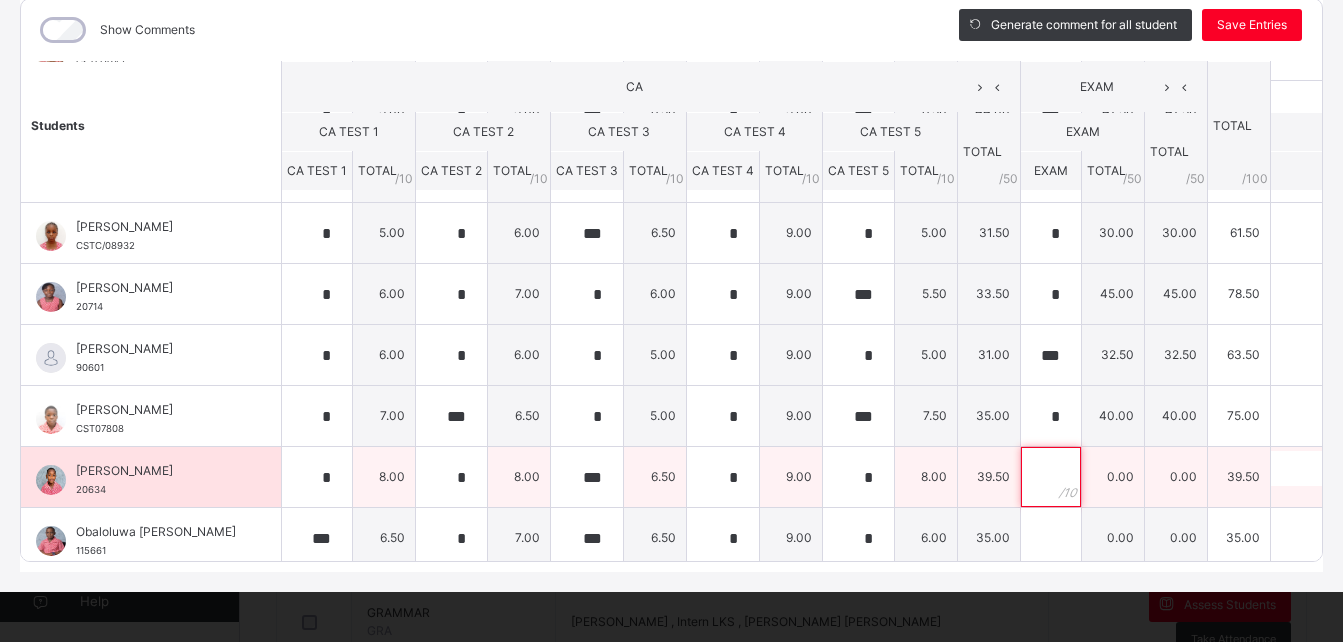 click at bounding box center [1051, 477] 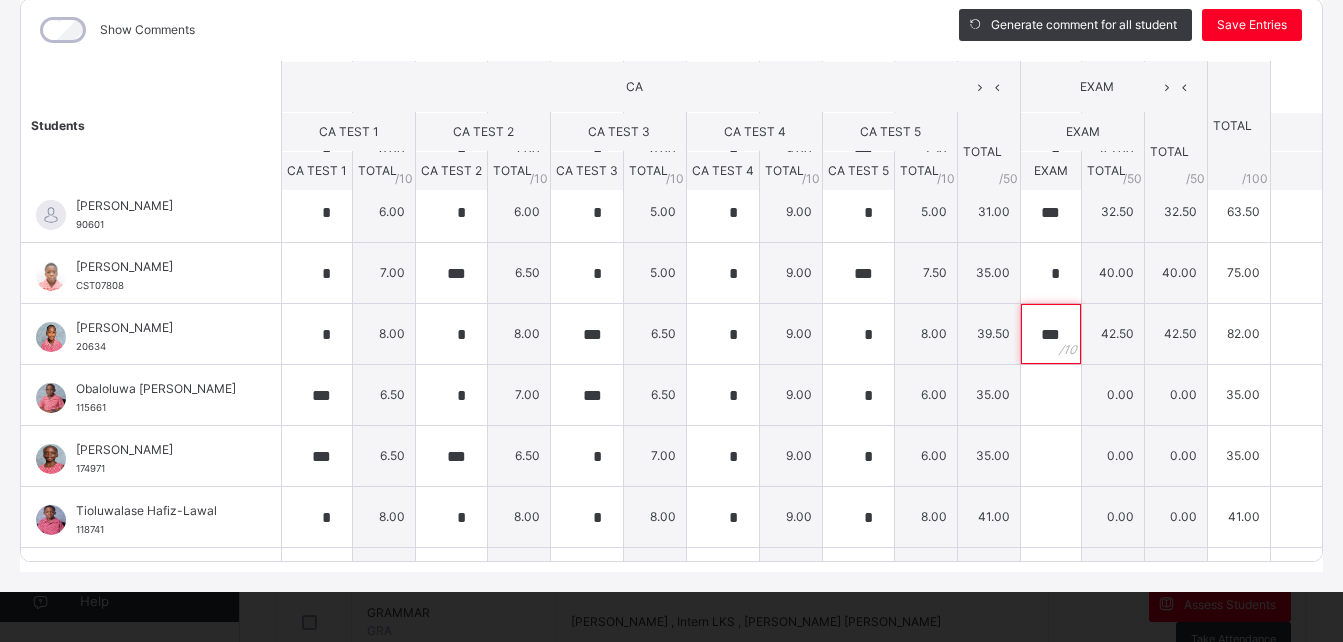 scroll, scrollTop: 438, scrollLeft: 0, axis: vertical 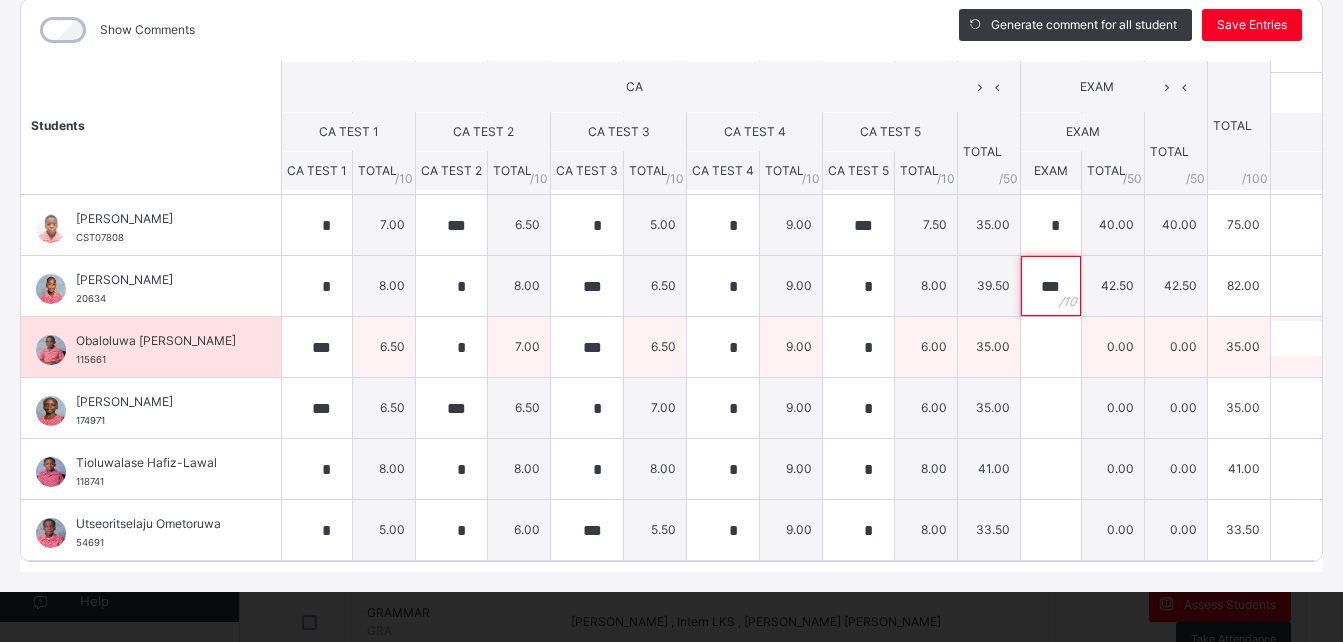 type on "***" 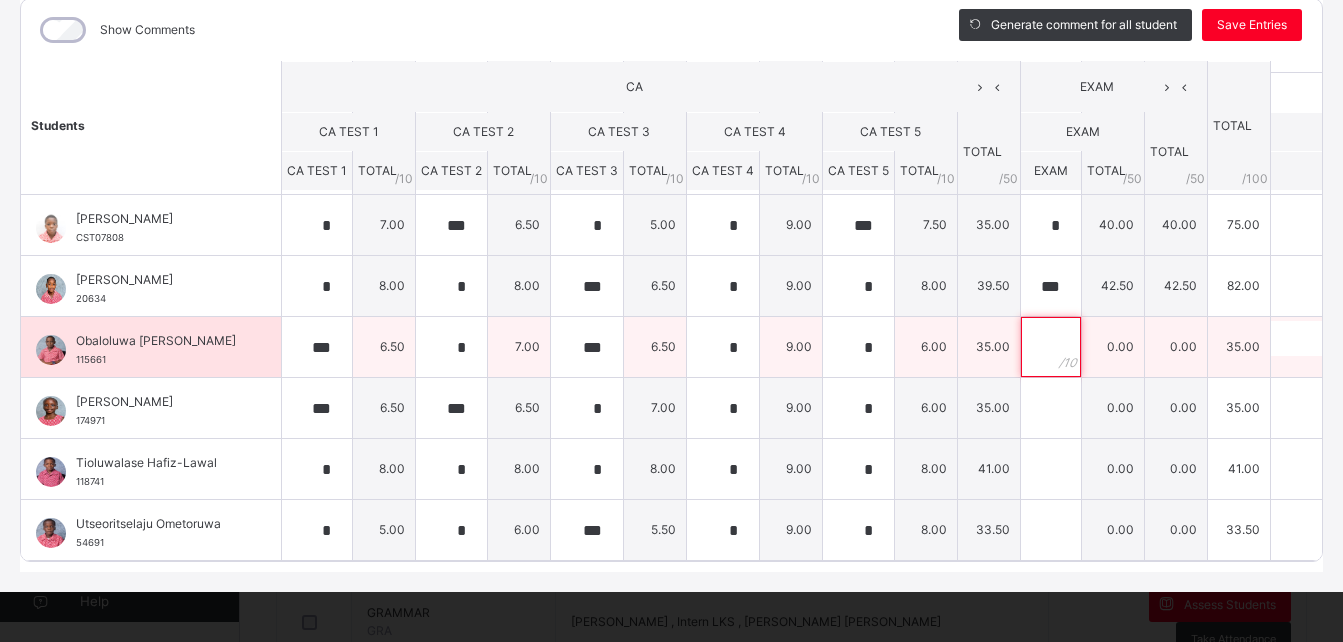 click at bounding box center (1051, 347) 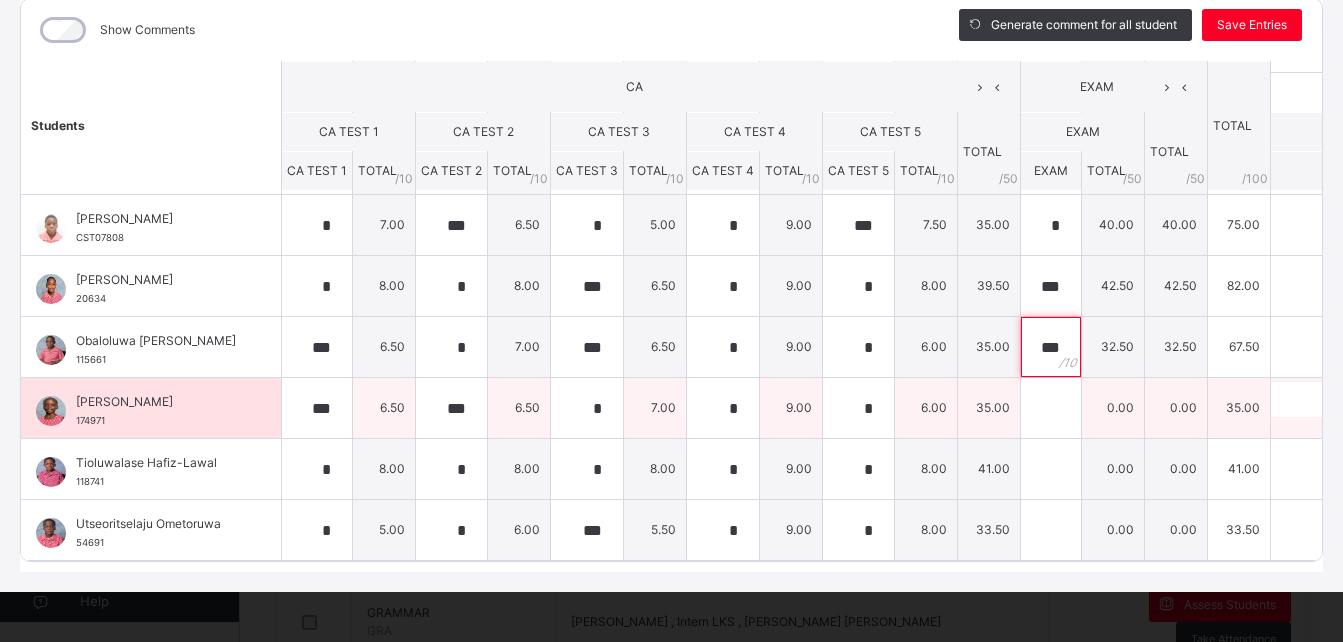 type on "***" 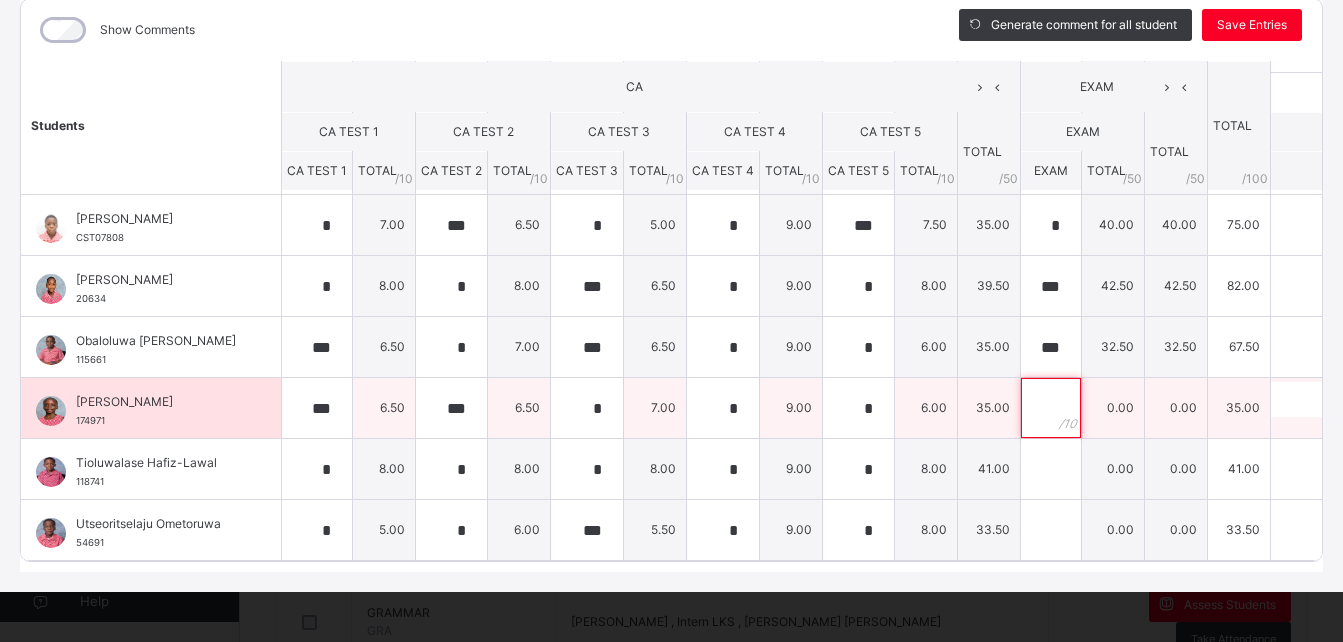 click at bounding box center [1051, 408] 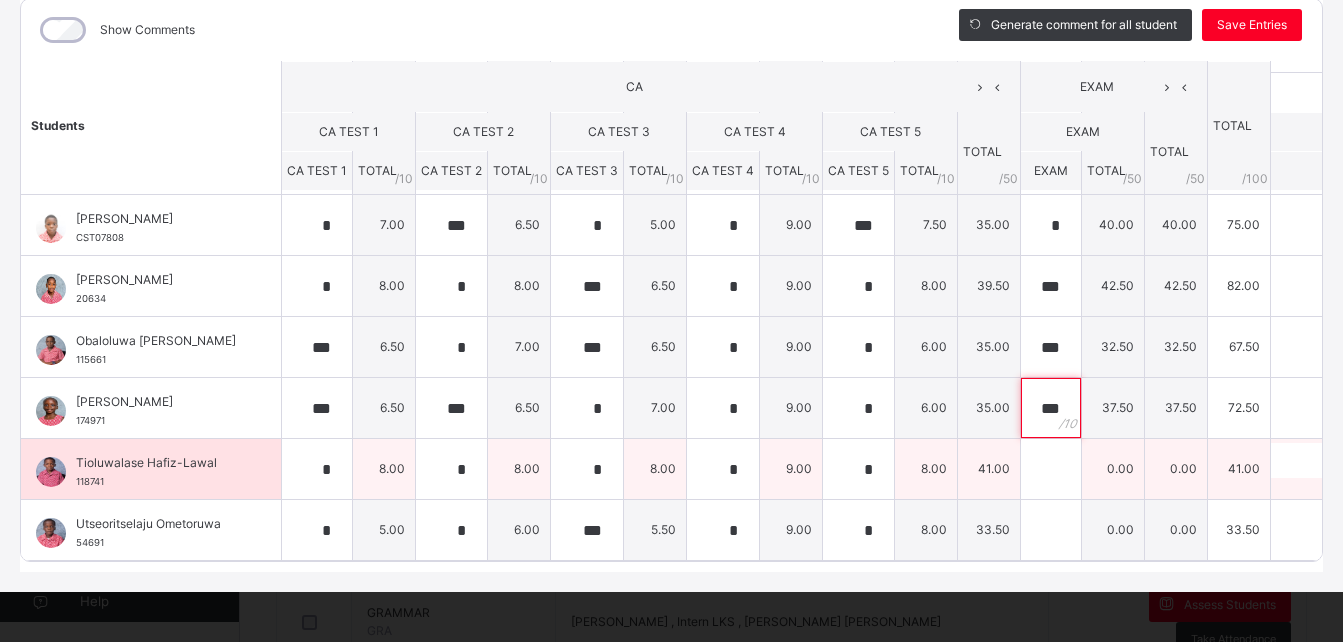 type on "***" 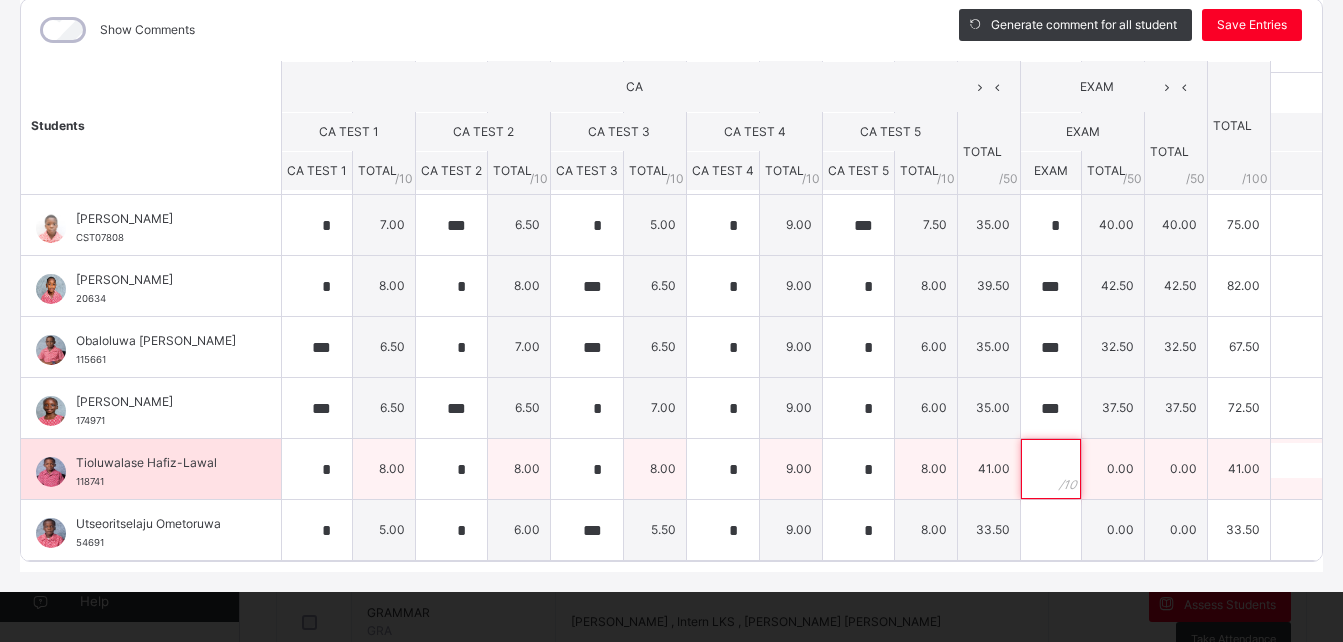 click at bounding box center [1051, 469] 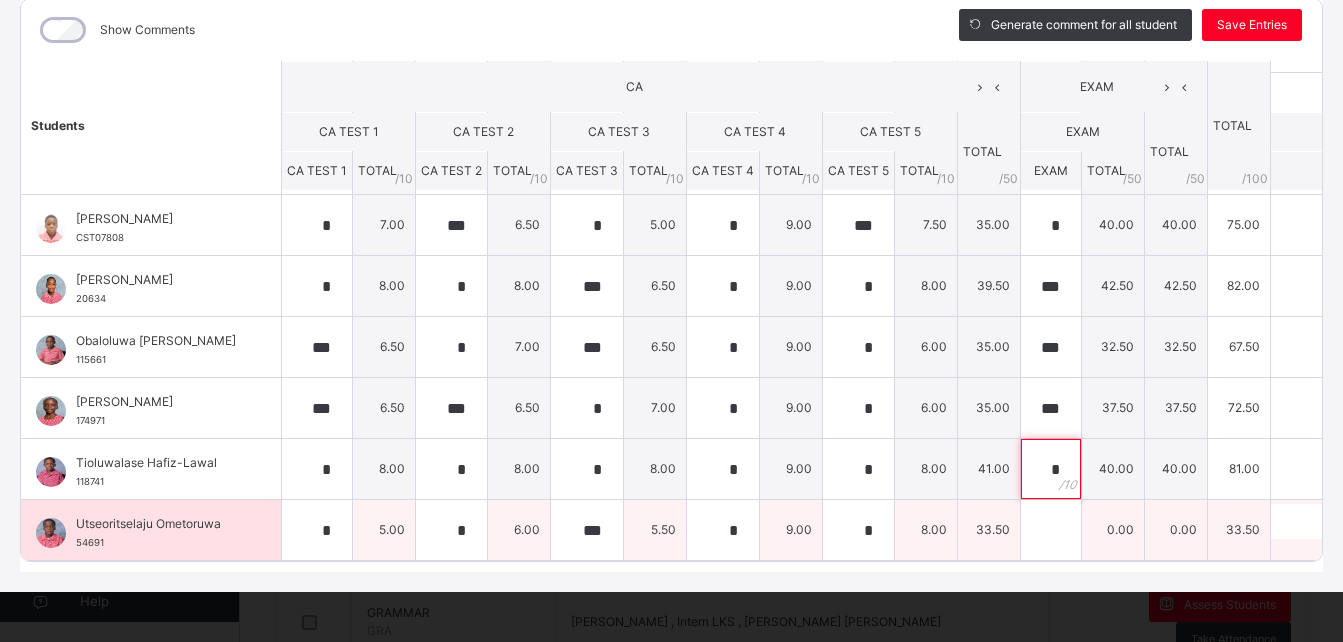 type on "*" 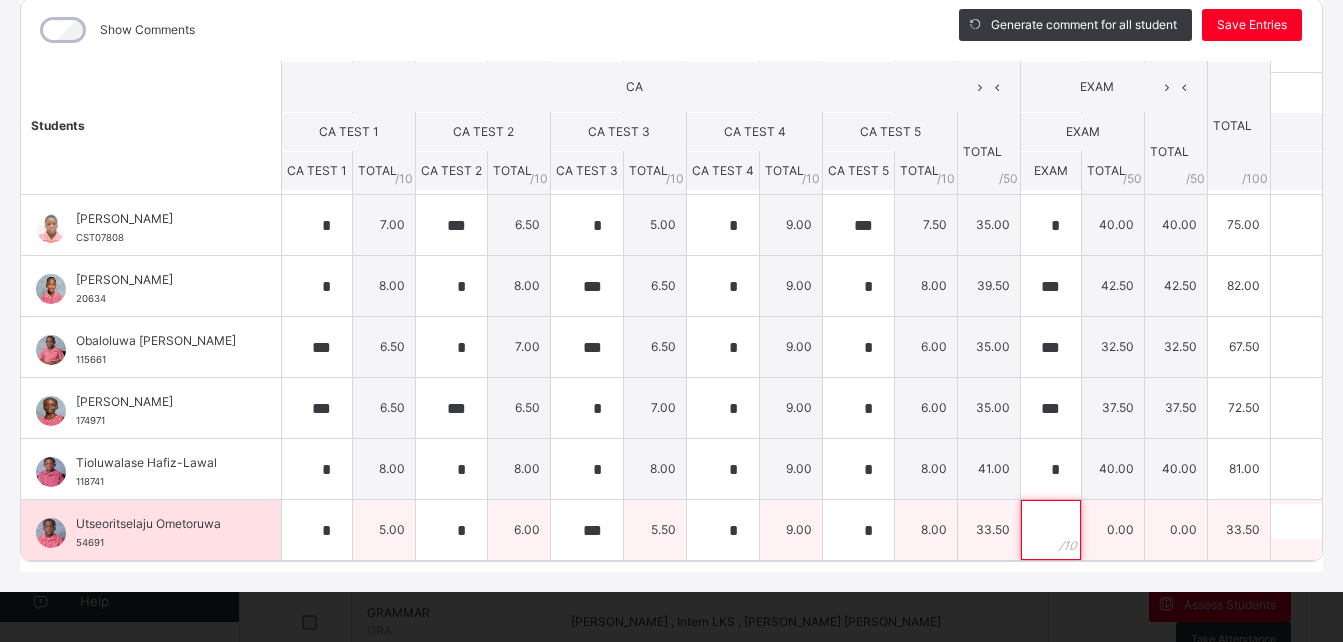 click at bounding box center (1051, 530) 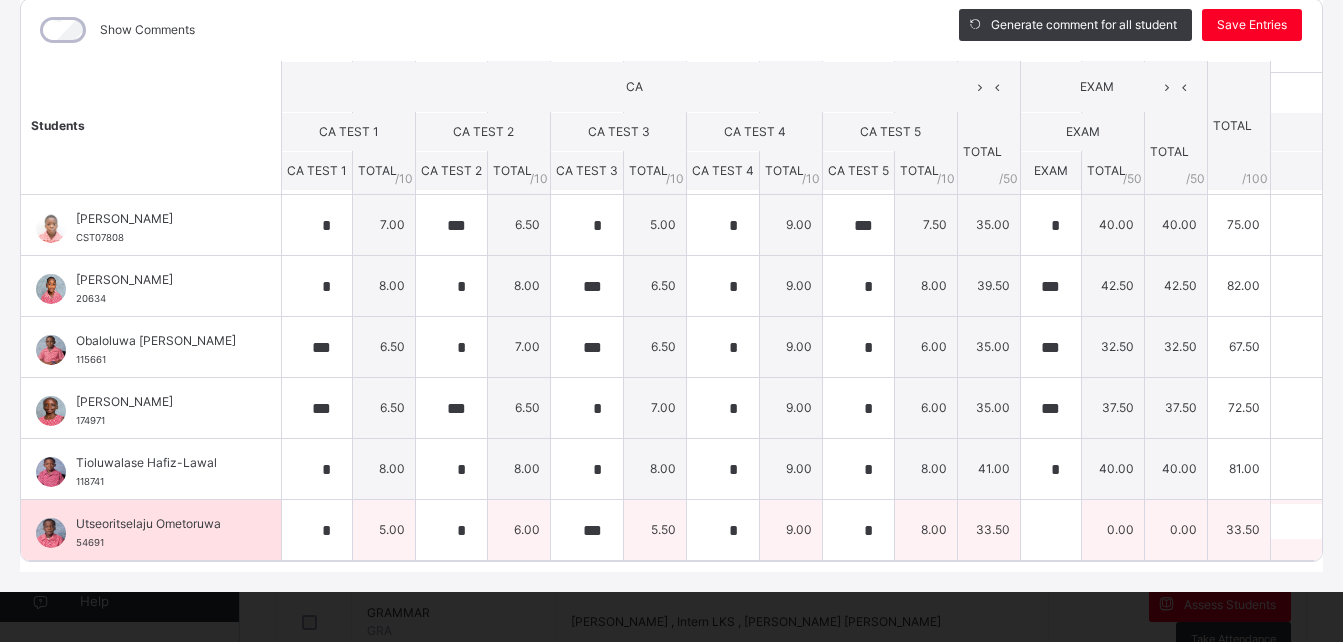 click at bounding box center [1051, 530] 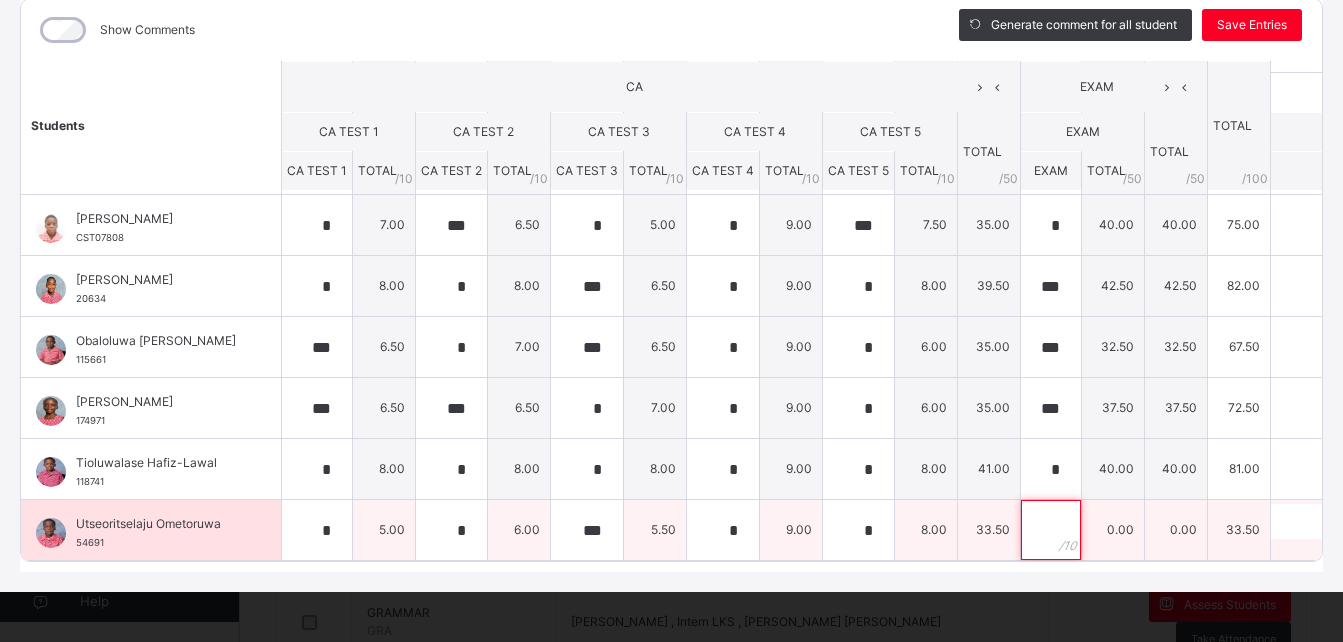 click at bounding box center (1051, 530) 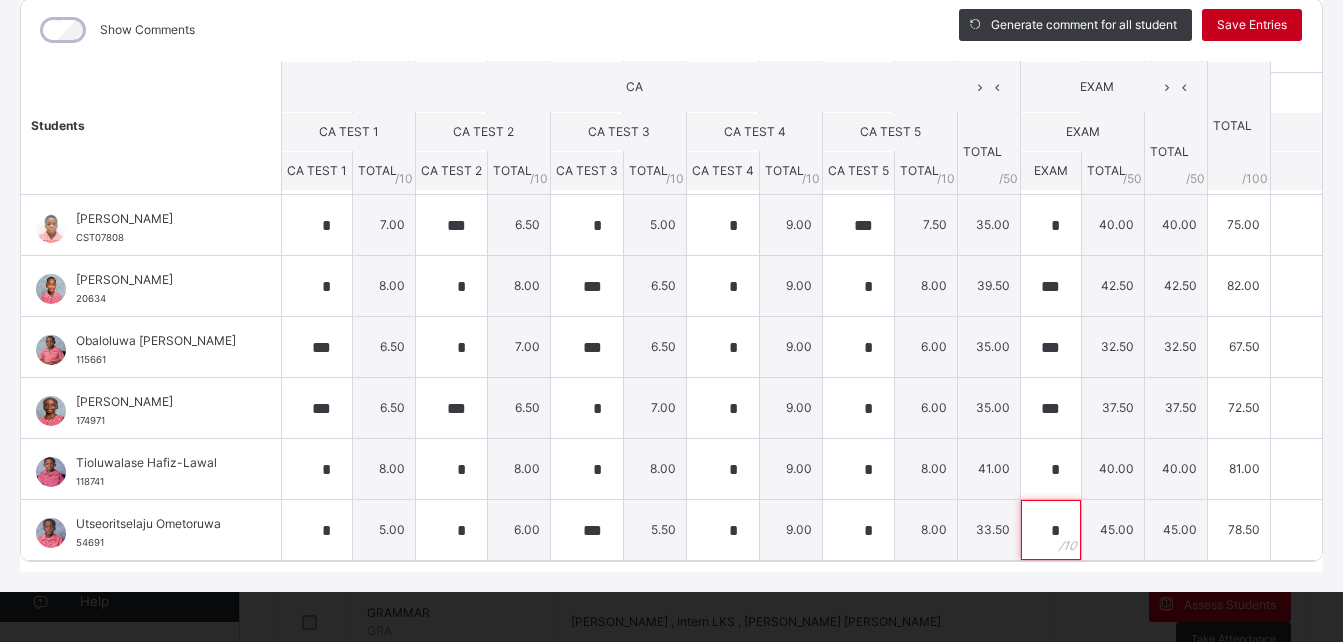 type on "*" 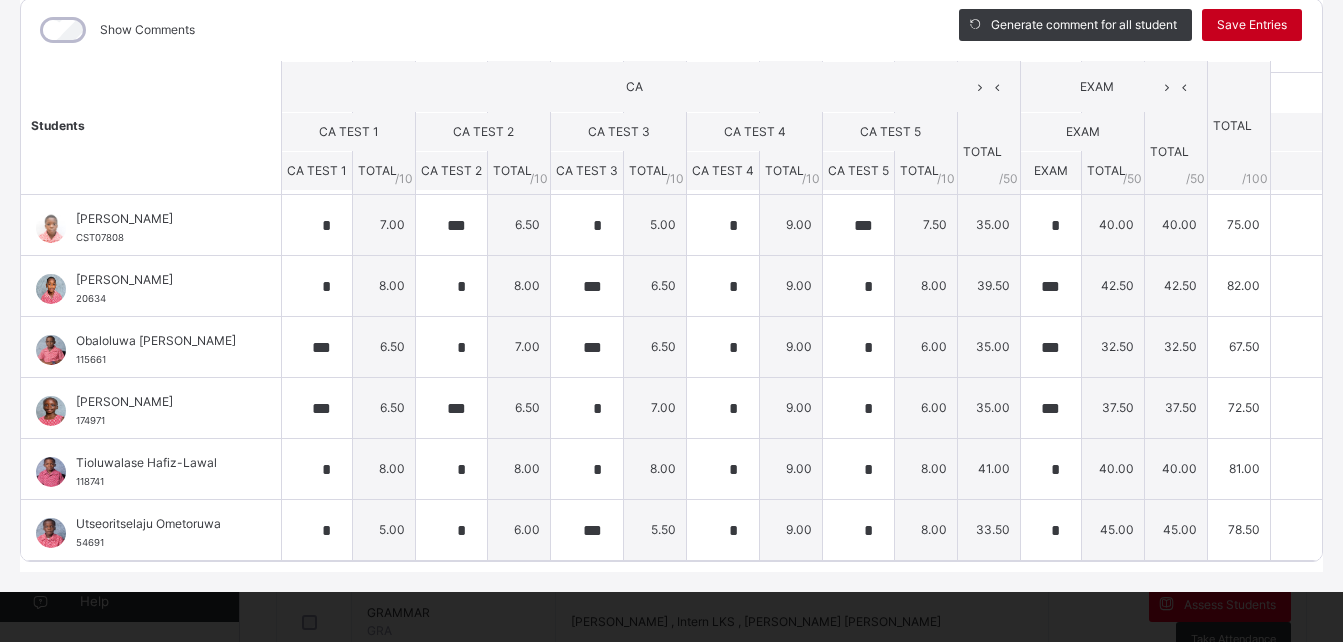 click on "Save Entries" at bounding box center [1252, 25] 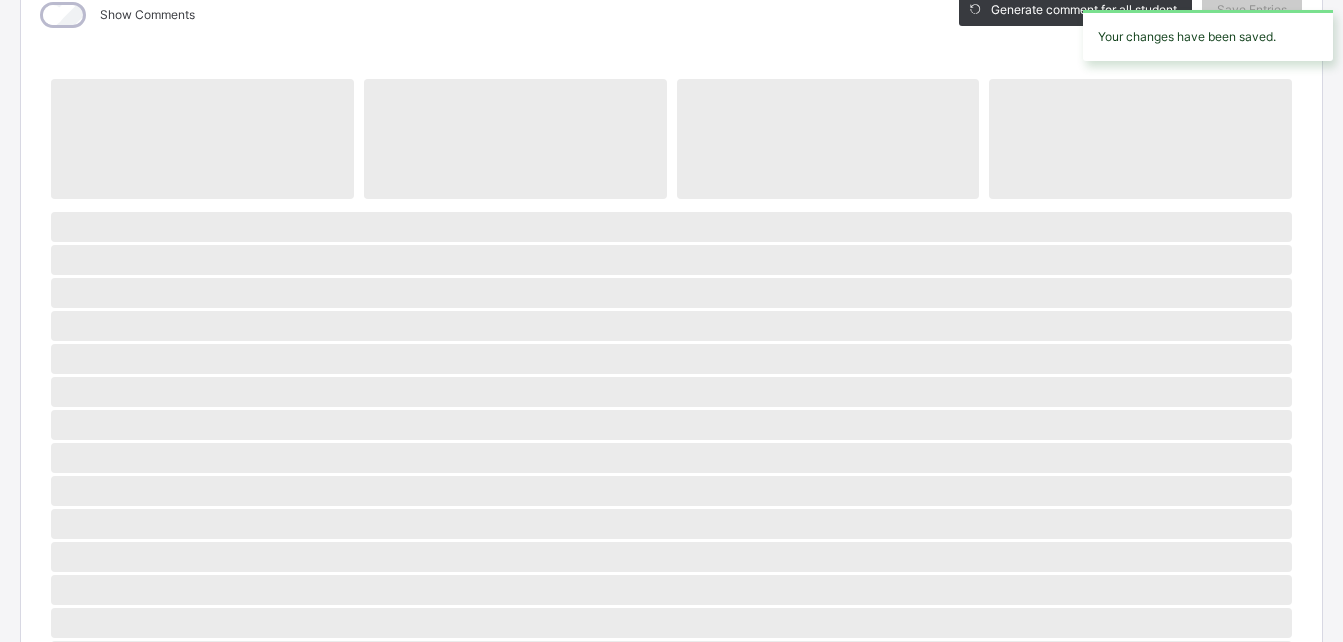 drag, startPoint x: 1327, startPoint y: 292, endPoint x: 1303, endPoint y: 212, distance: 83.52245 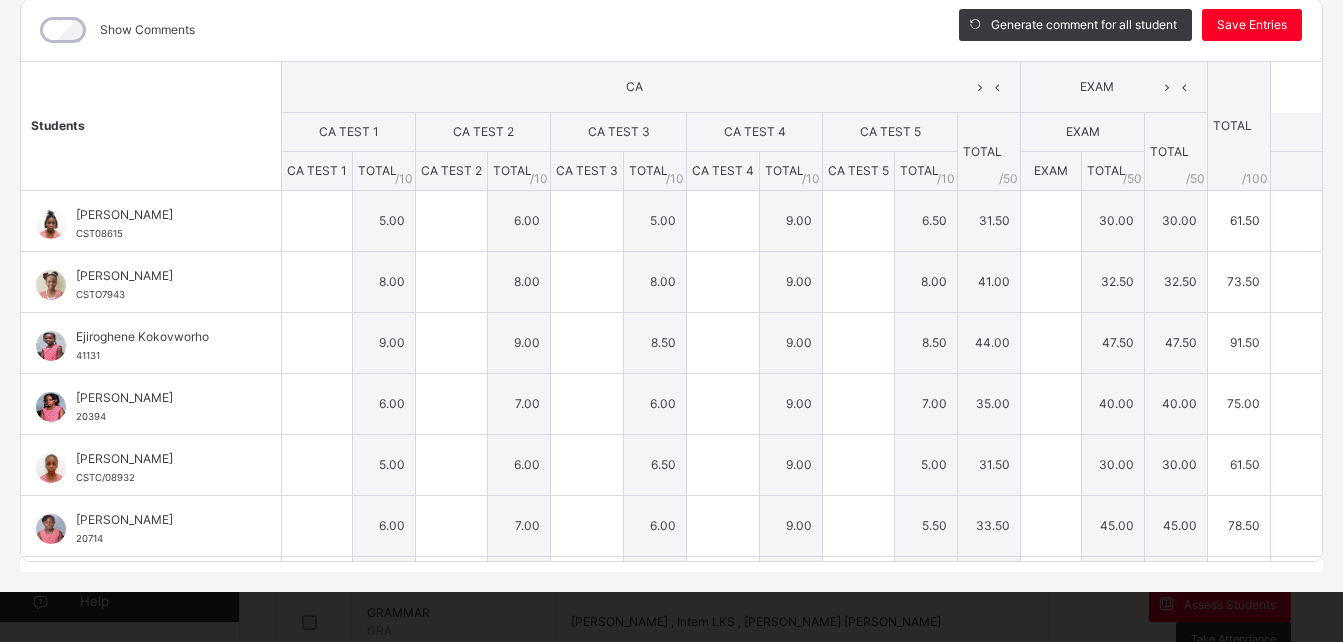 type on "*" 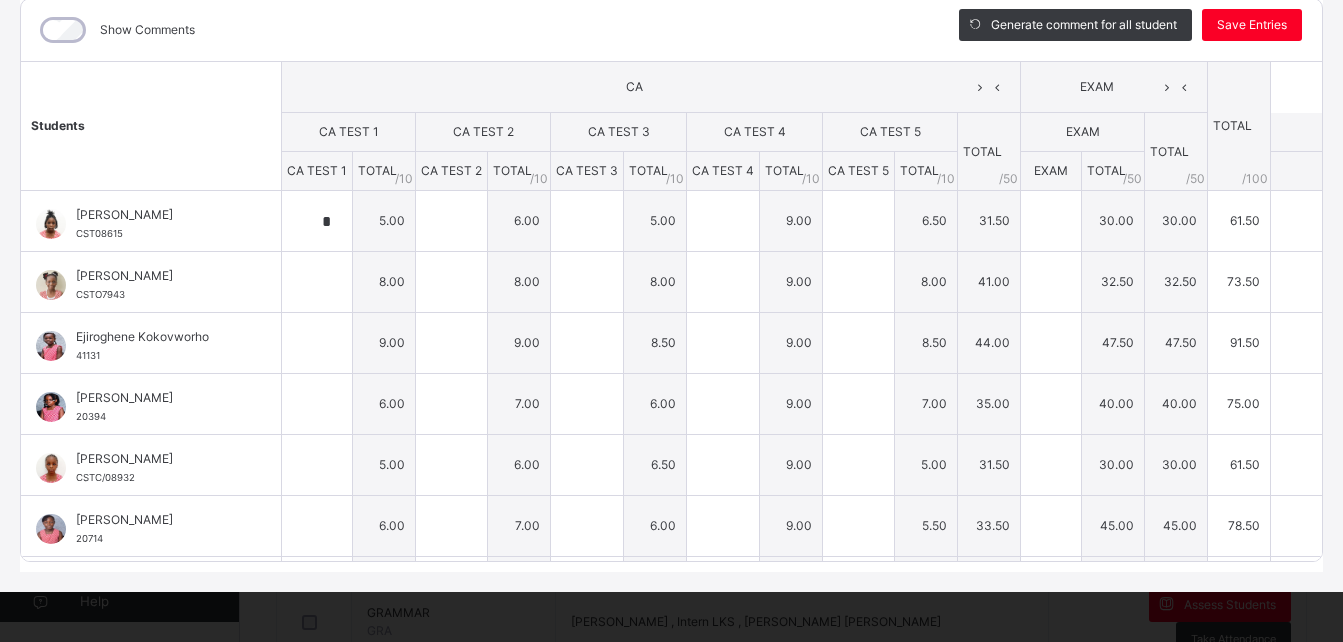 type on "*" 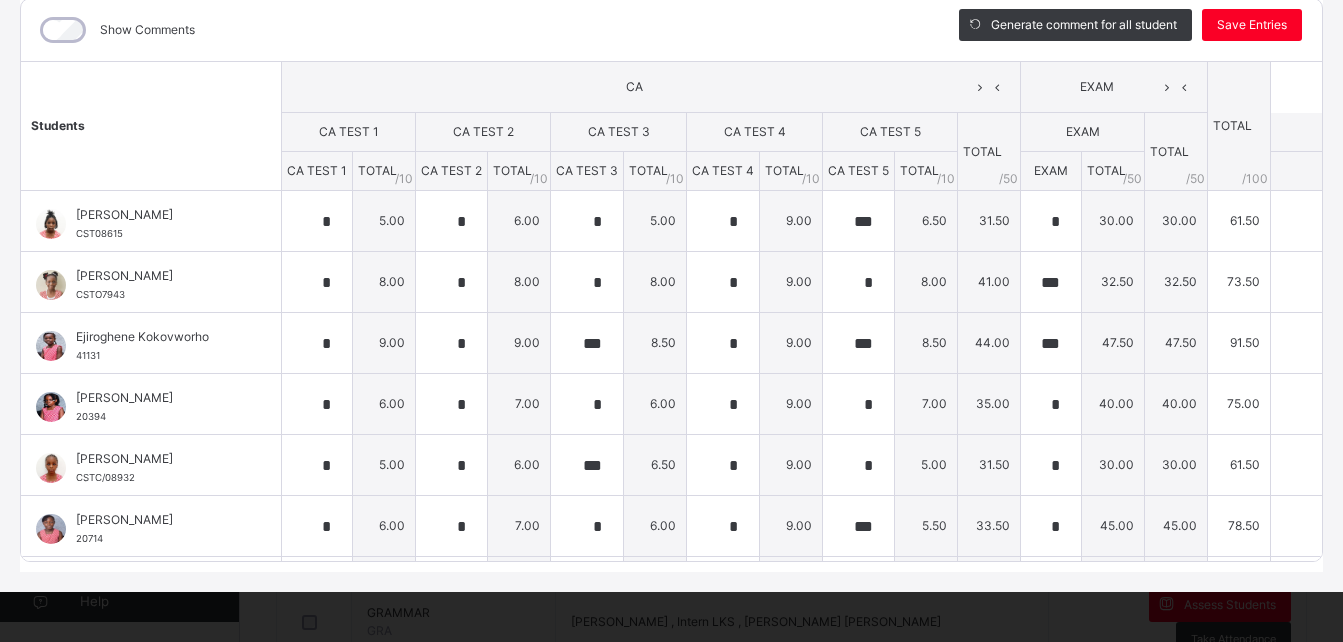 type on "*" 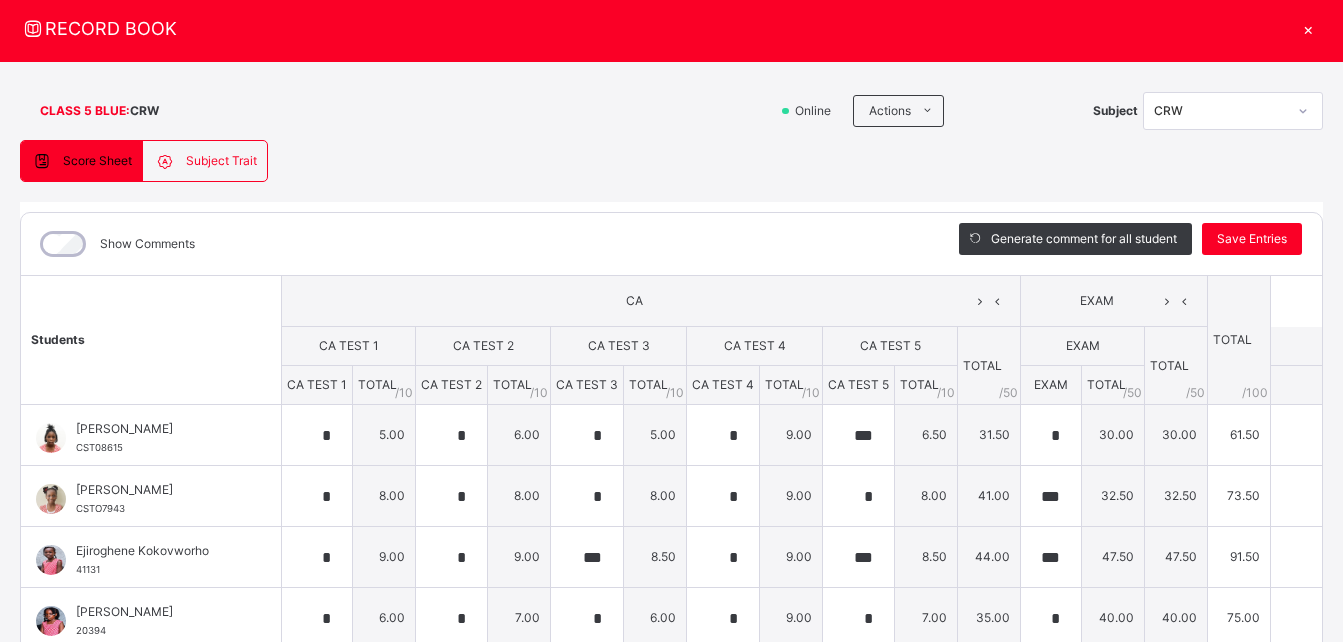 scroll, scrollTop: 57, scrollLeft: 0, axis: vertical 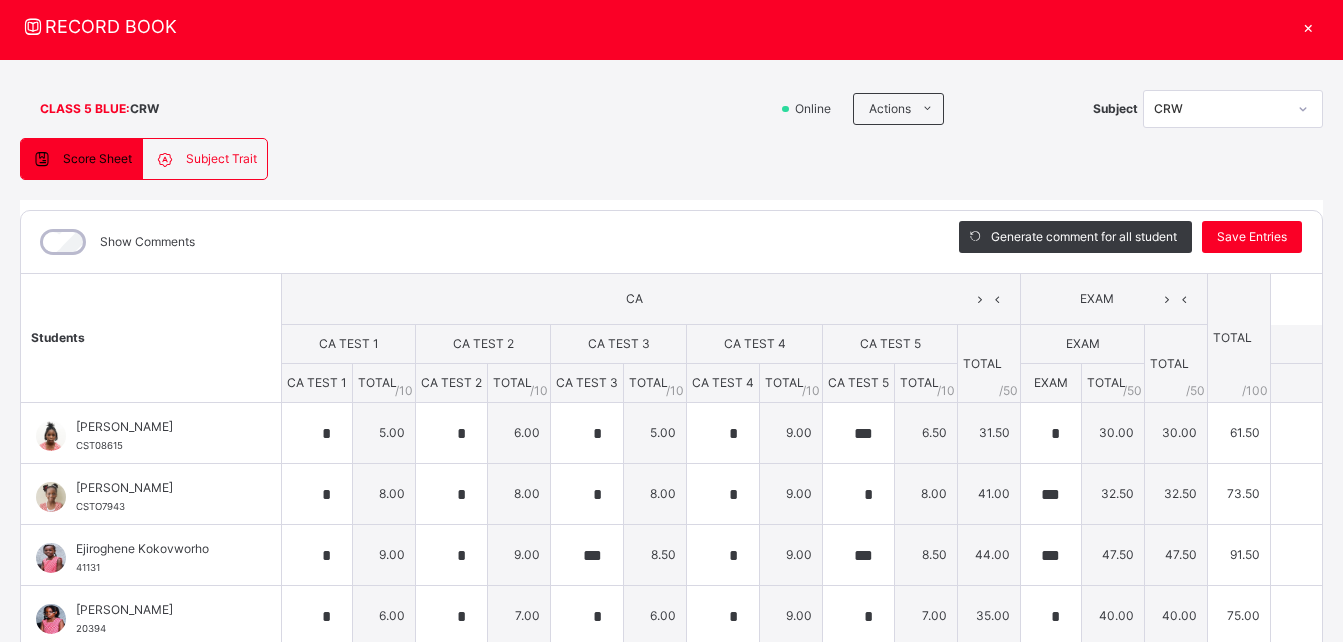 click 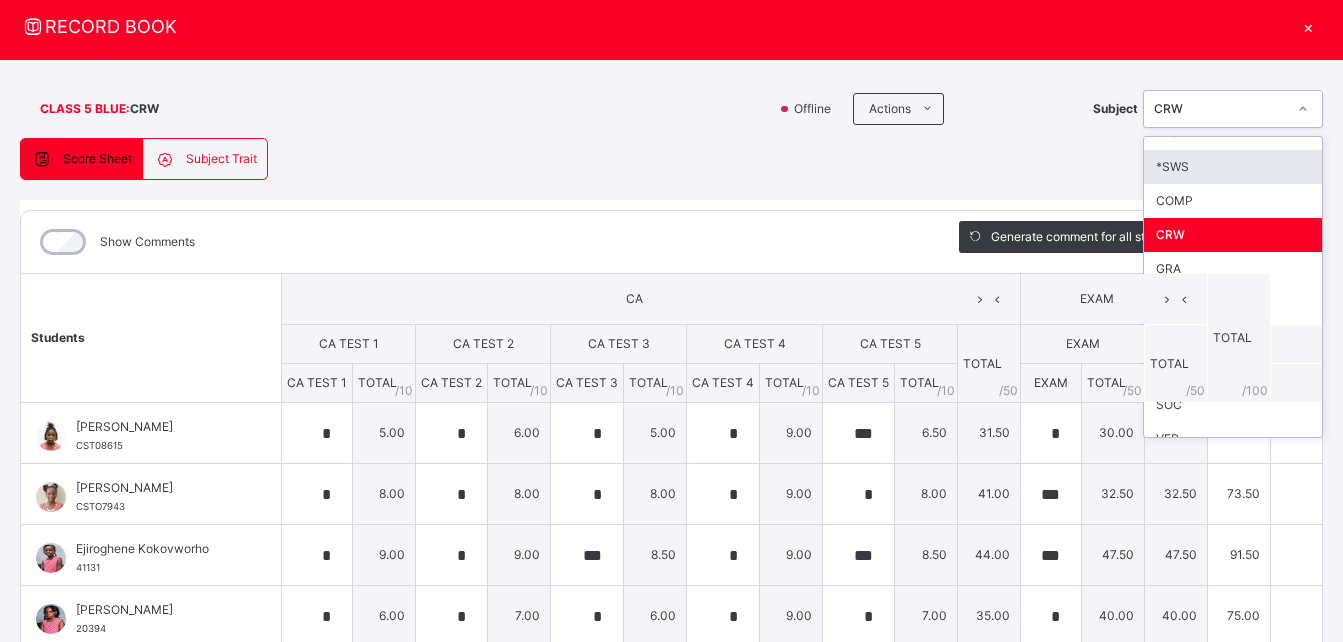 scroll, scrollTop: 74, scrollLeft: 0, axis: vertical 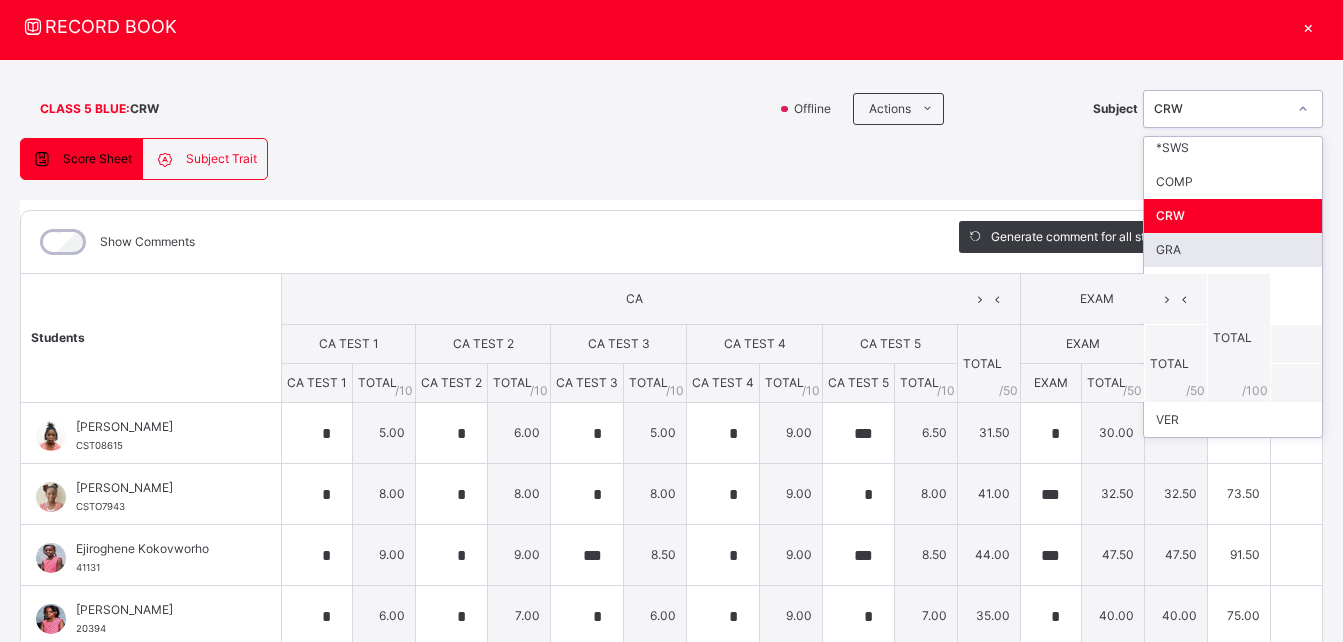 click on "GRA" at bounding box center [1233, 250] 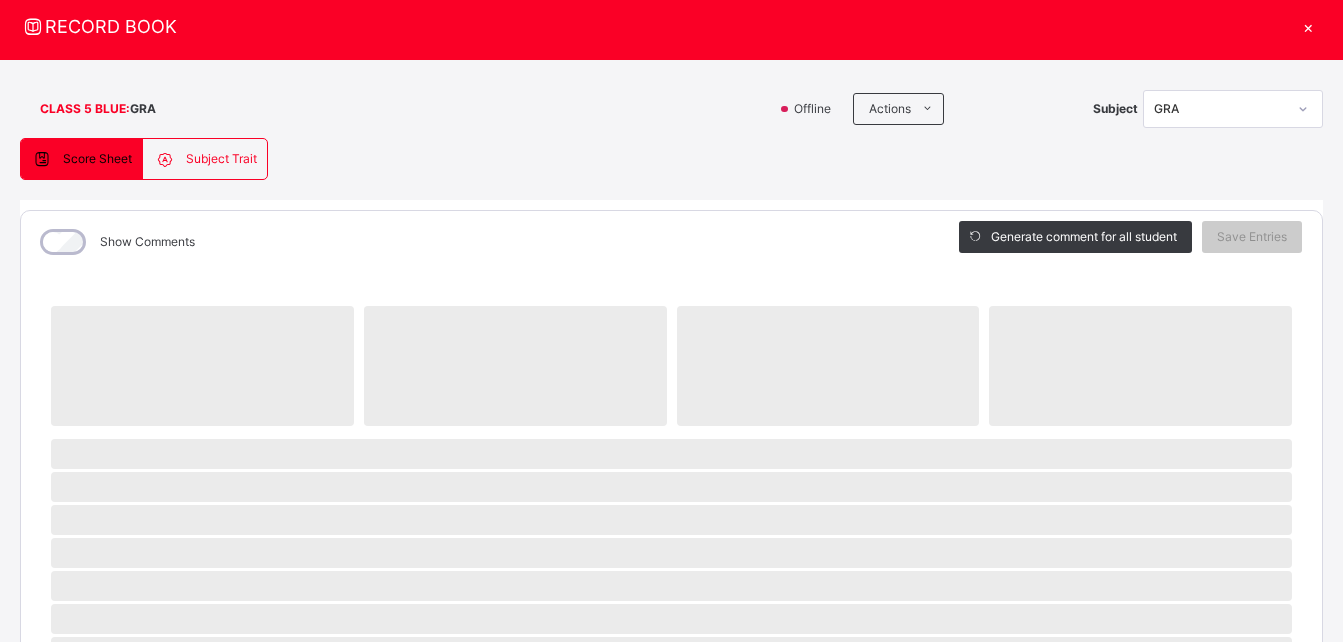 click on "Generate comment for all student" at bounding box center (1075, 237) 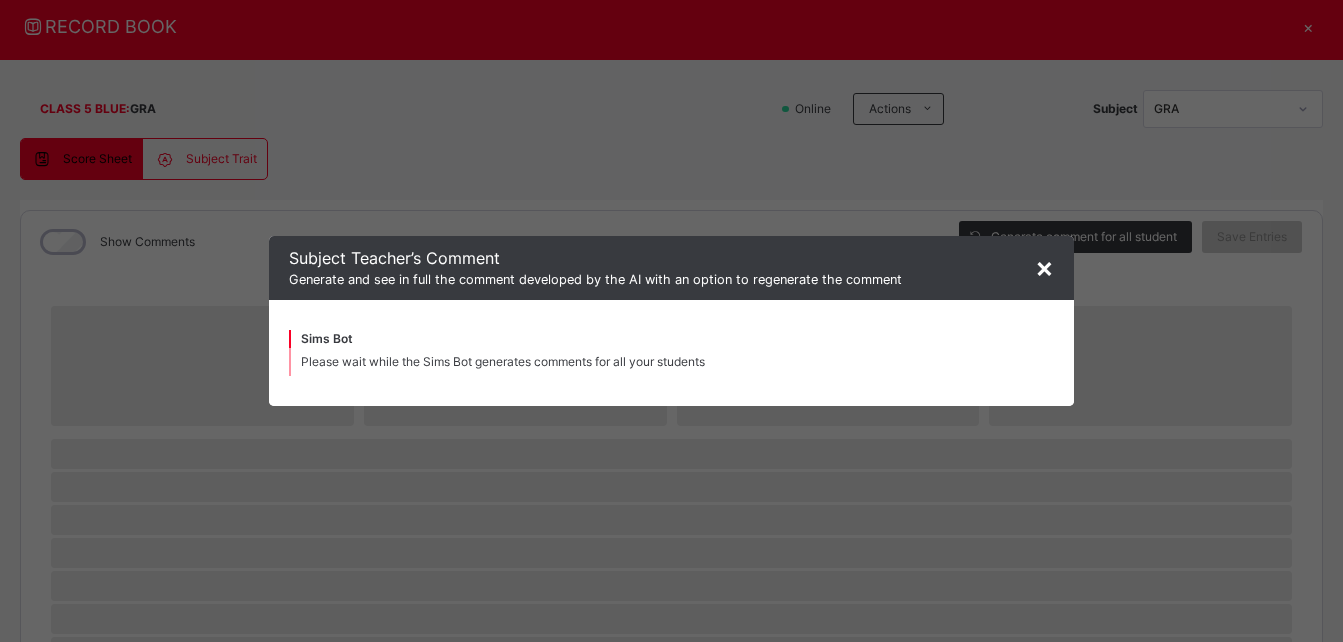 click on "×" at bounding box center (1044, 267) 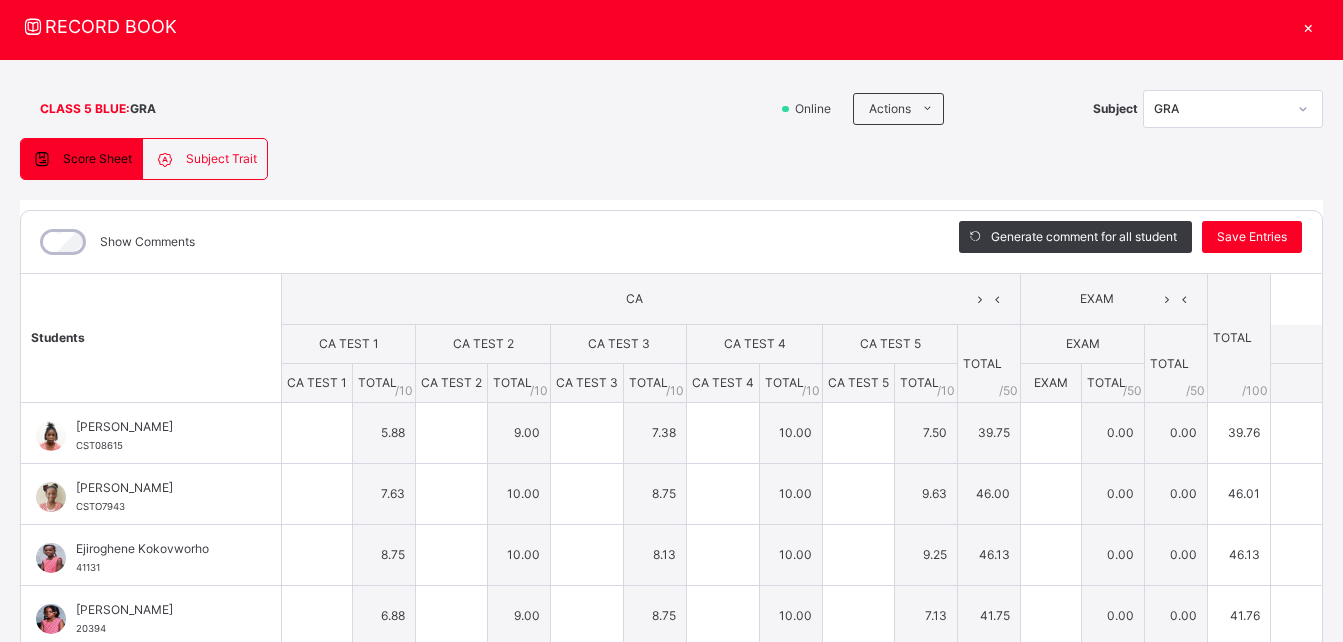 type on "****" 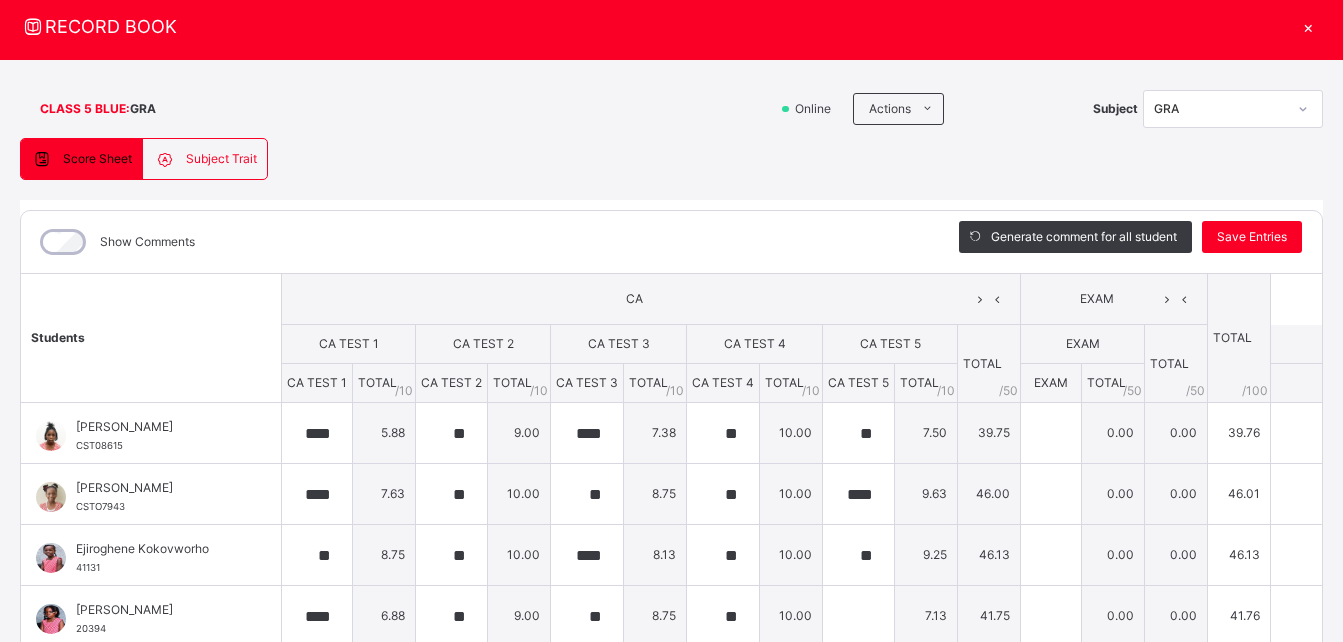 type on "****" 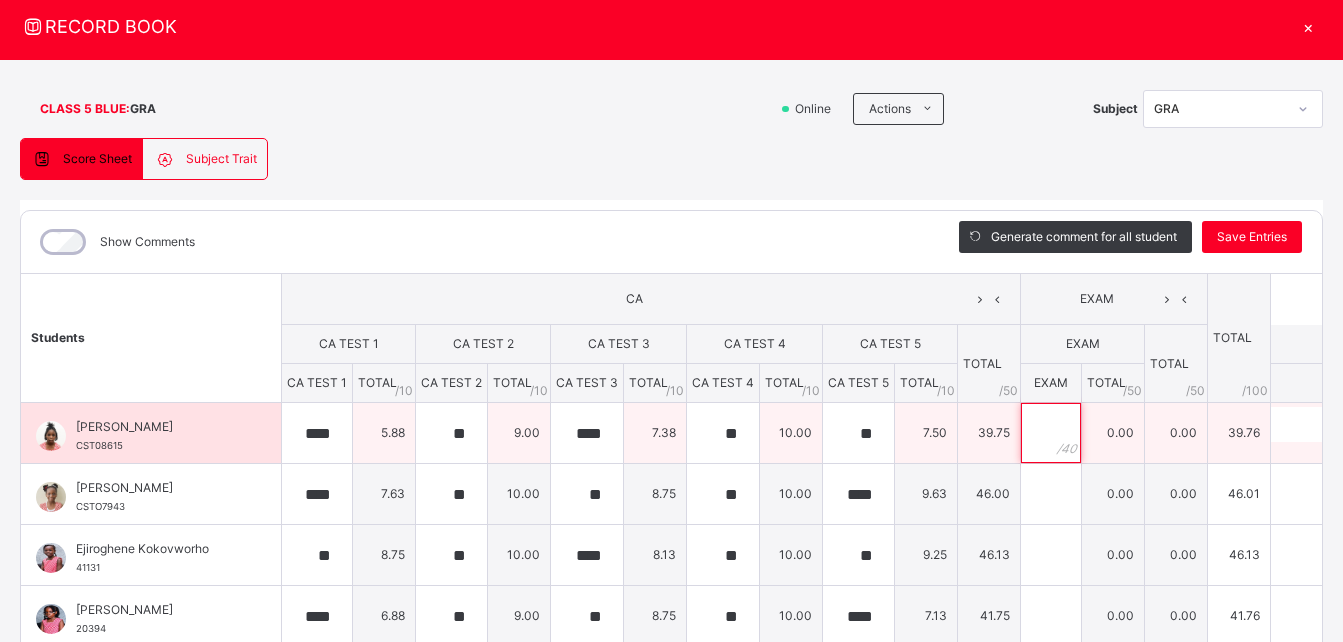 click at bounding box center [1051, 433] 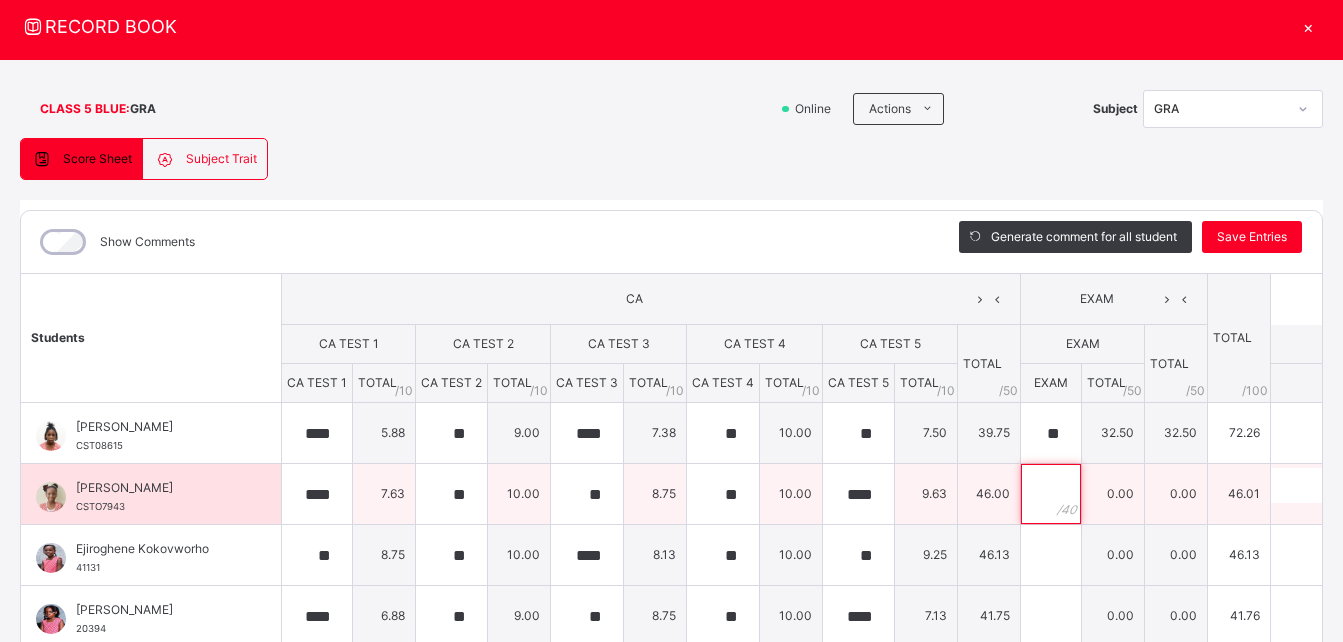 click at bounding box center [1051, 494] 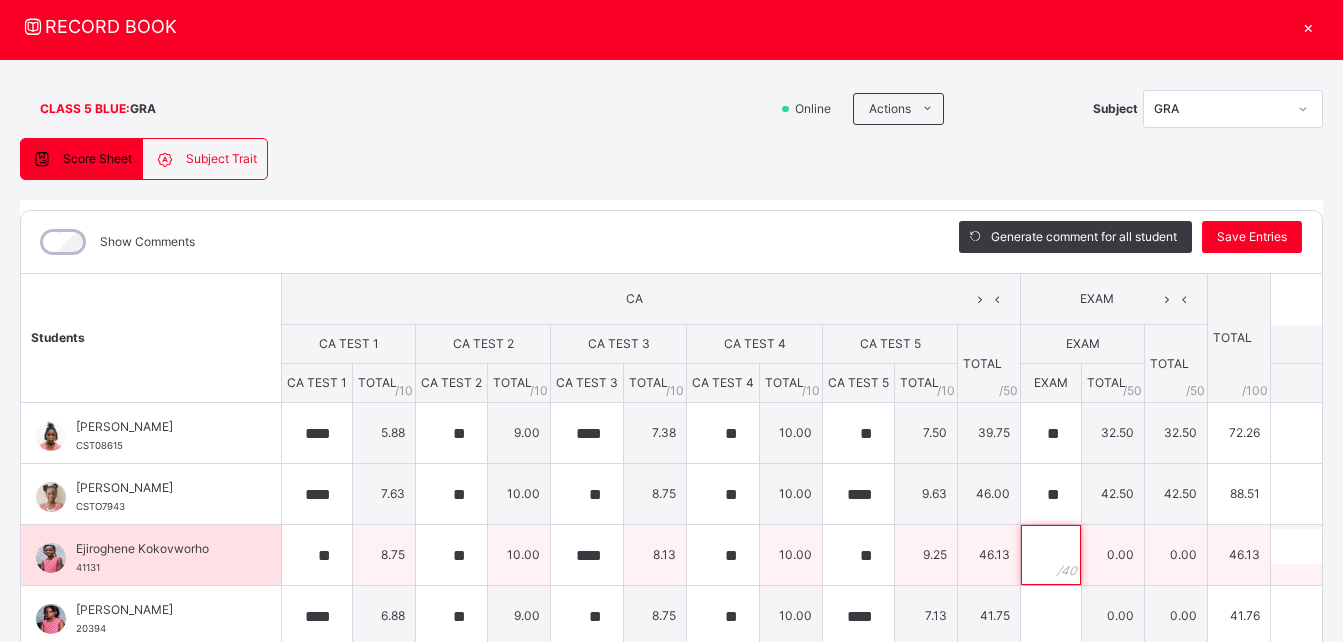 click at bounding box center (1051, 555) 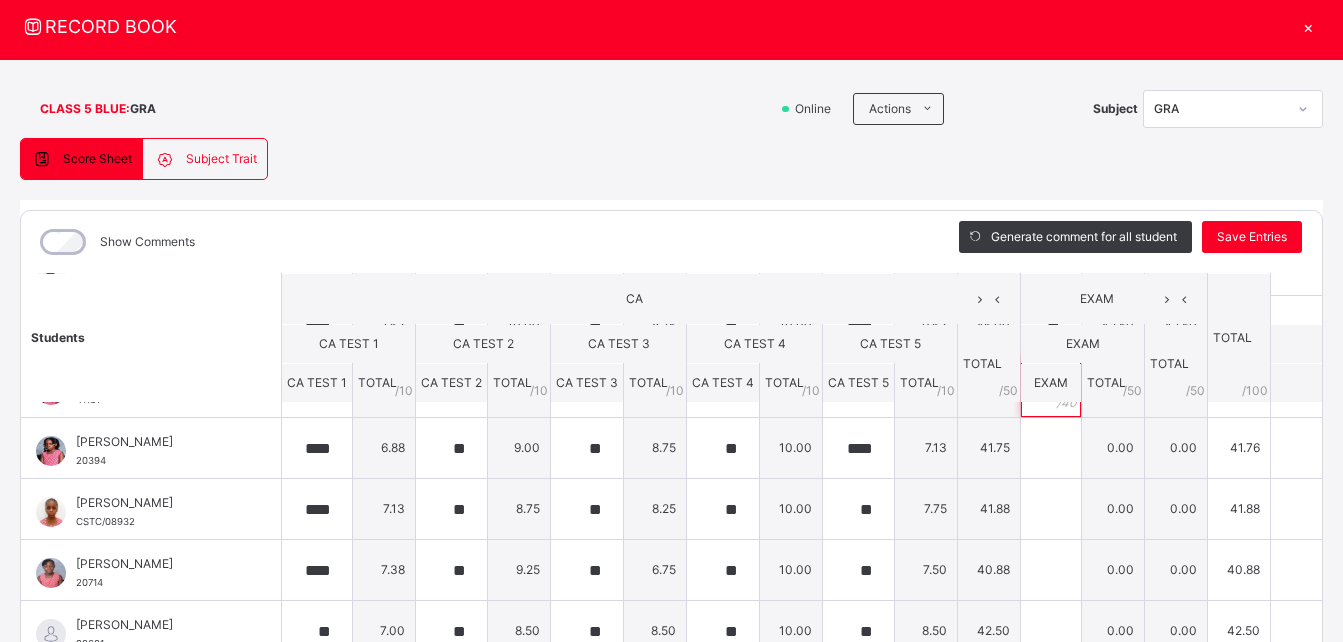 scroll, scrollTop: 171, scrollLeft: 0, axis: vertical 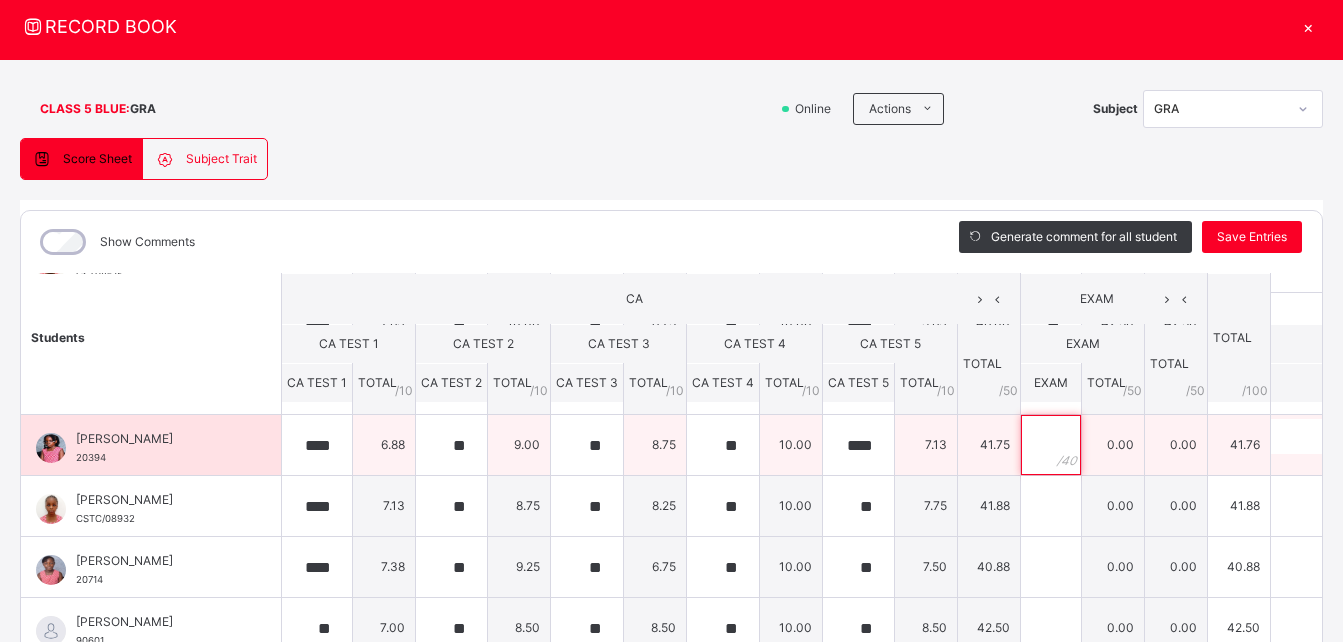 click at bounding box center (1051, 445) 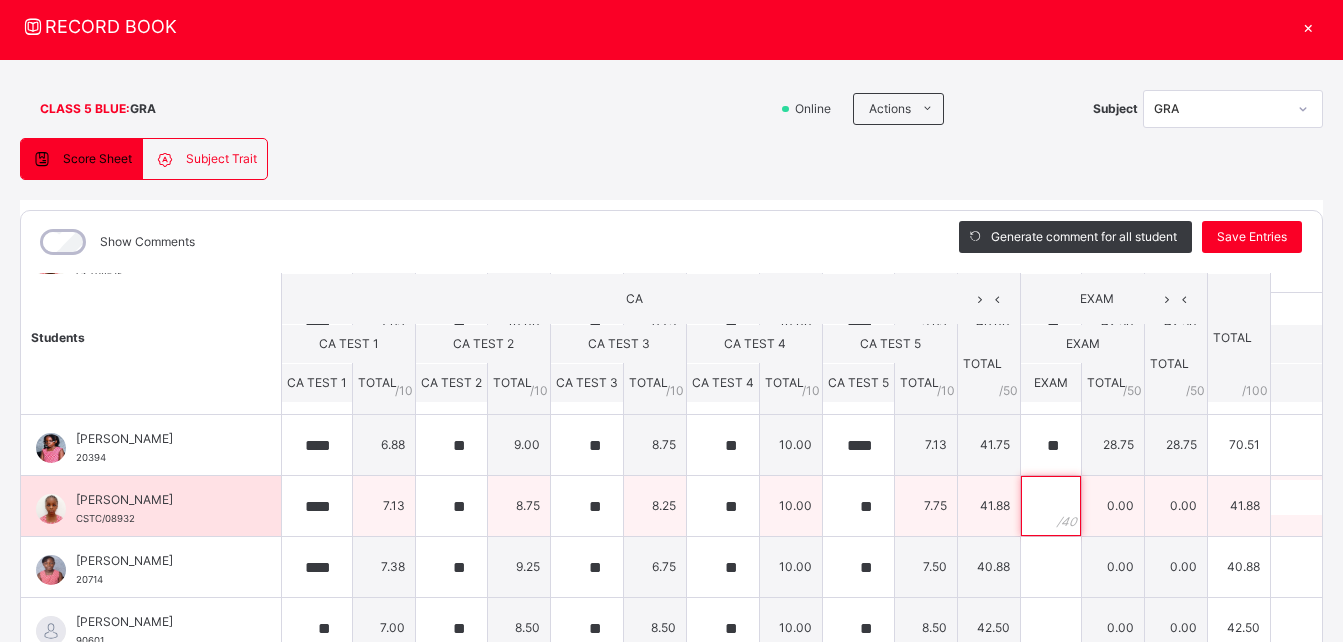 click at bounding box center [1051, 506] 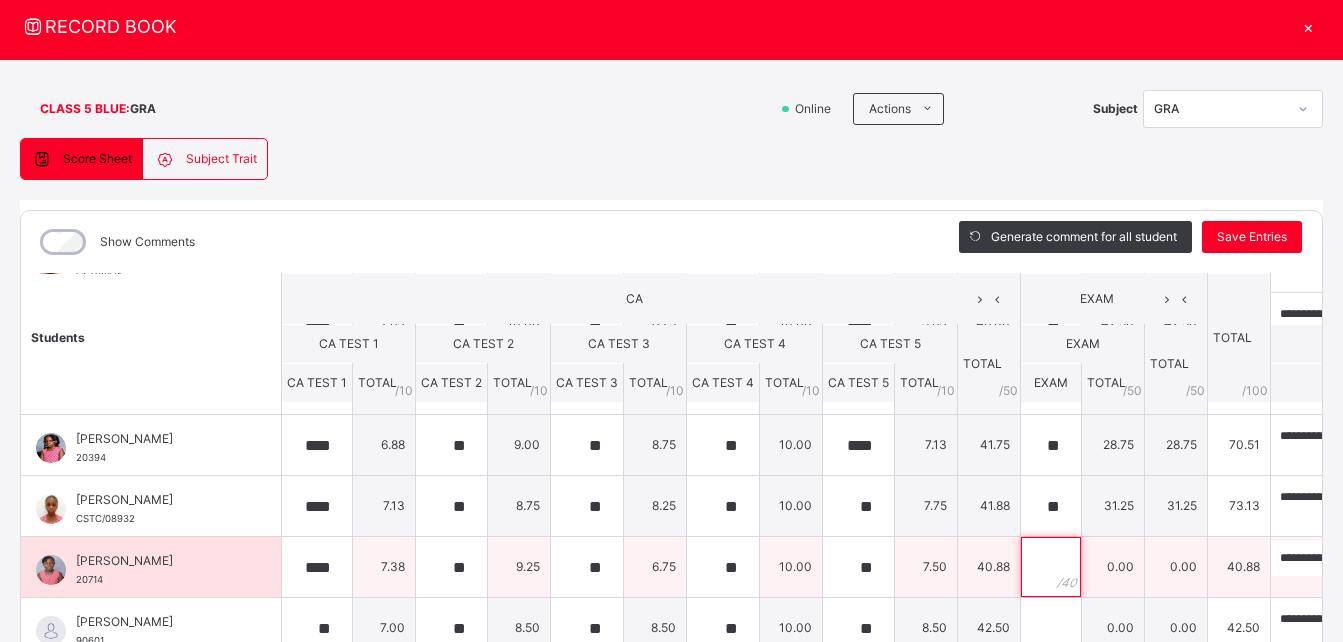 click at bounding box center (1051, 567) 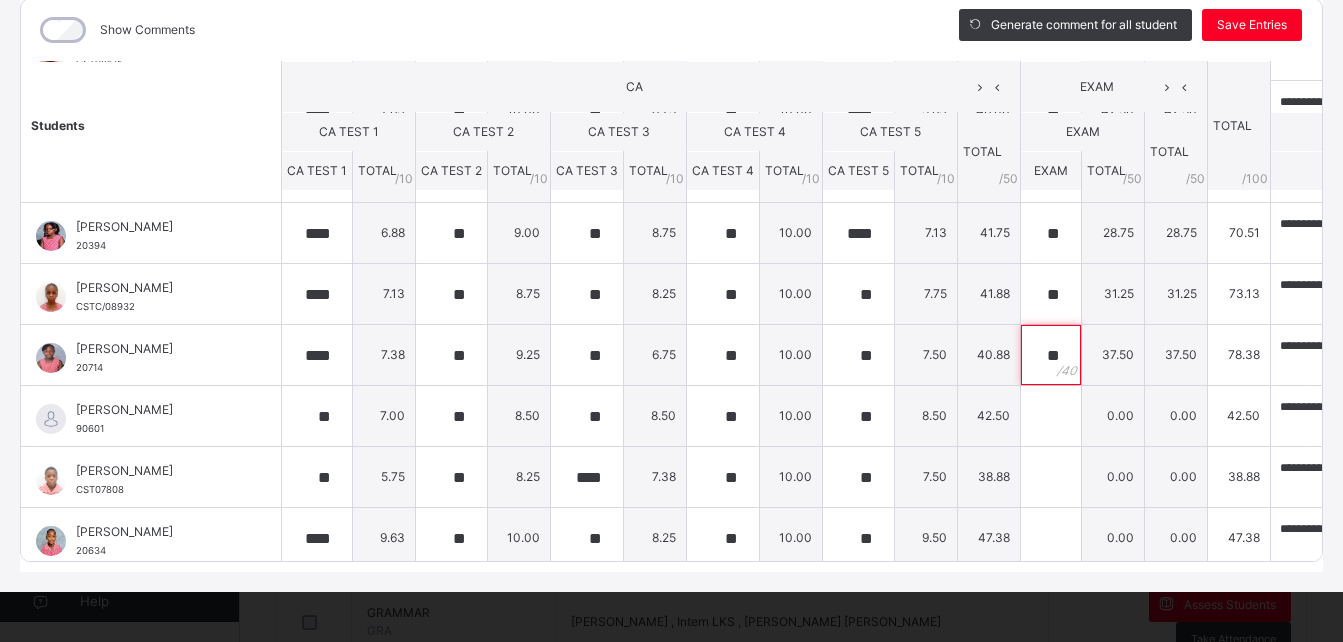 scroll, scrollTop: 284, scrollLeft: 0, axis: vertical 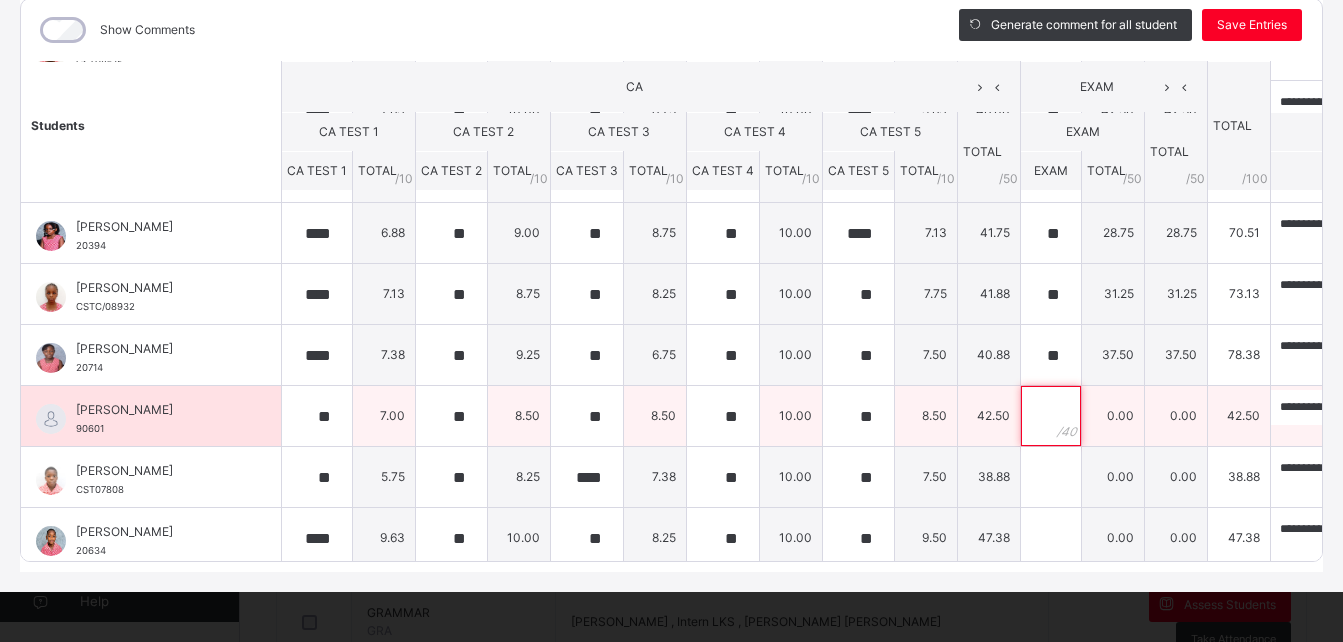 click at bounding box center (1051, 416) 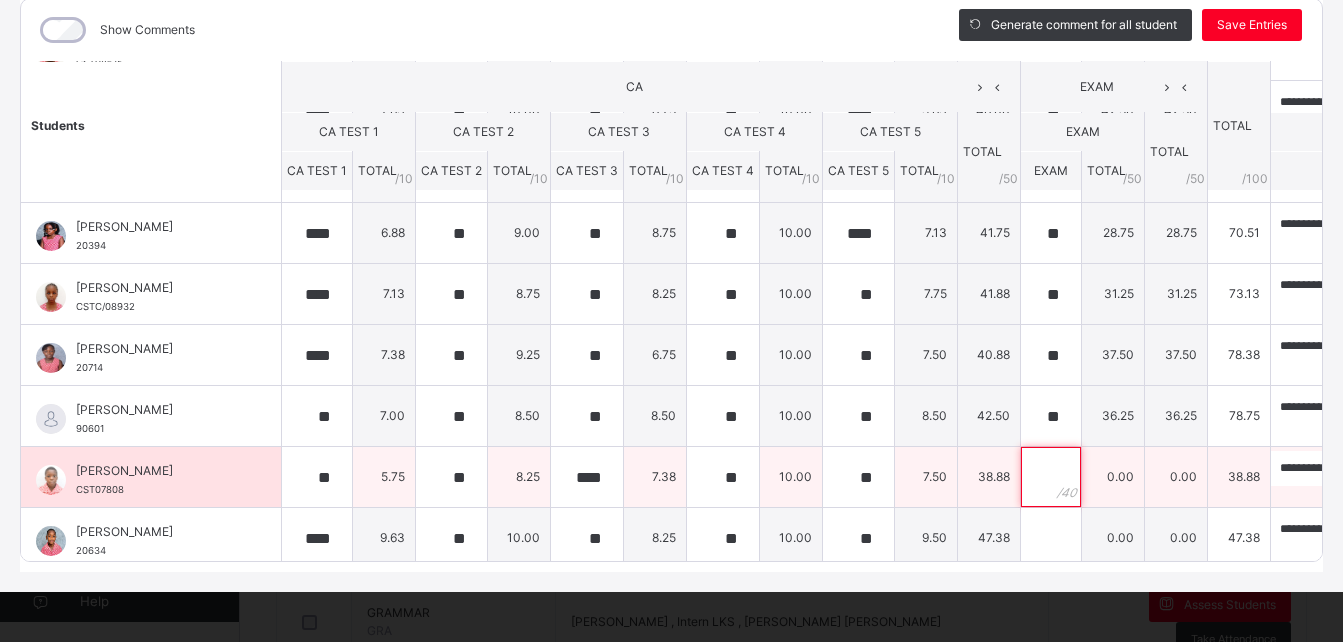 click at bounding box center [1051, 477] 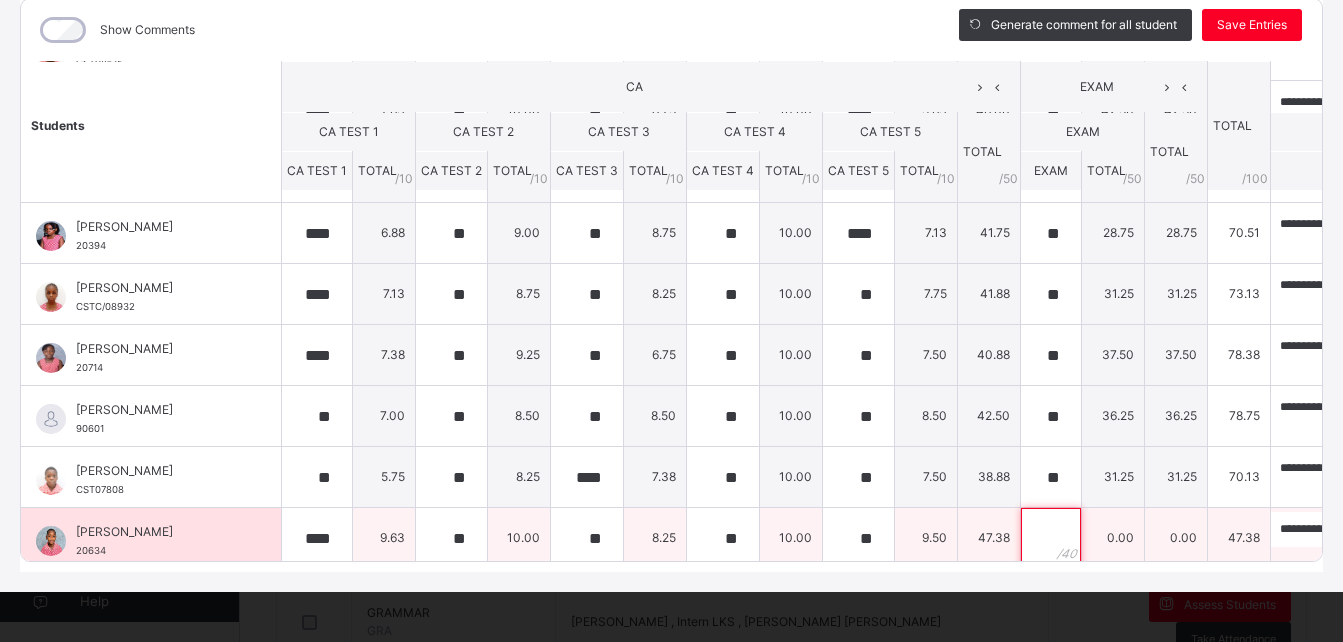 click at bounding box center [1051, 538] 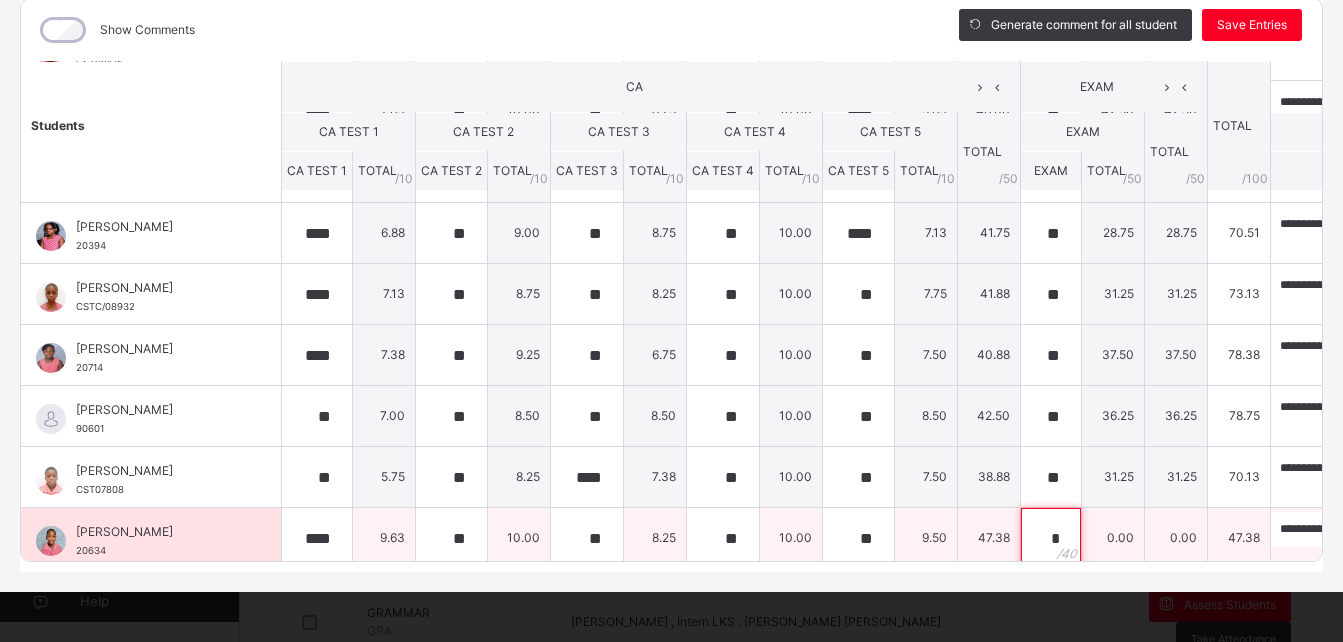 scroll, scrollTop: 173, scrollLeft: 0, axis: vertical 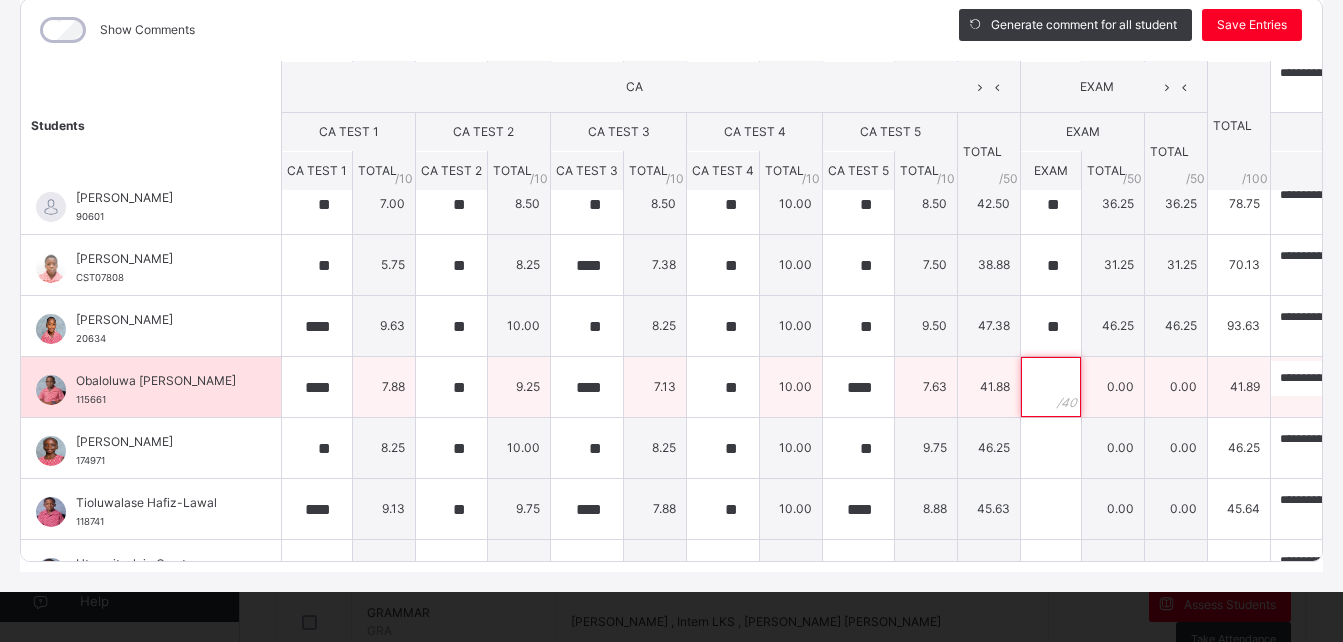 click at bounding box center [1051, 387] 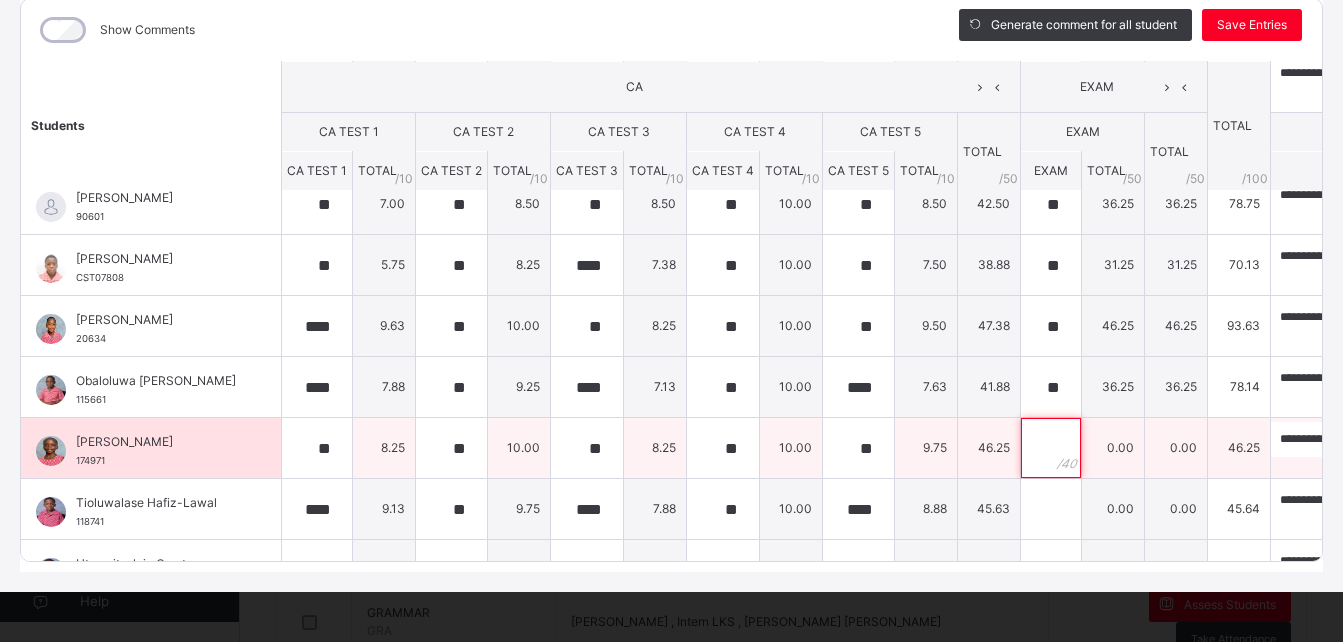 click at bounding box center (1051, 448) 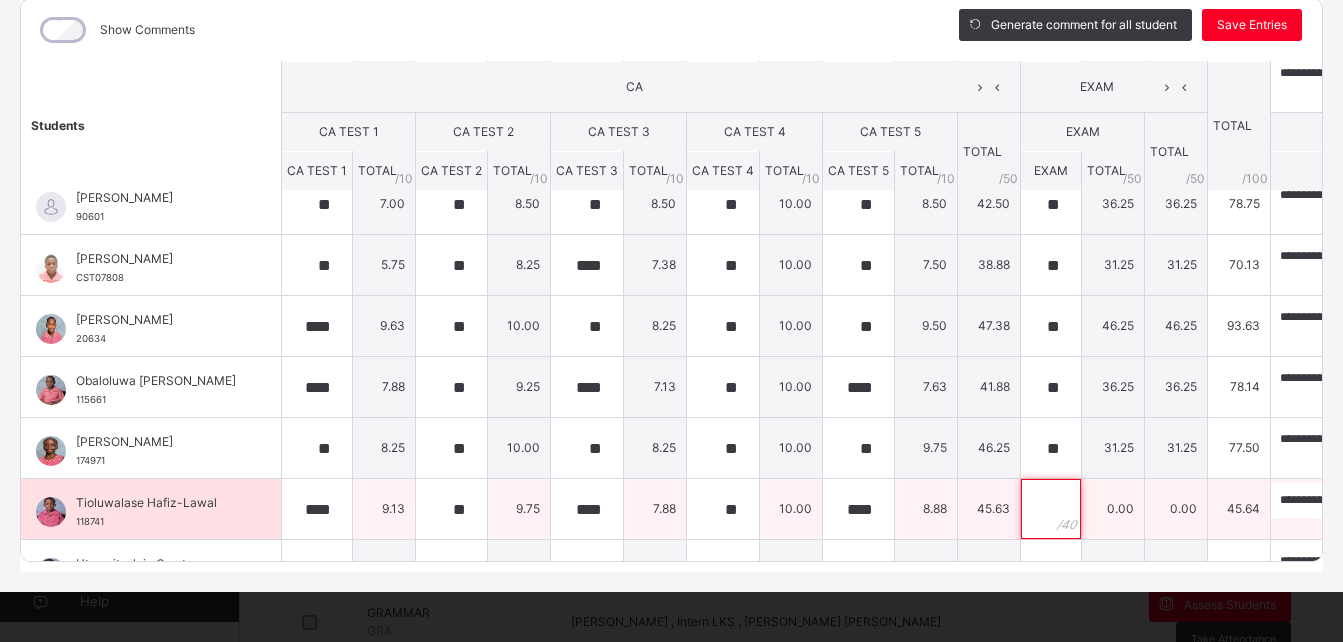 click at bounding box center [1051, 509] 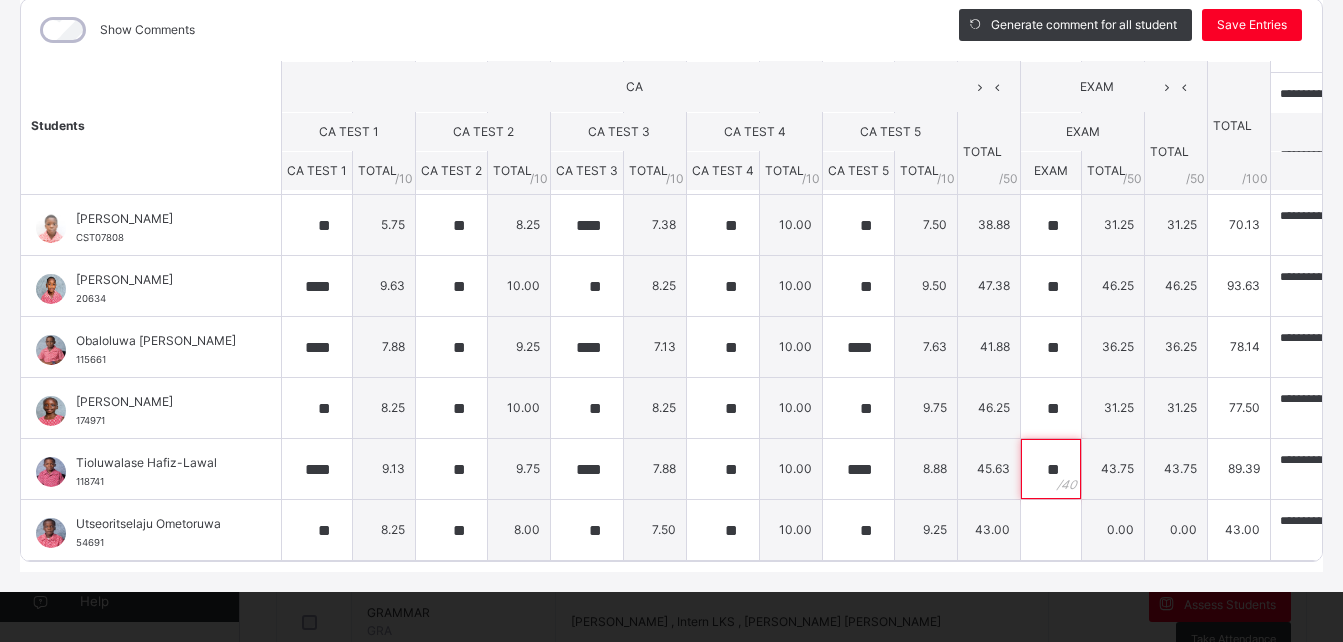 scroll, scrollTop: 438, scrollLeft: 0, axis: vertical 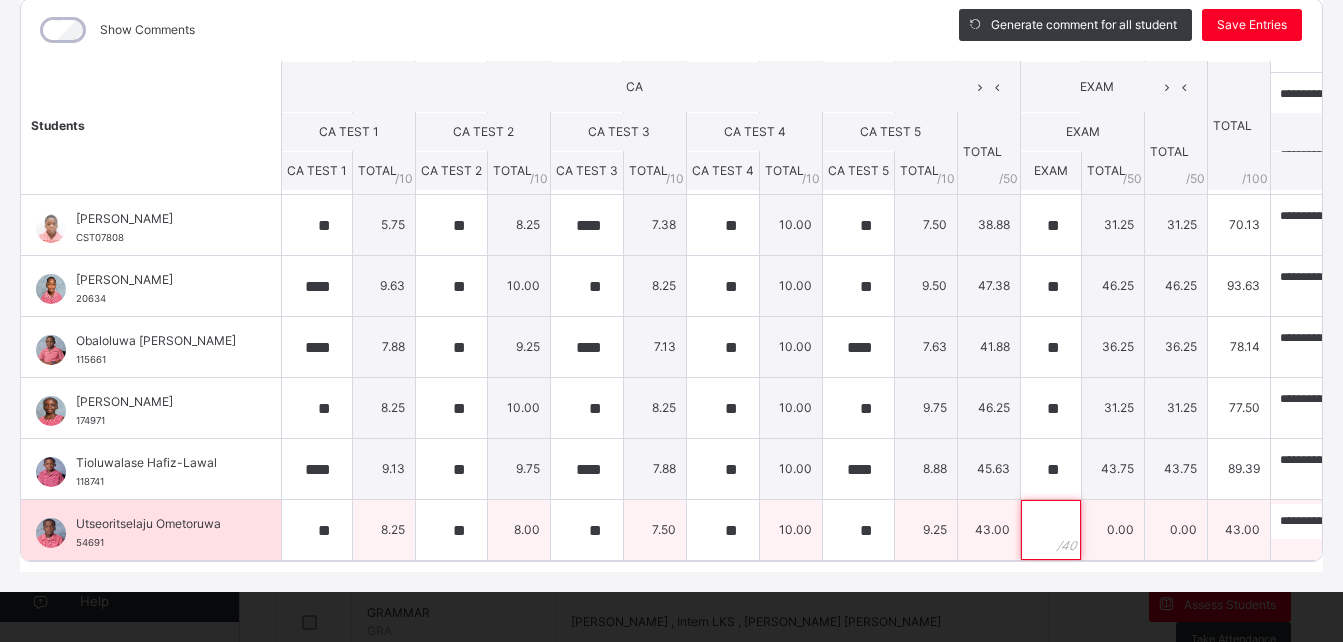click at bounding box center [1051, 530] 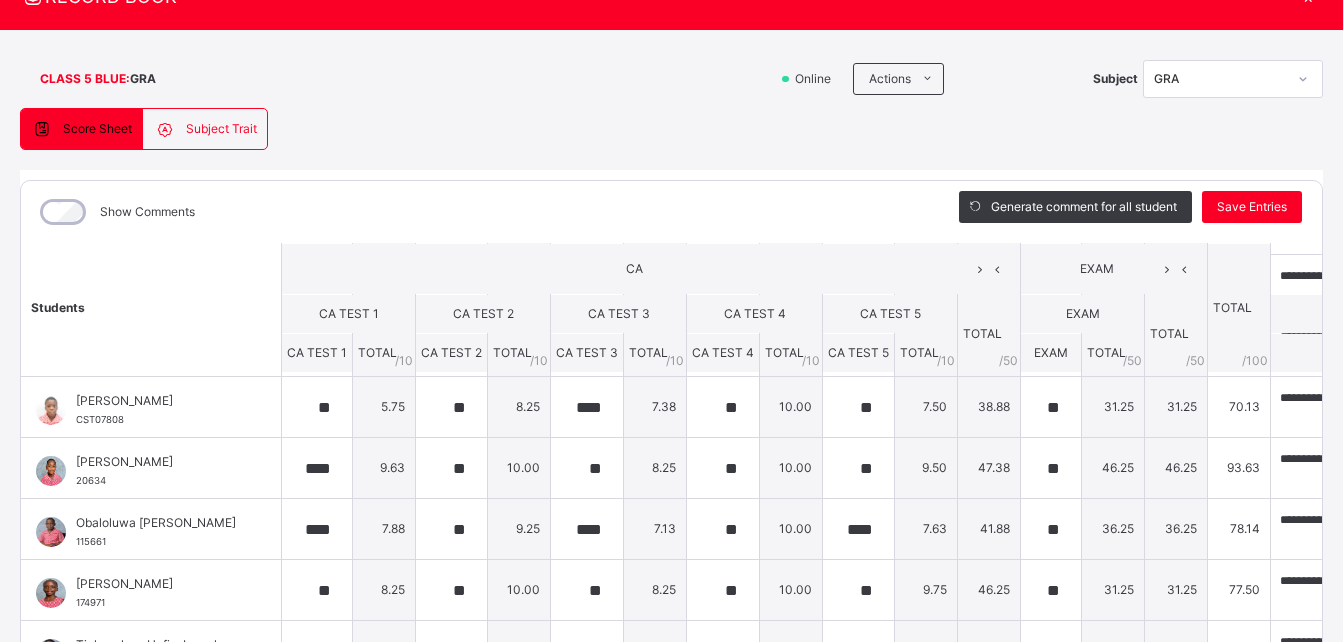scroll, scrollTop: 83, scrollLeft: 0, axis: vertical 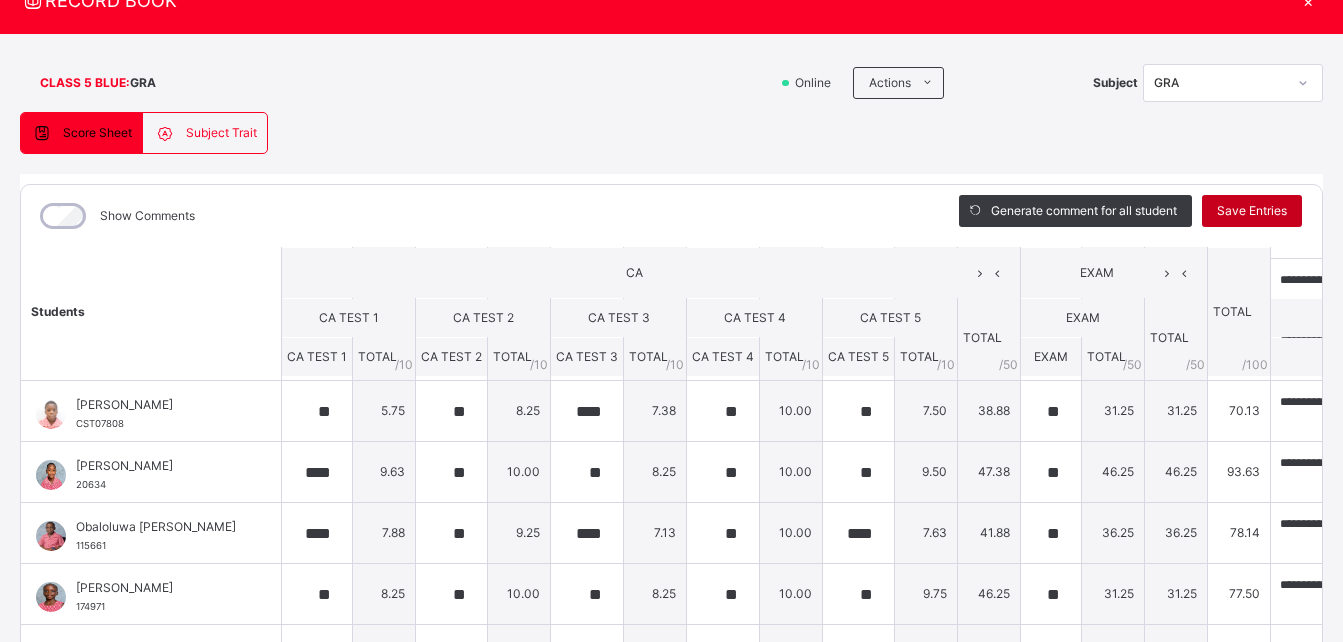 click on "Save Entries" at bounding box center (1252, 211) 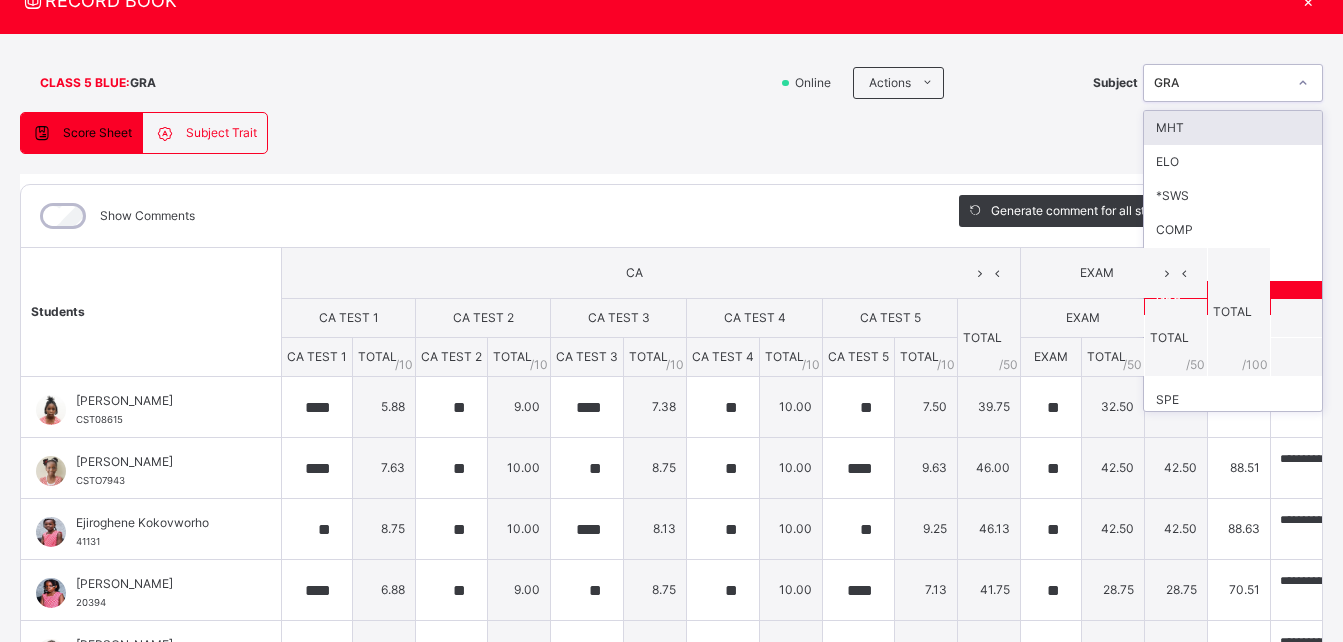 click 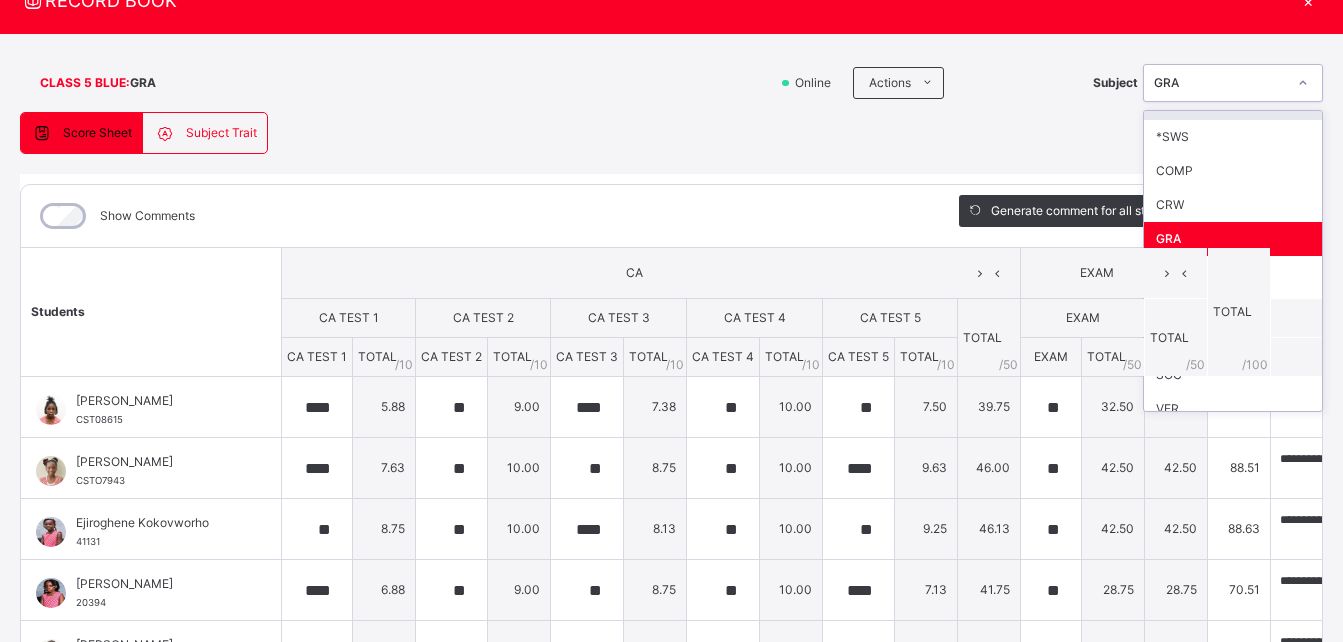 scroll, scrollTop: 74, scrollLeft: 0, axis: vertical 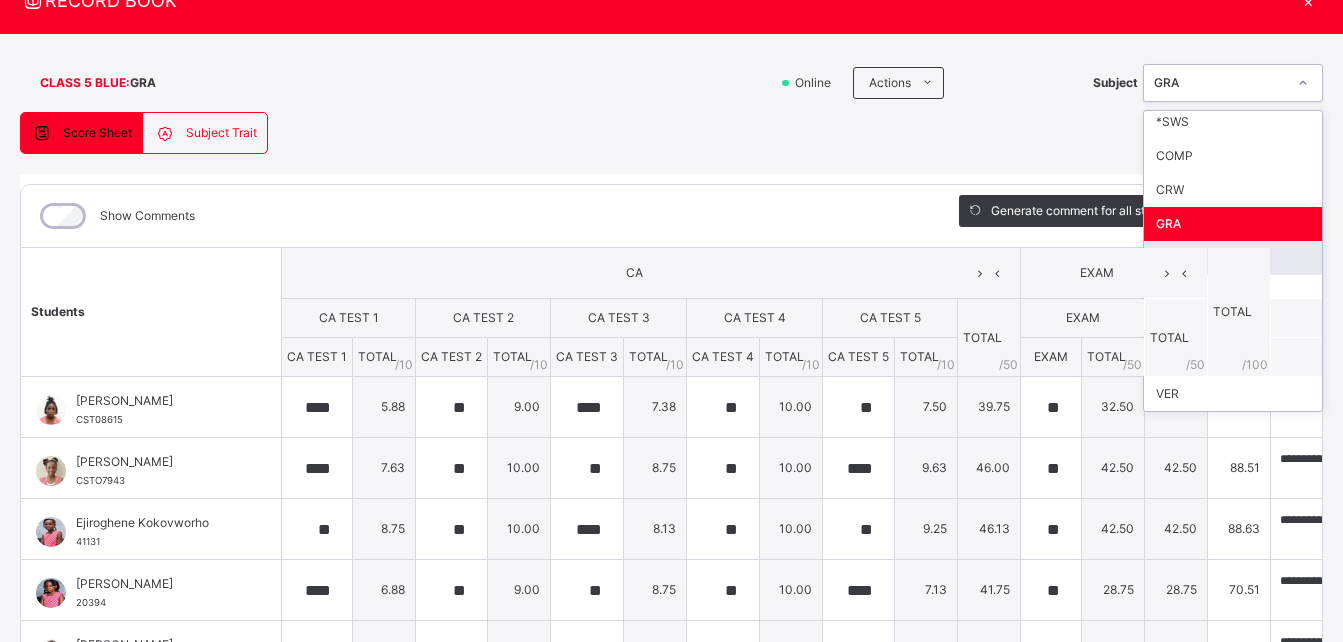 click on "QAR" at bounding box center (1233, 258) 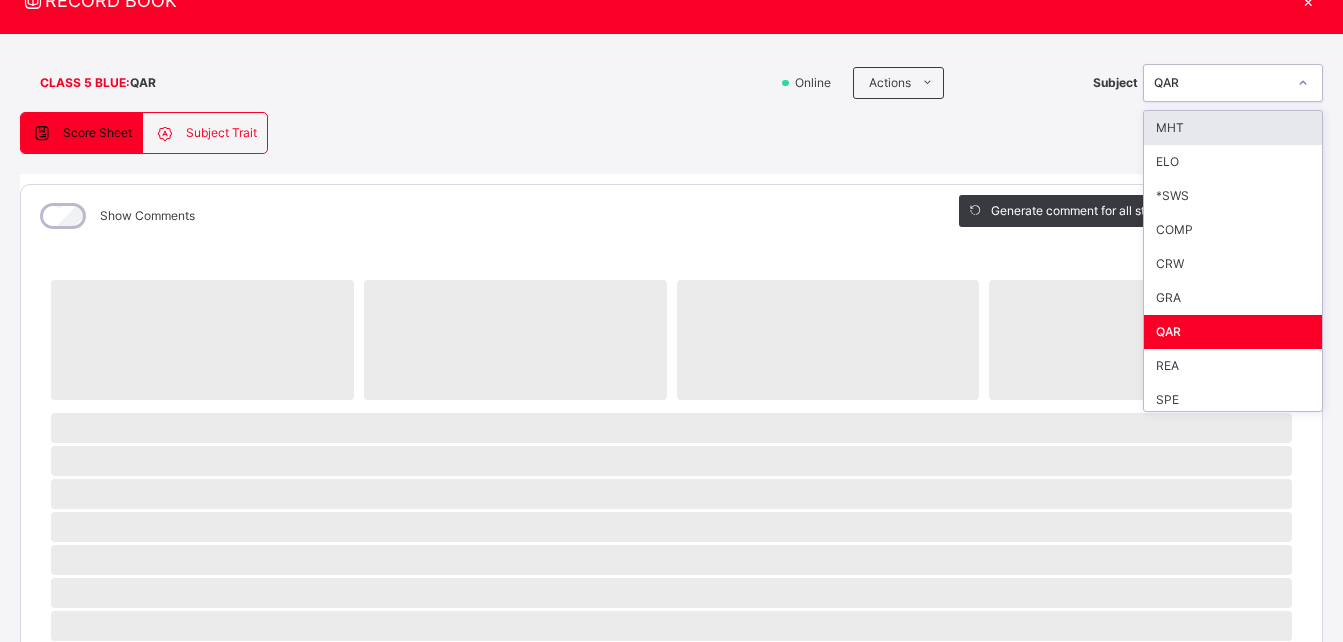 click 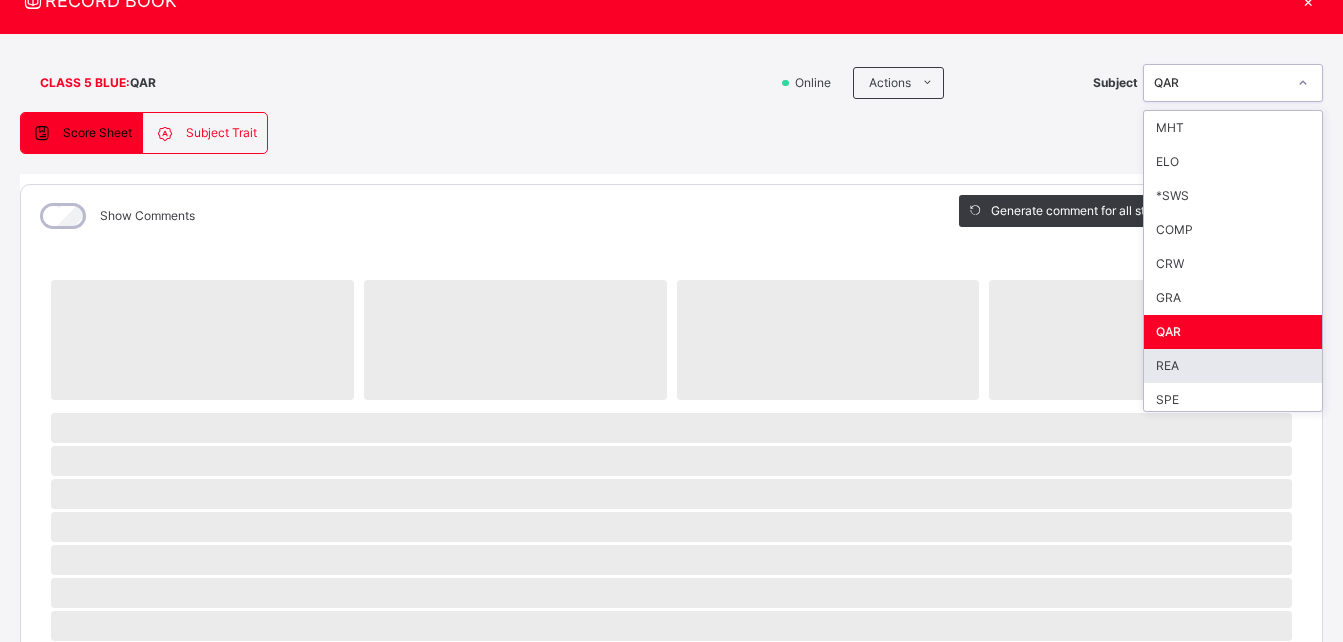 click on "REA" at bounding box center [1233, 366] 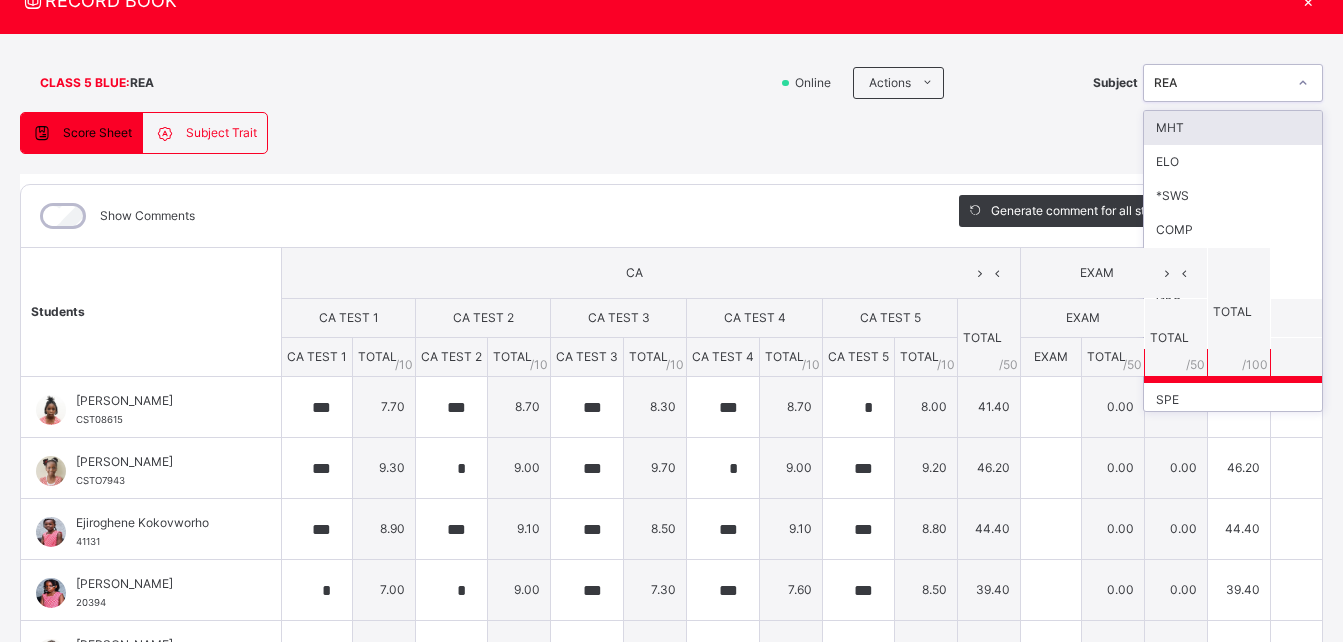 click at bounding box center (1303, 83) 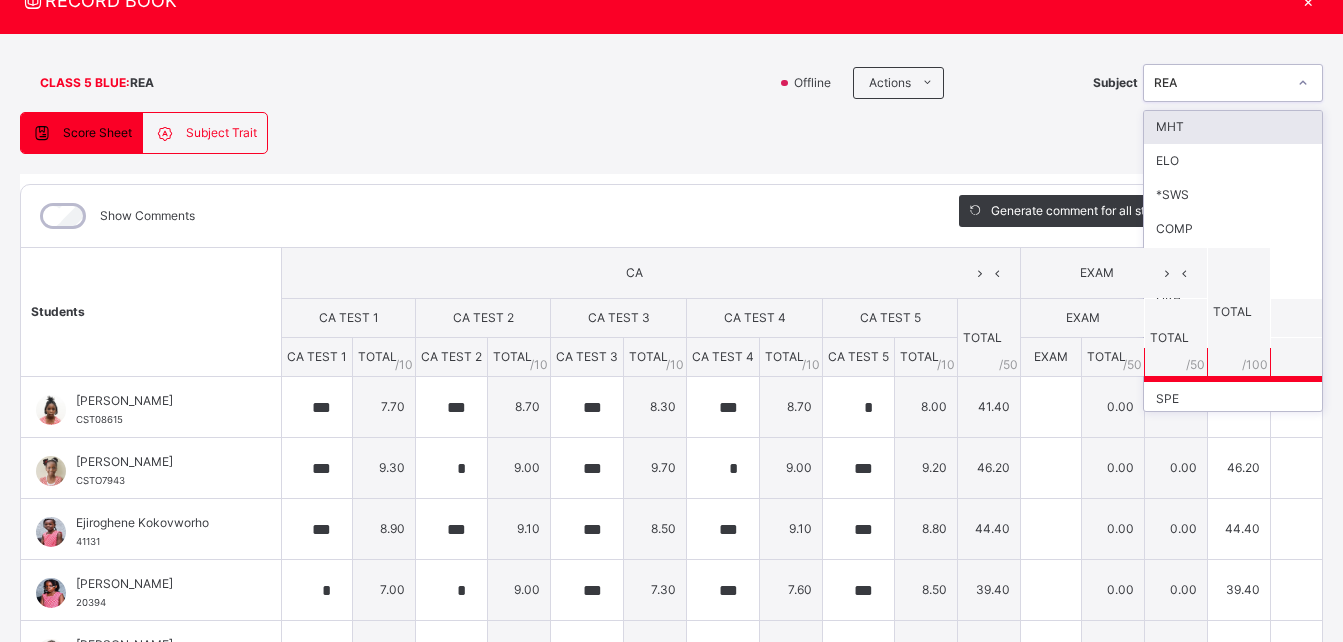 scroll, scrollTop: 0, scrollLeft: 0, axis: both 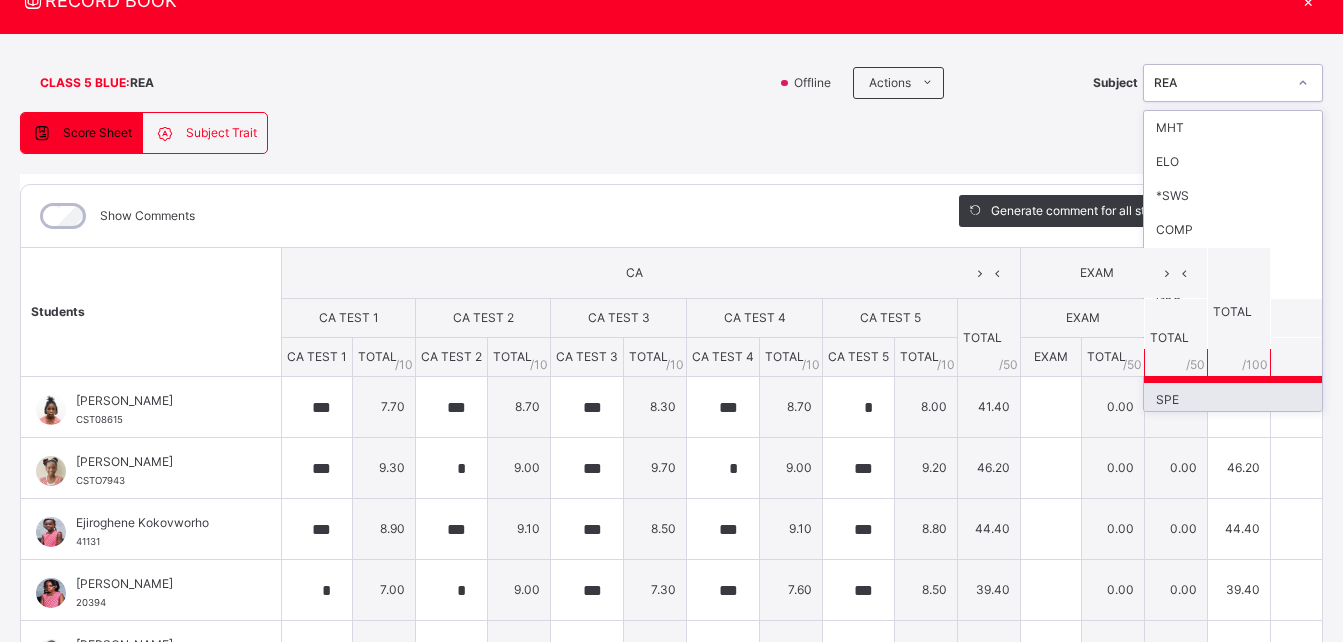 click on "SPE" at bounding box center [1233, 400] 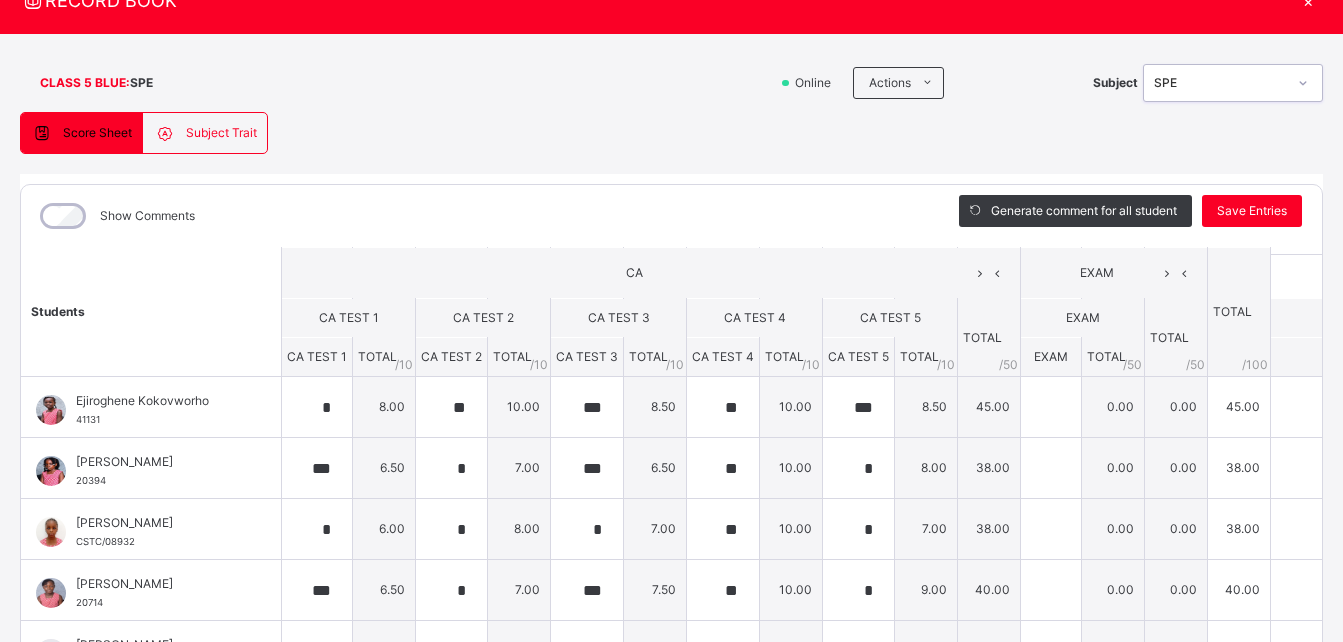 scroll, scrollTop: 0, scrollLeft: 0, axis: both 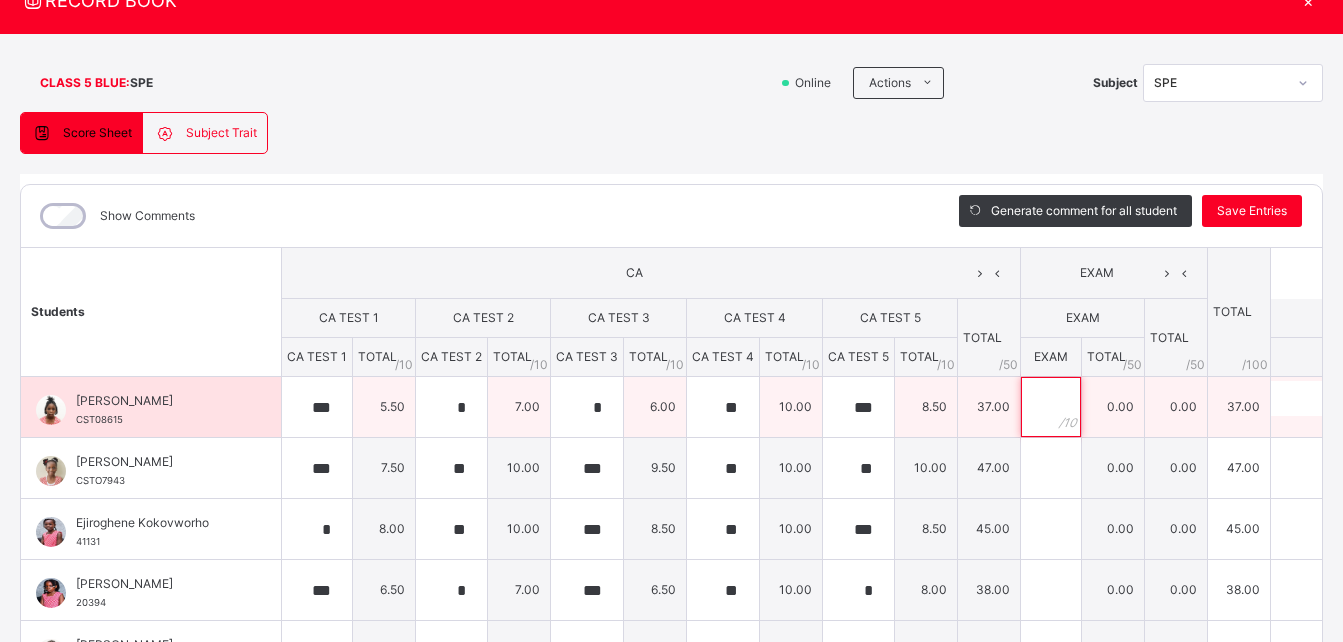 click at bounding box center [1051, 407] 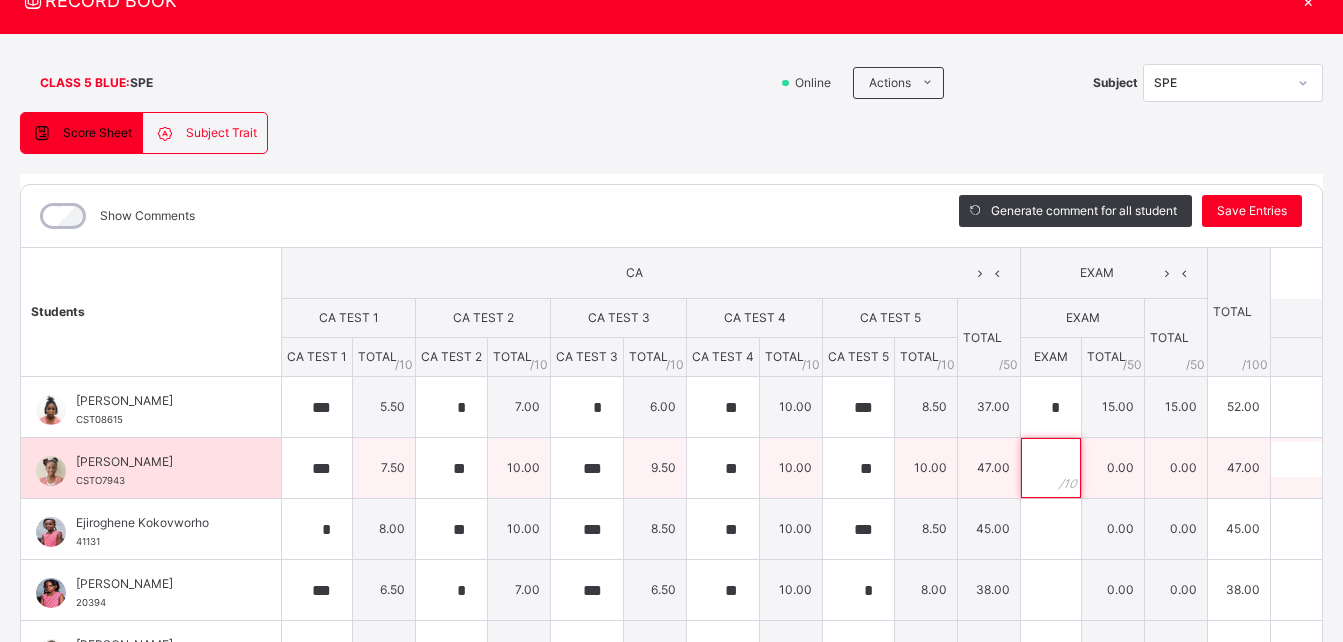 click at bounding box center [1051, 468] 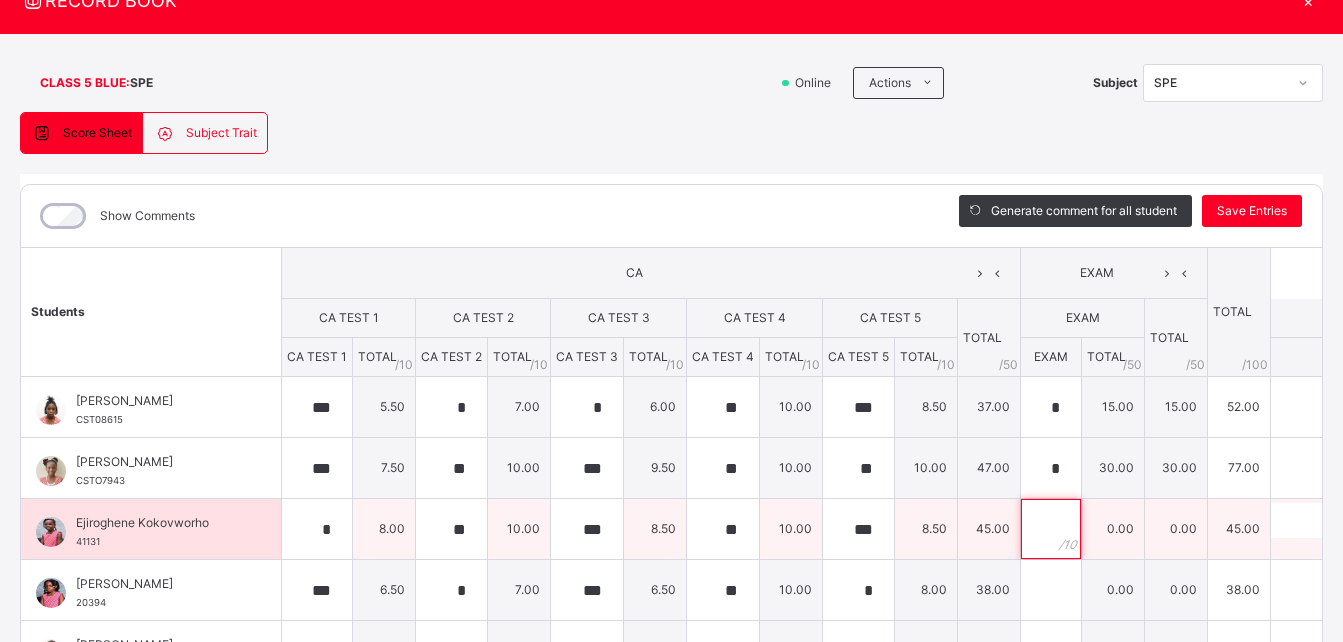 click at bounding box center [1051, 529] 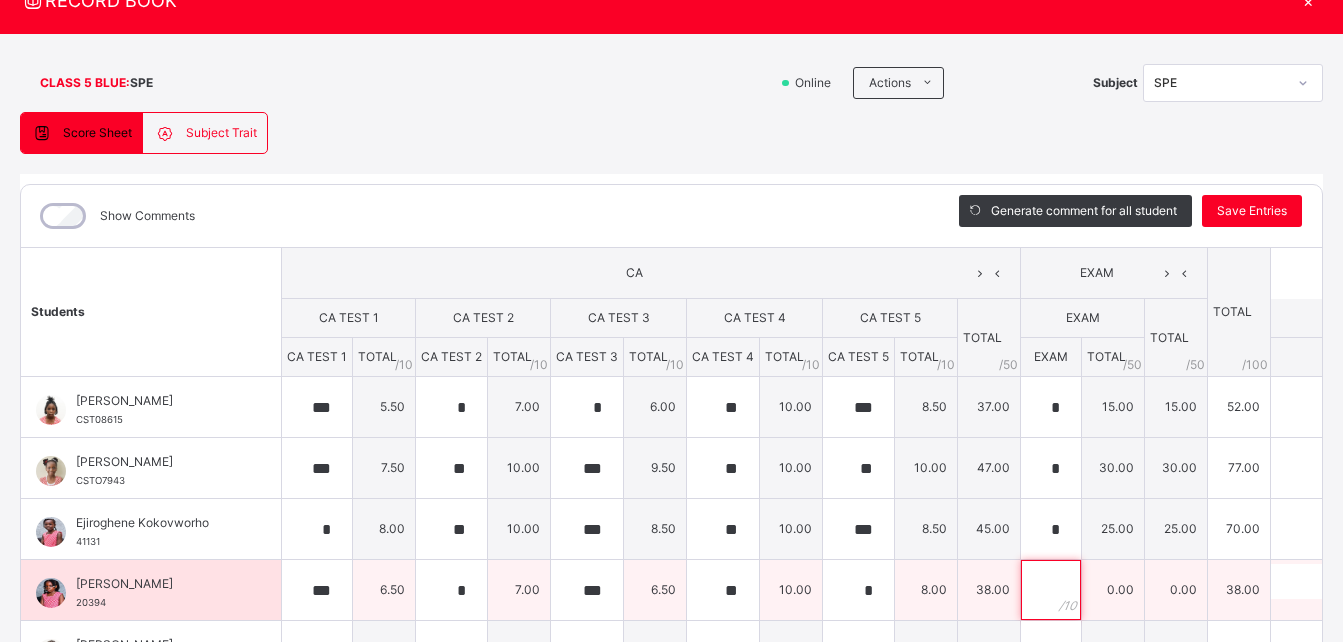 click at bounding box center (1051, 590) 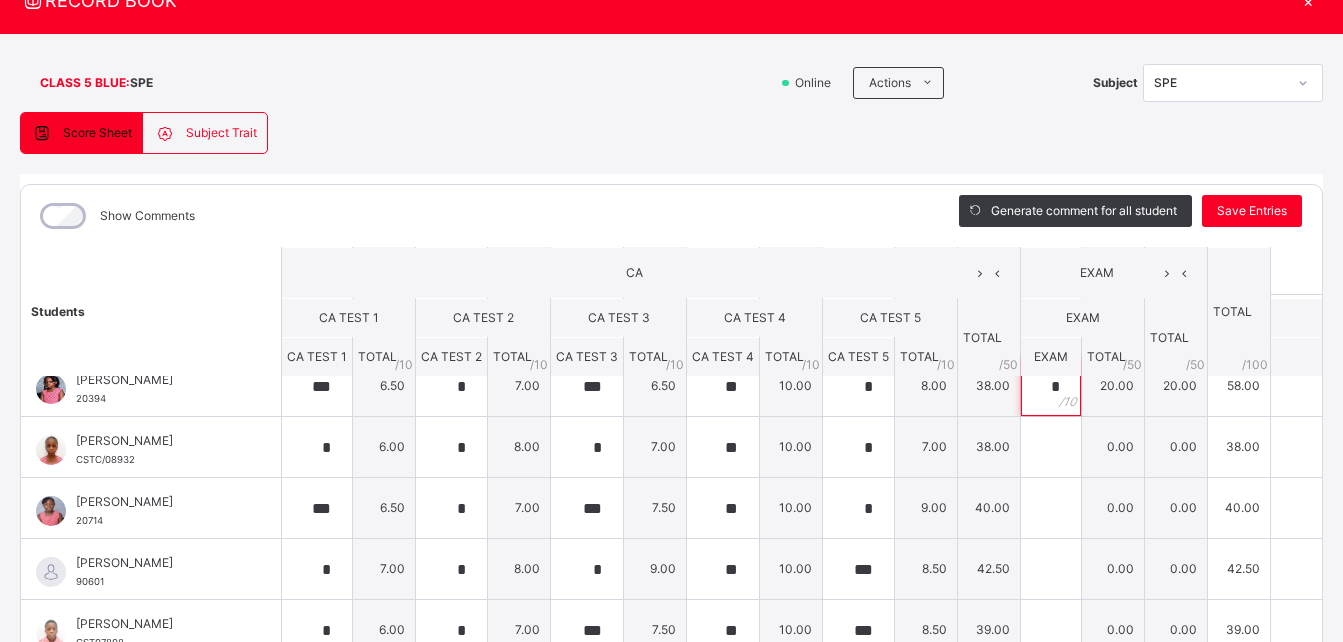 scroll, scrollTop: 196, scrollLeft: 0, axis: vertical 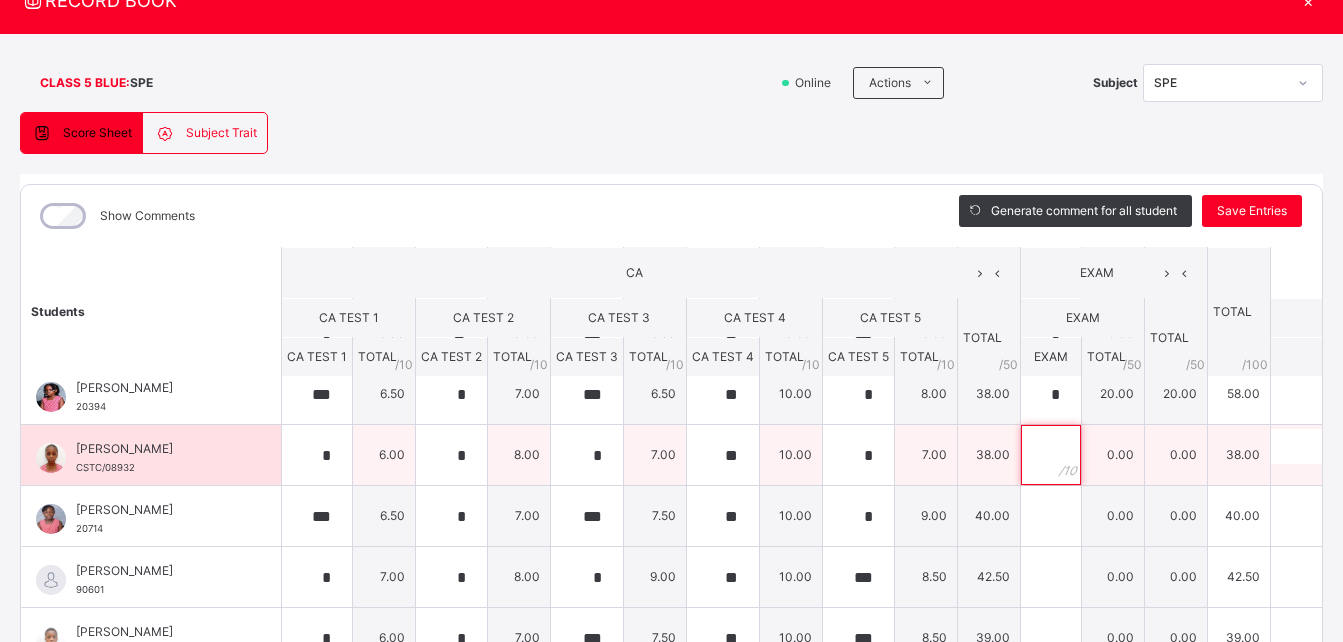 click at bounding box center [1051, 455] 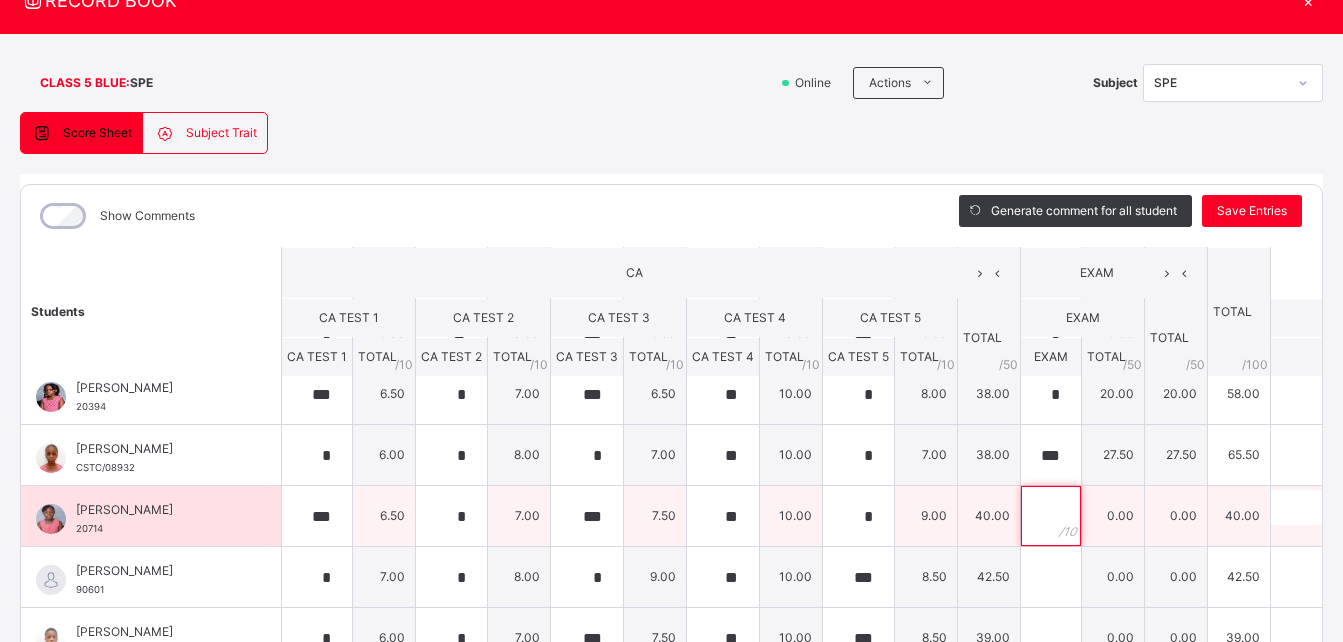 click at bounding box center [1051, 516] 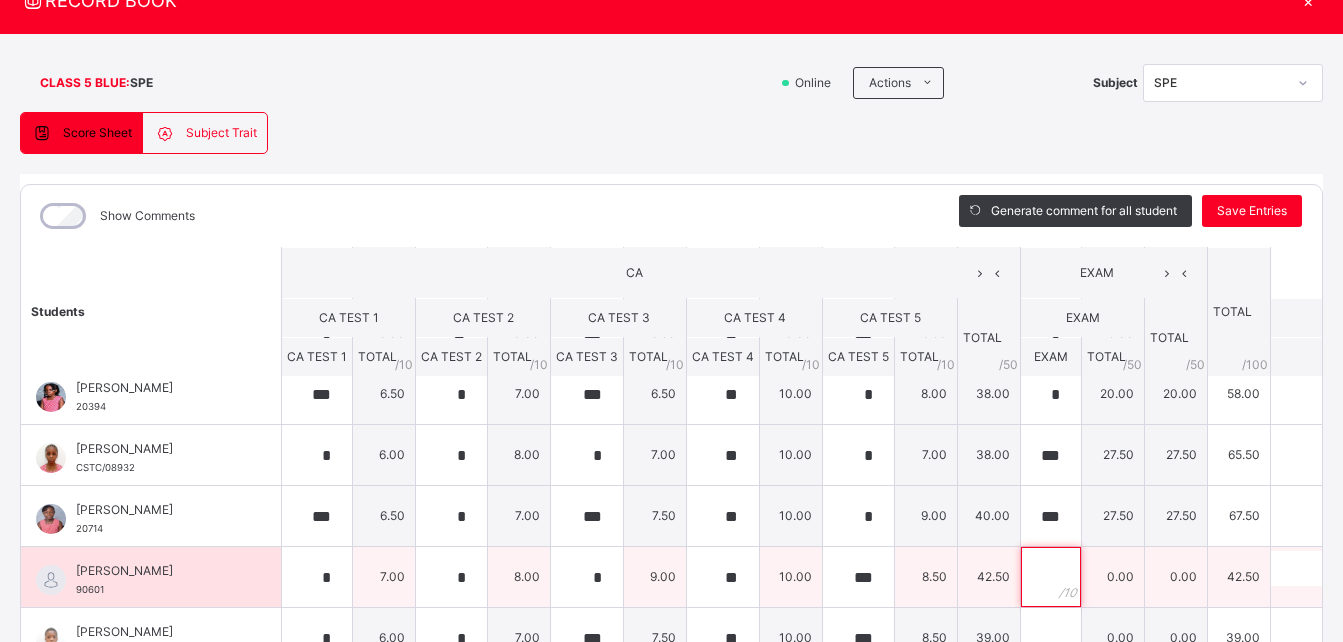 click at bounding box center [1051, 577] 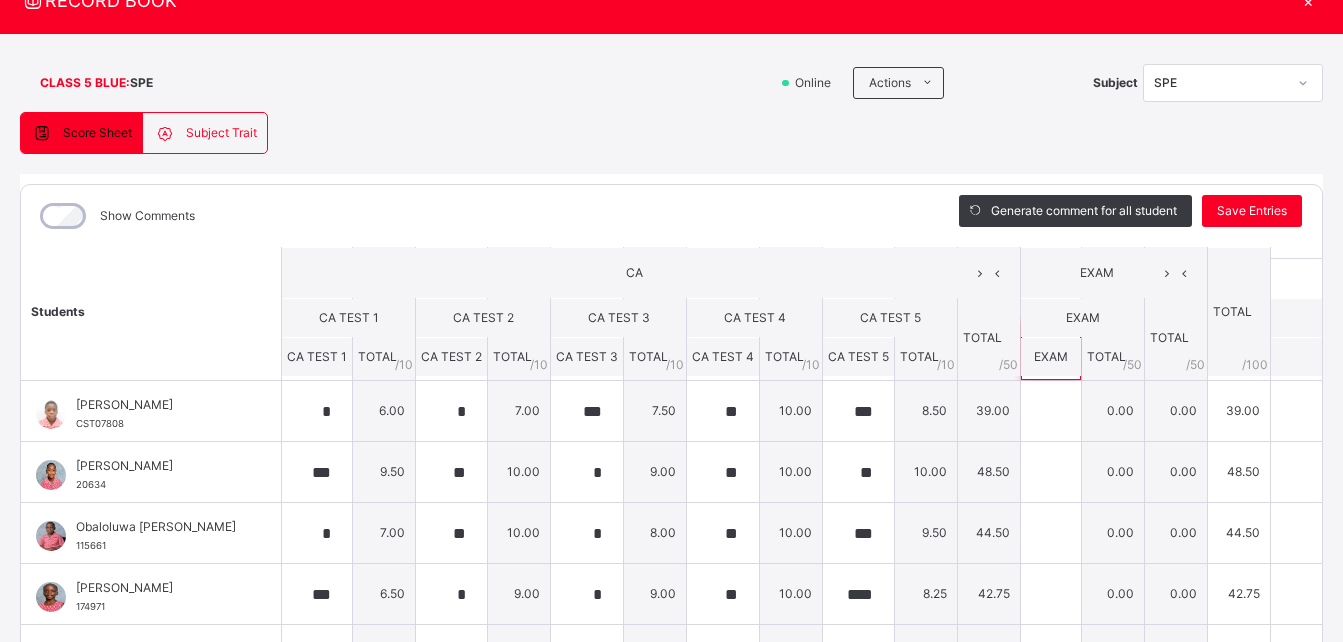 scroll, scrollTop: 421, scrollLeft: 0, axis: vertical 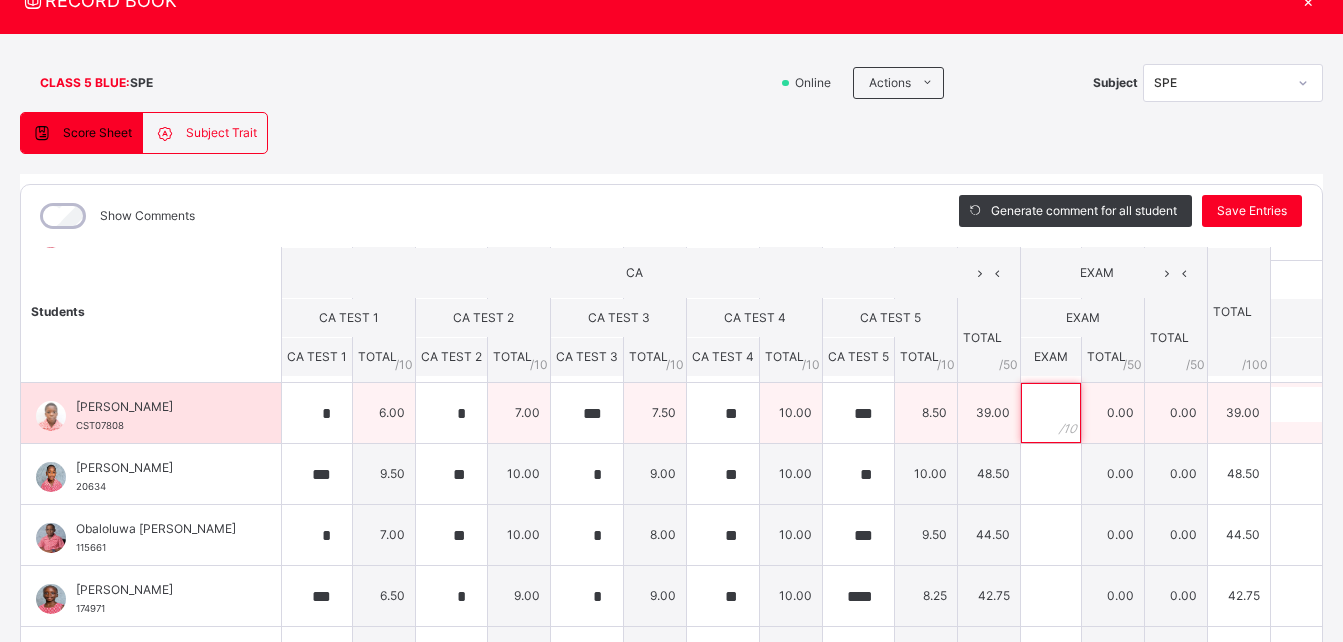 click at bounding box center [1051, 413] 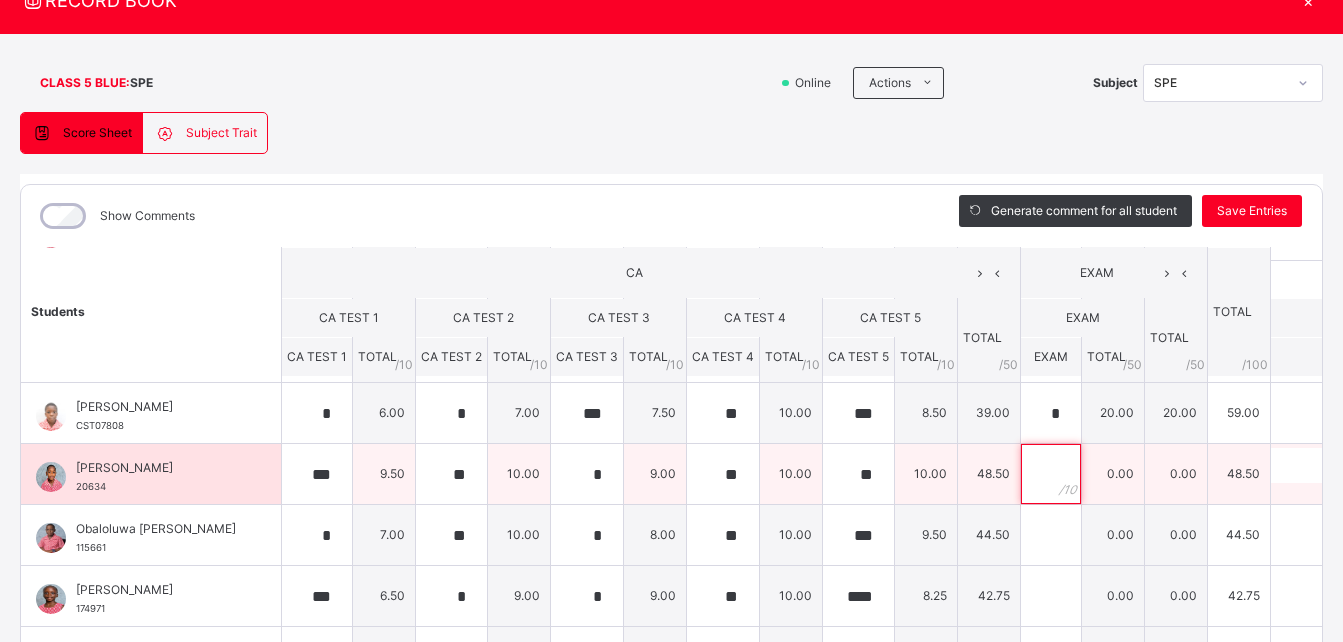 click at bounding box center (1051, 474) 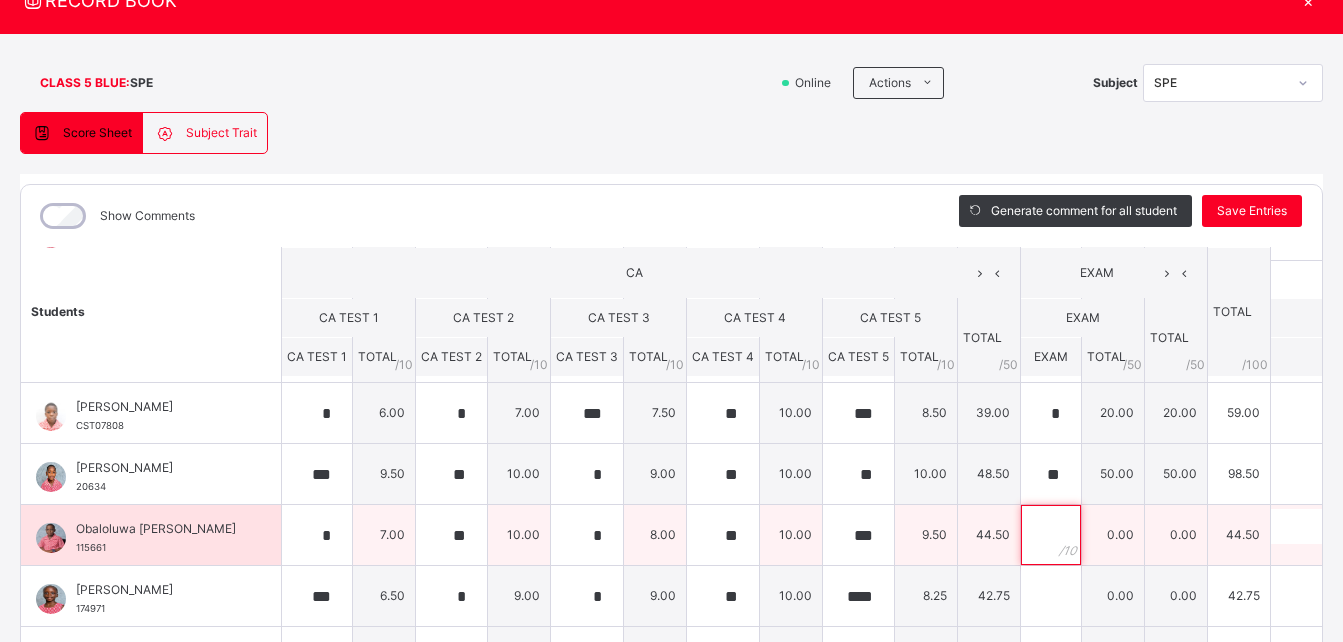 click at bounding box center (1051, 535) 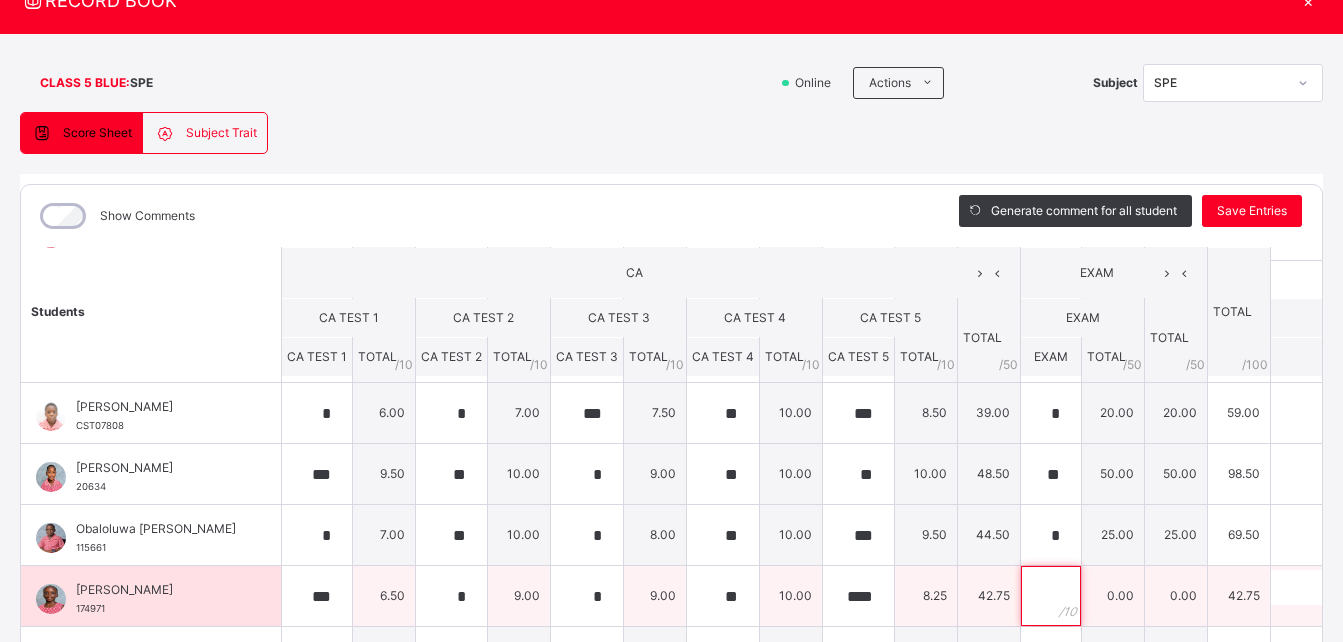 click at bounding box center (1051, 596) 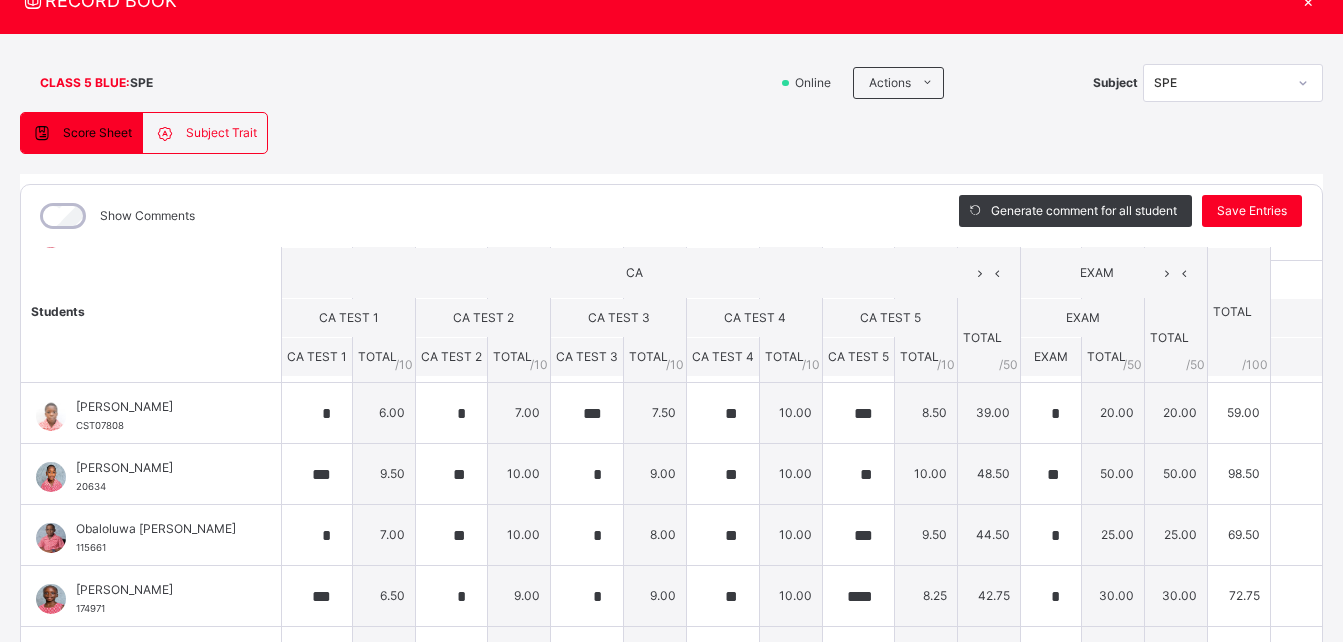 drag, startPoint x: 1046, startPoint y: 598, endPoint x: 1327, endPoint y: 557, distance: 283.97534 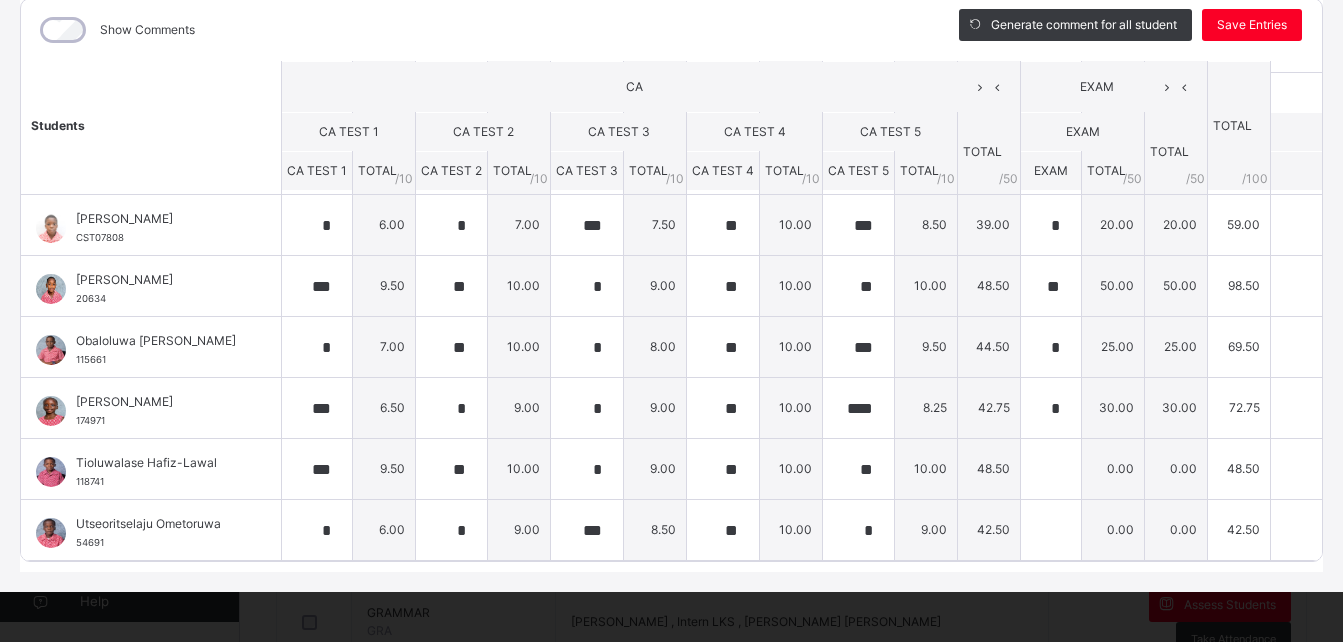 scroll, scrollTop: 277, scrollLeft: 0, axis: vertical 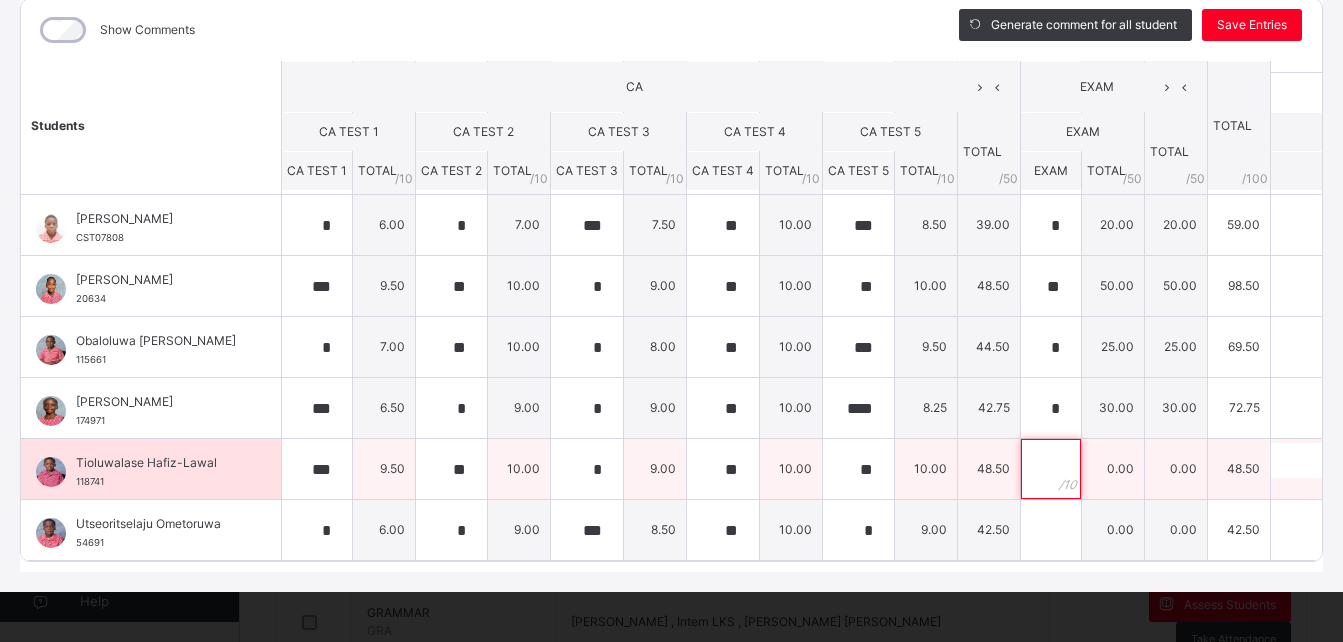 click at bounding box center [1051, 469] 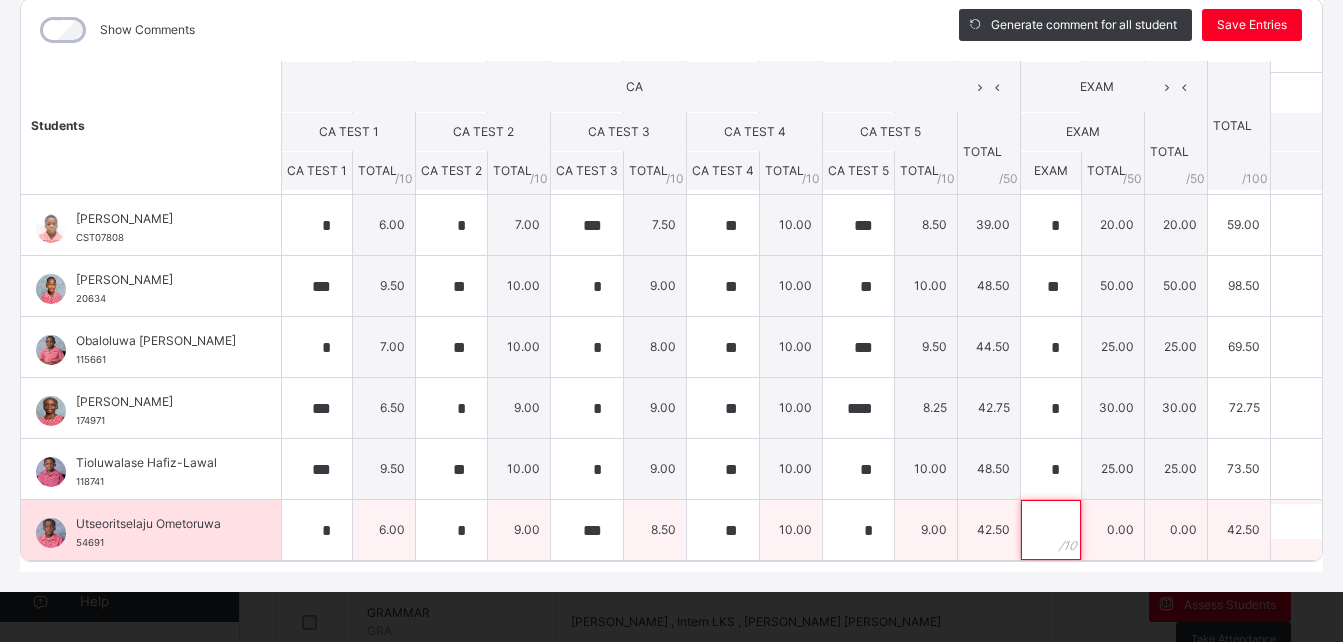 click at bounding box center (1051, 530) 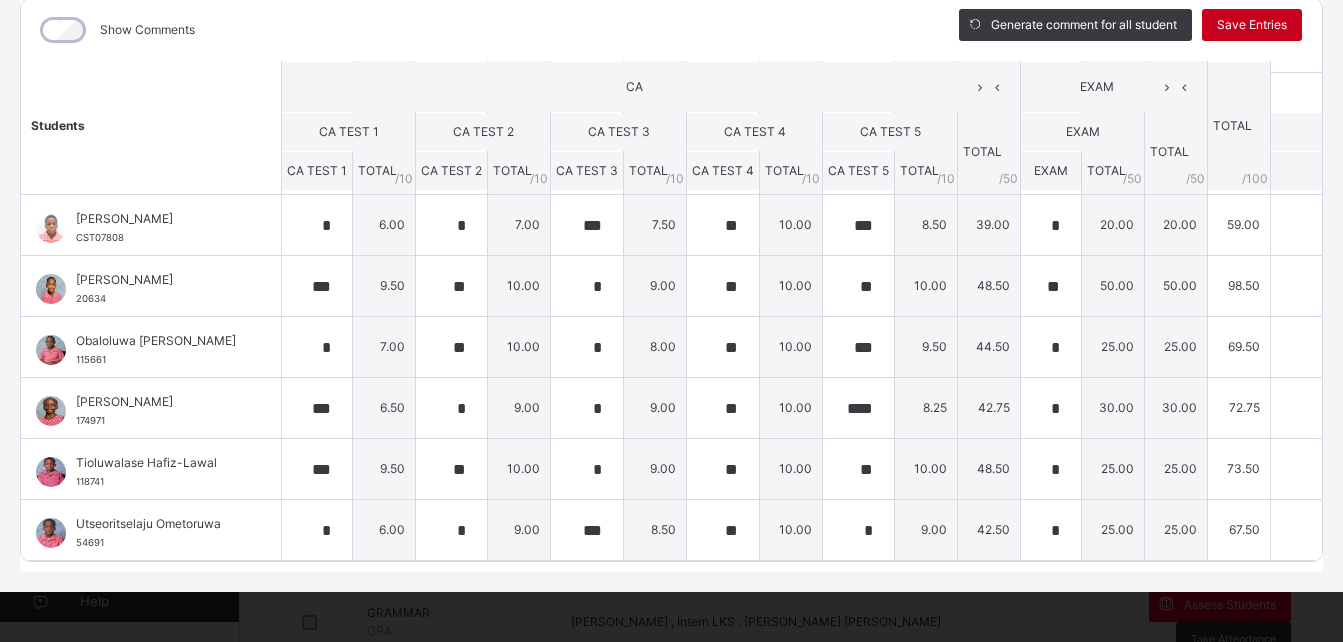 click on "Save Entries" at bounding box center [1252, 25] 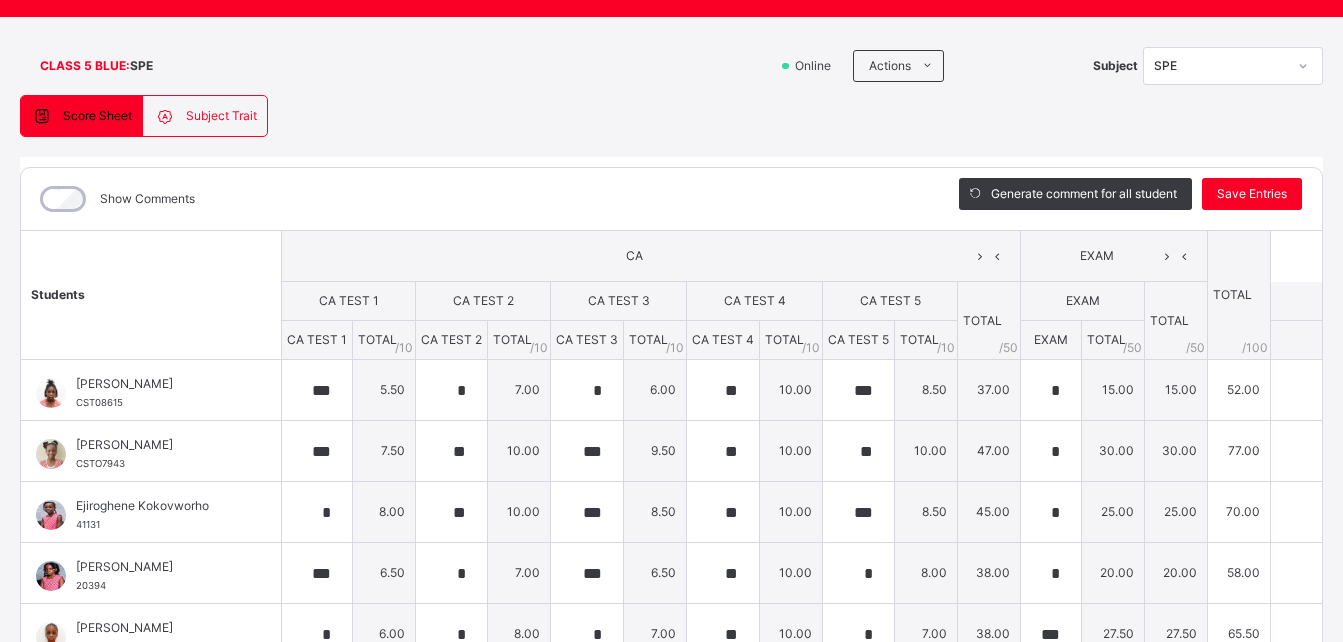 scroll, scrollTop: 102, scrollLeft: 0, axis: vertical 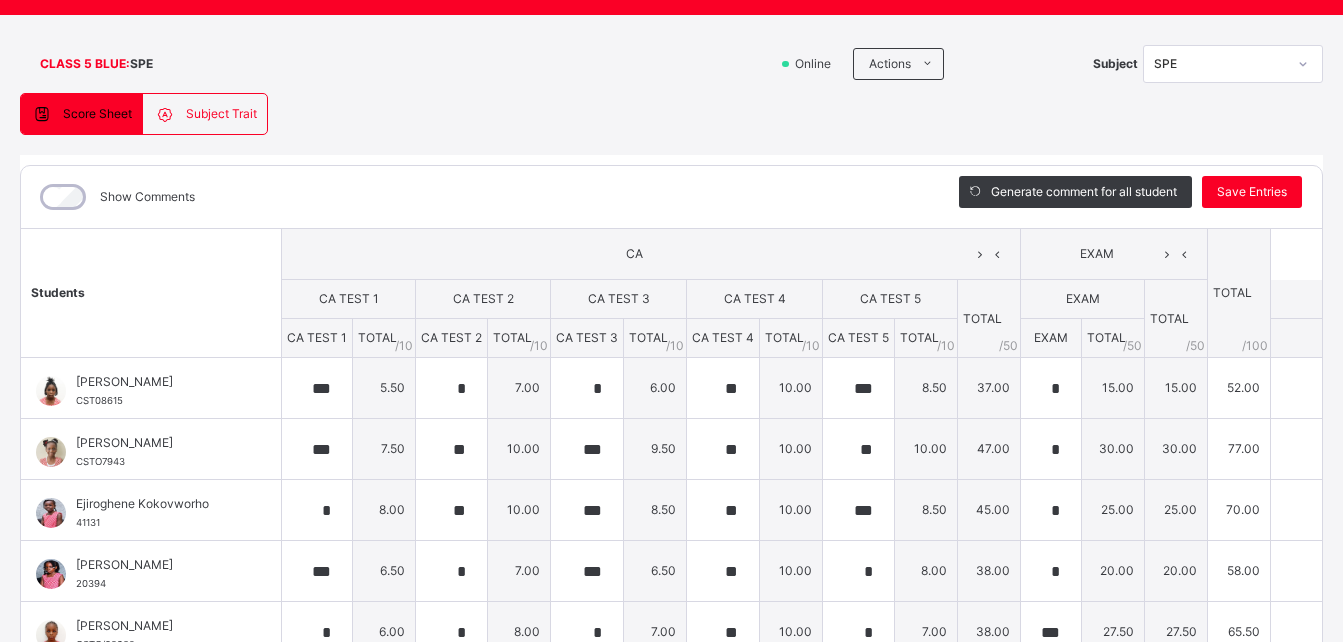 click 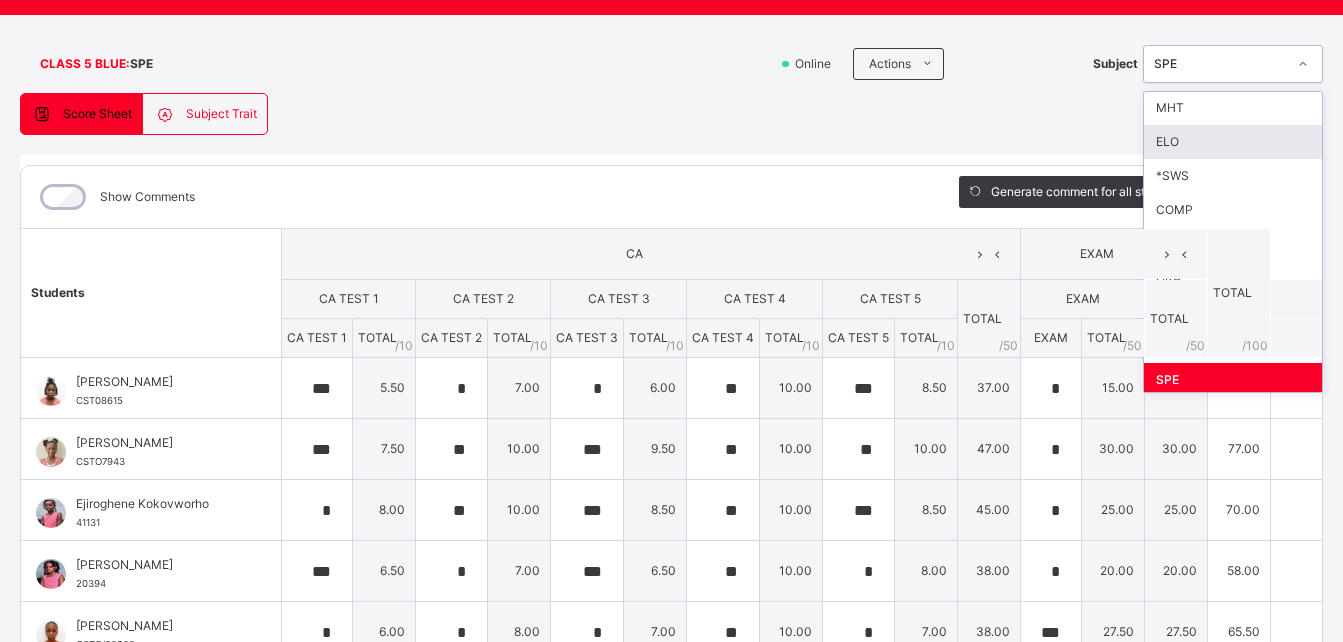 scroll, scrollTop: 0, scrollLeft: 0, axis: both 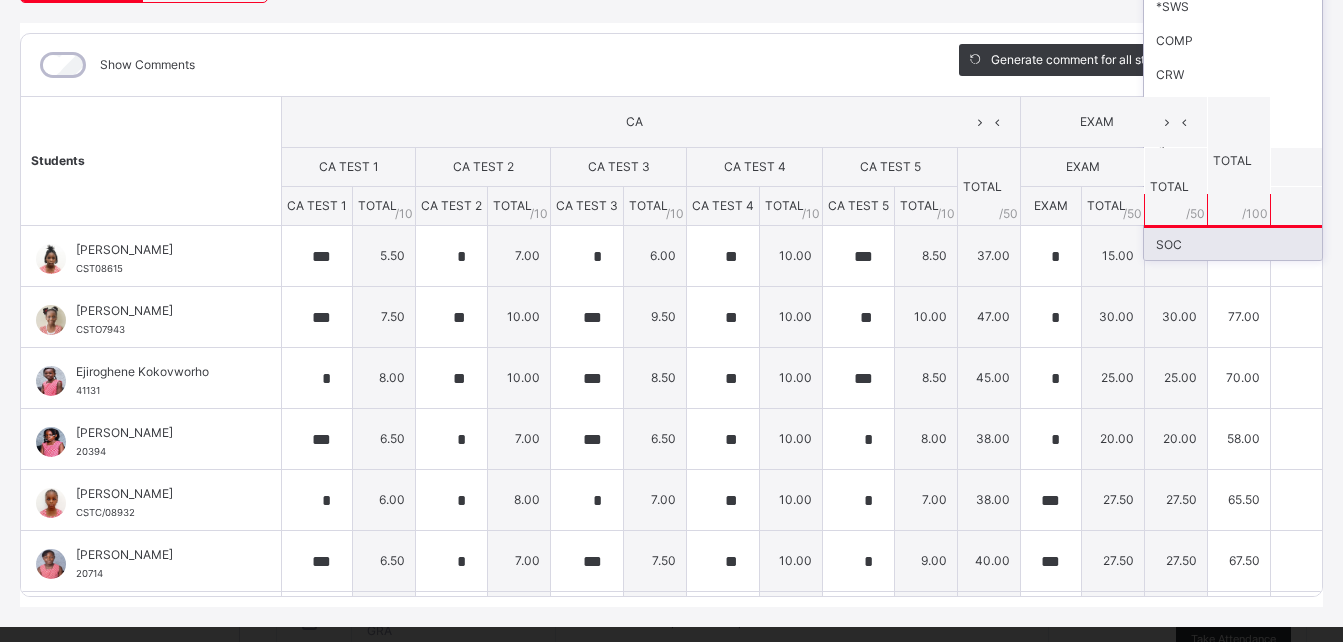 click on "SOC" at bounding box center (1233, 245) 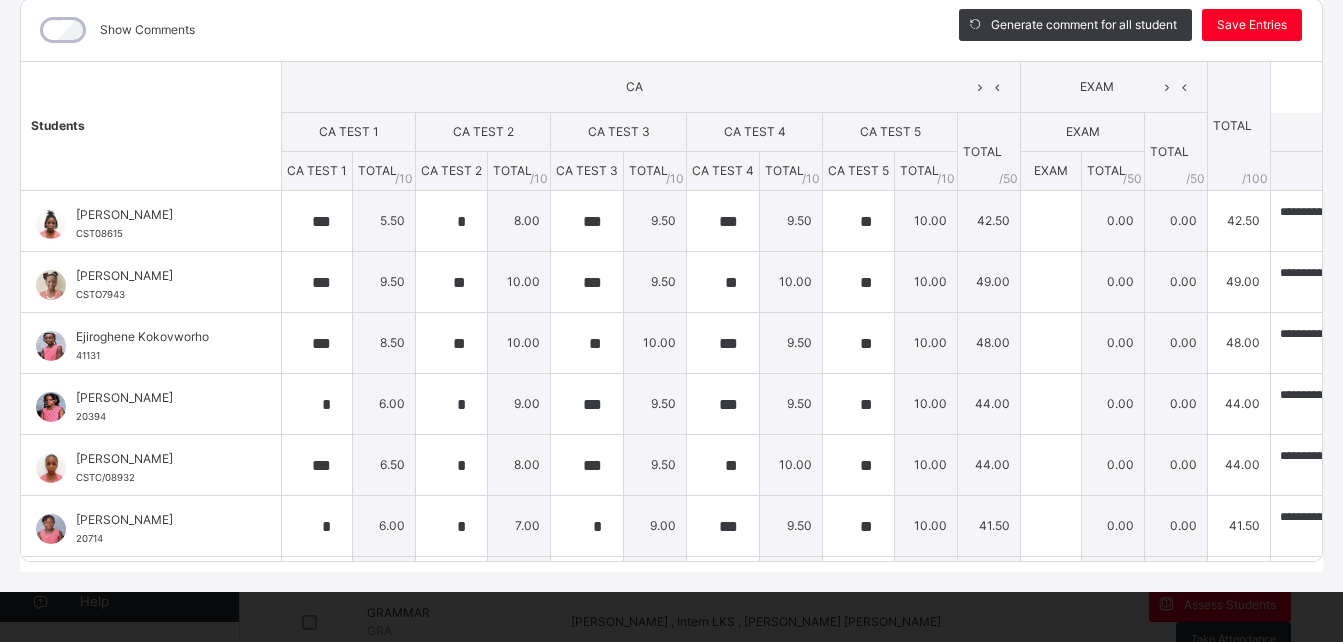 scroll, scrollTop: 284, scrollLeft: 0, axis: vertical 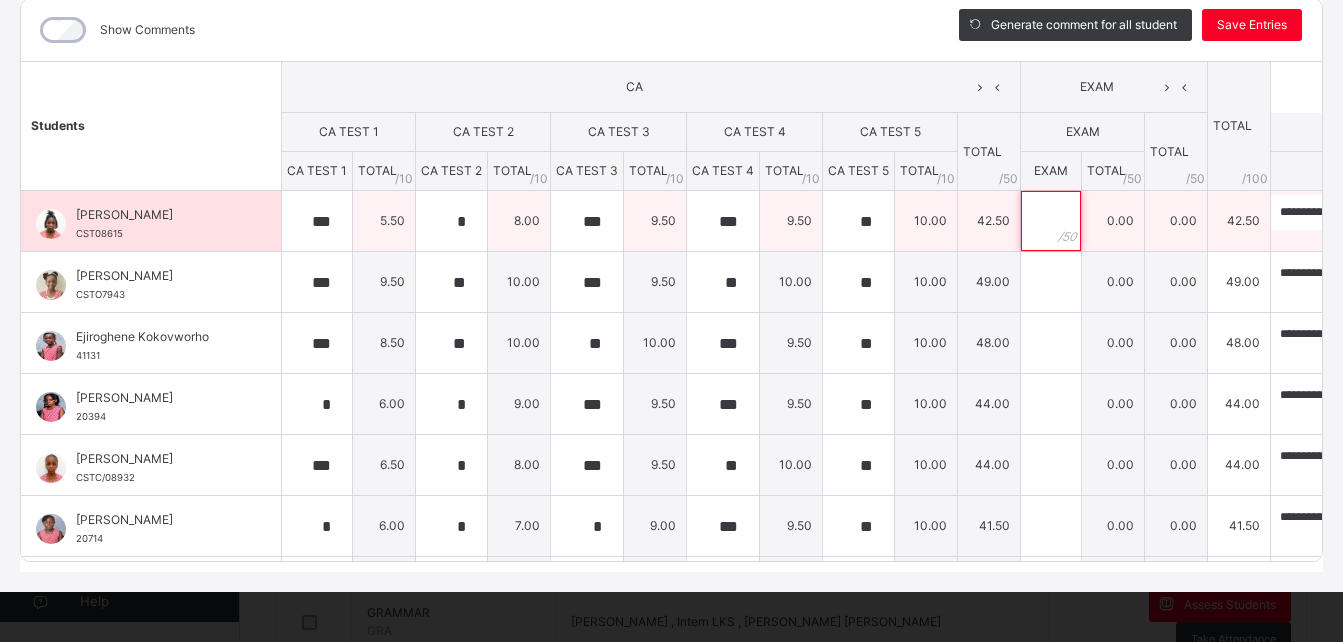 click at bounding box center [1051, 221] 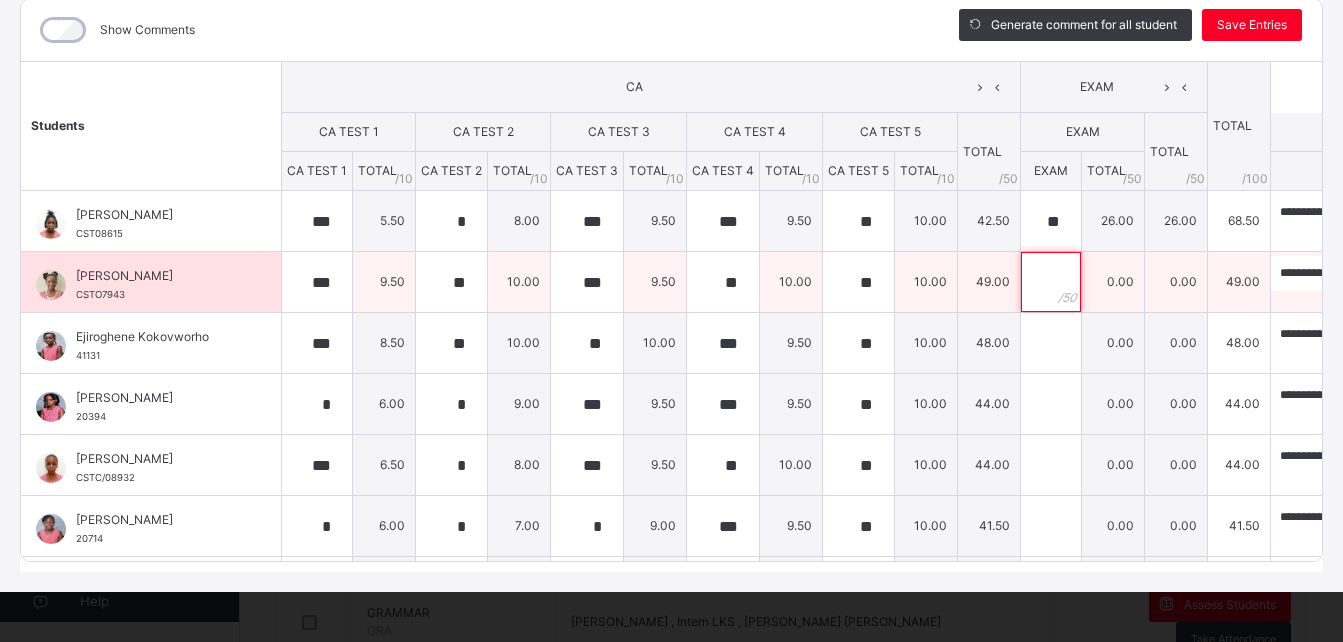 click at bounding box center [1051, 282] 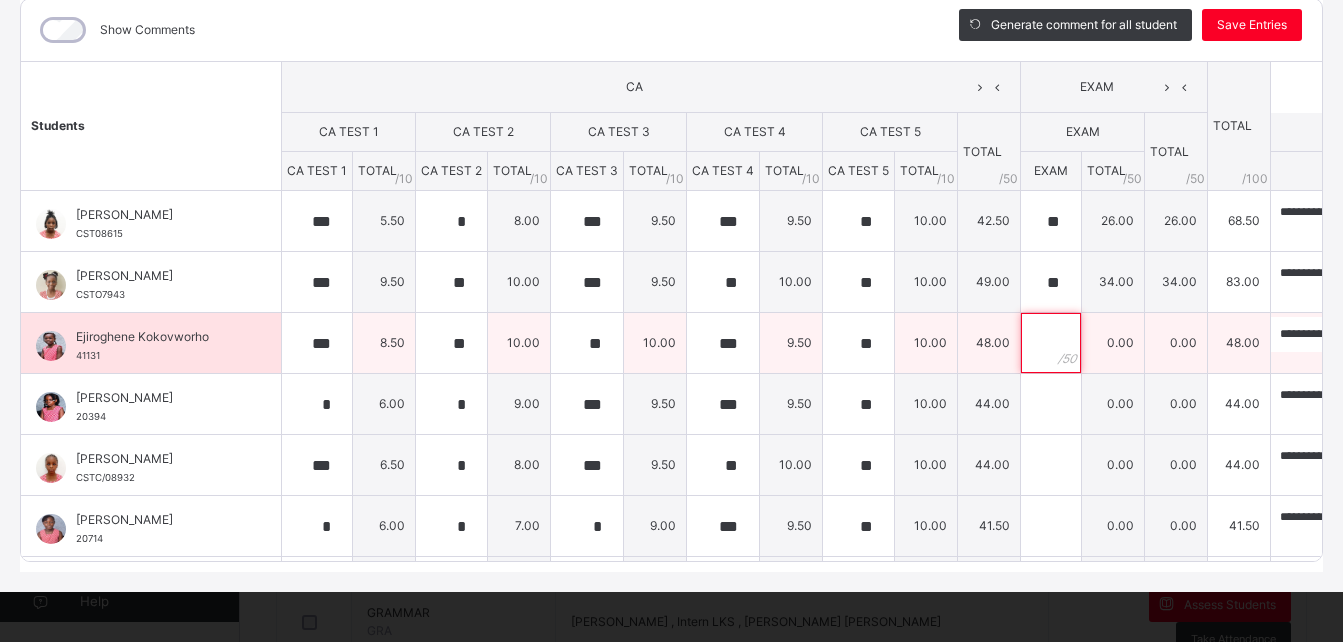 click at bounding box center (1051, 343) 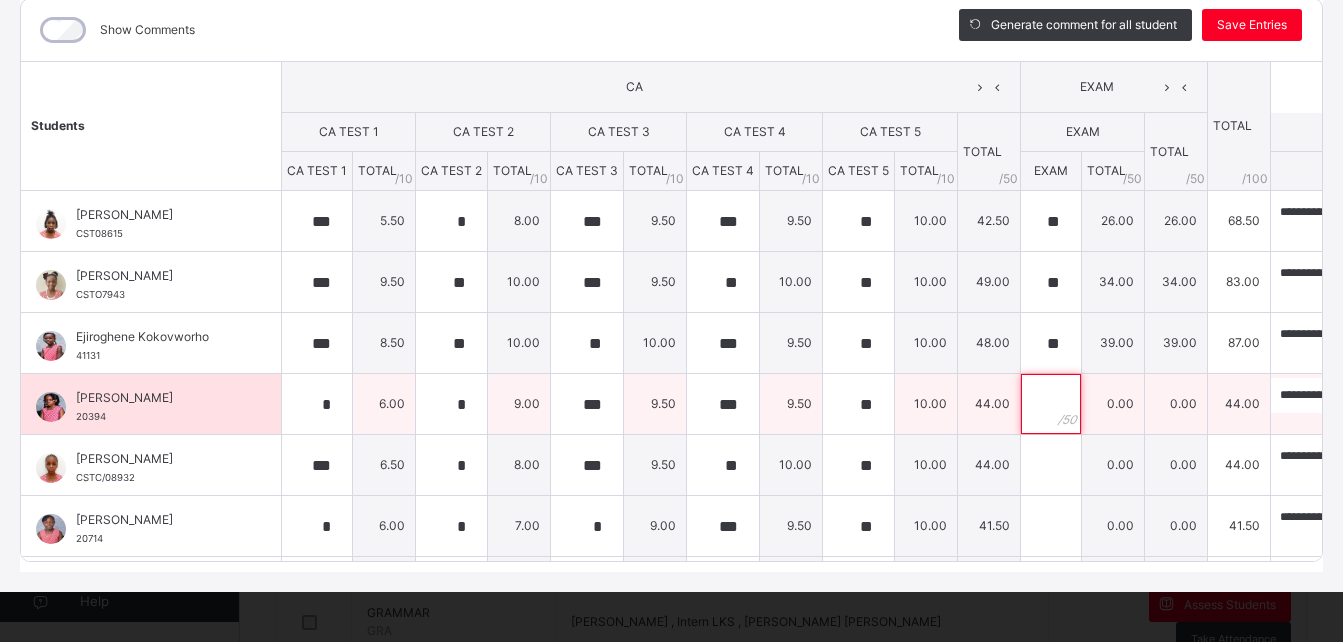 click at bounding box center (1051, 404) 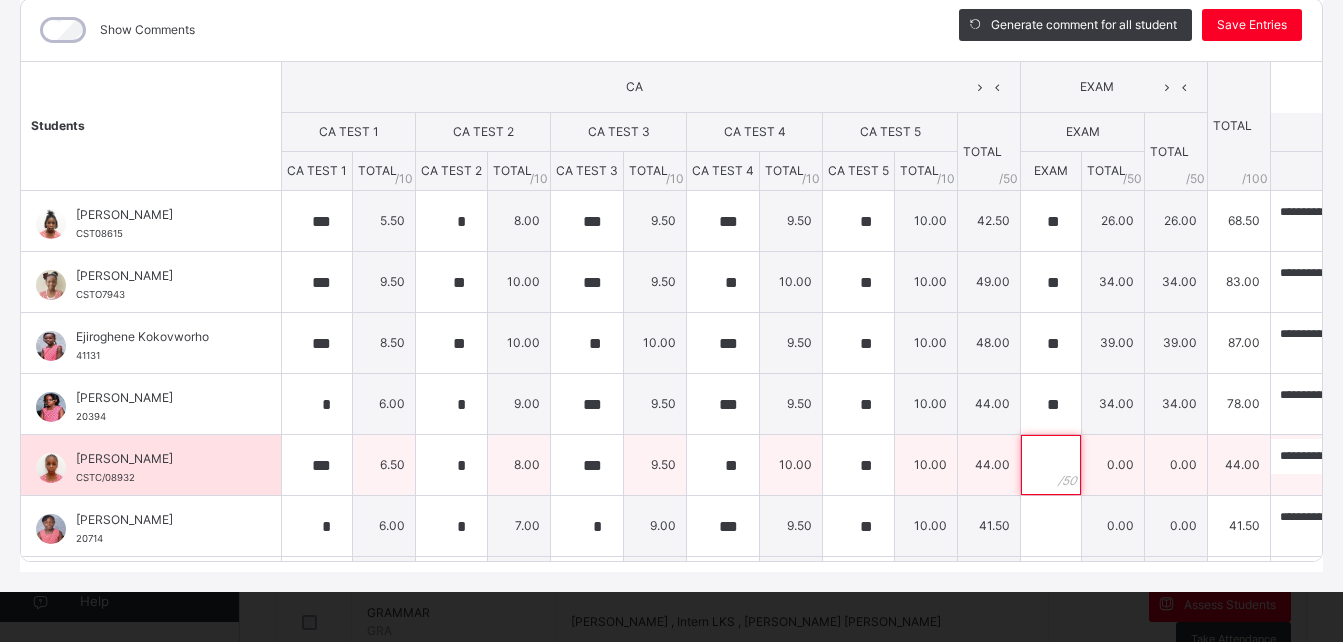 click at bounding box center (1051, 465) 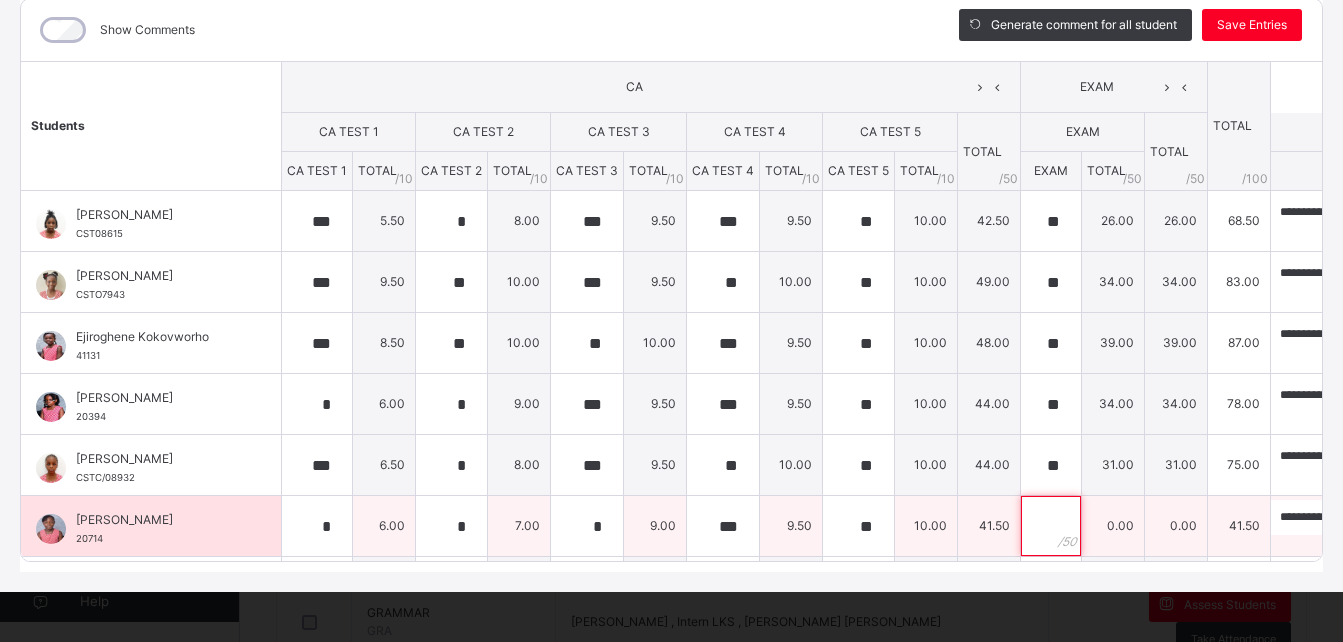 click at bounding box center [1051, 526] 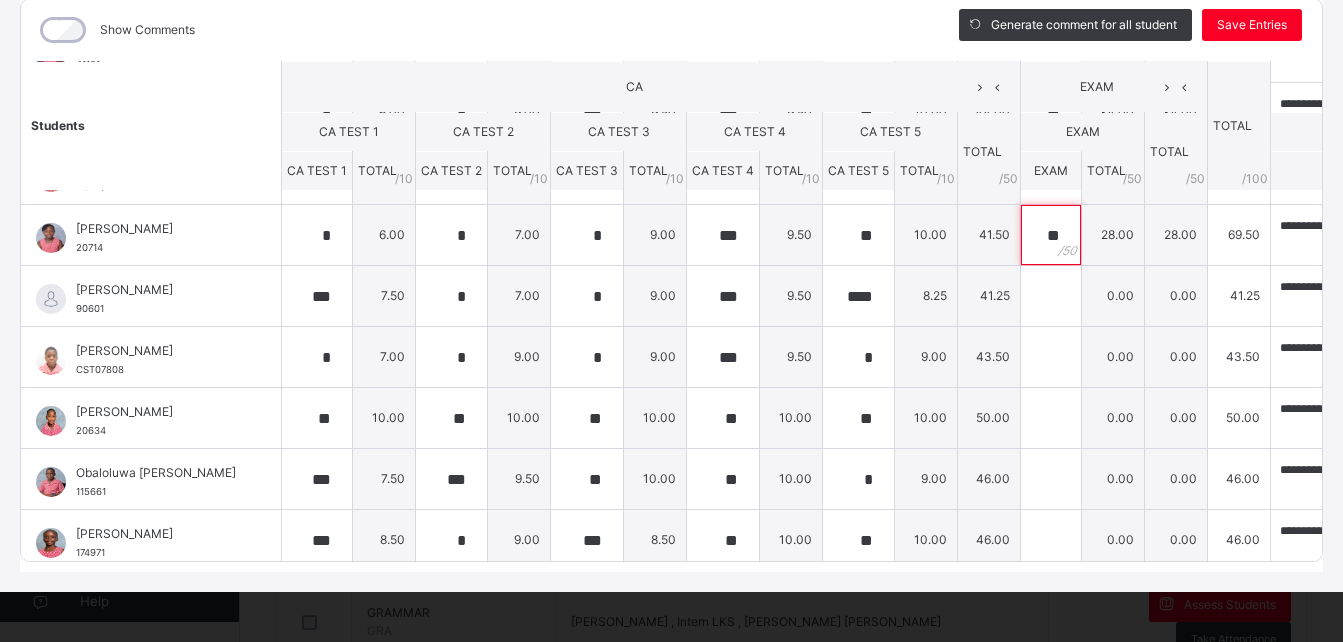 scroll, scrollTop: 297, scrollLeft: 0, axis: vertical 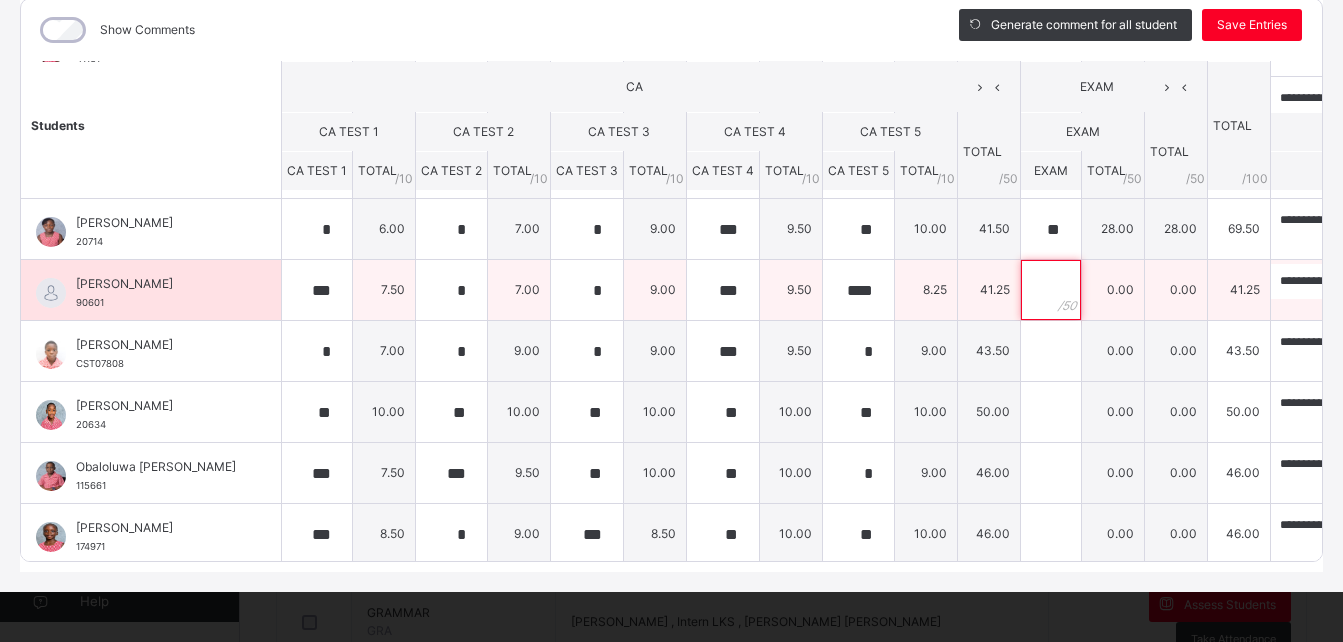 click at bounding box center [1051, 290] 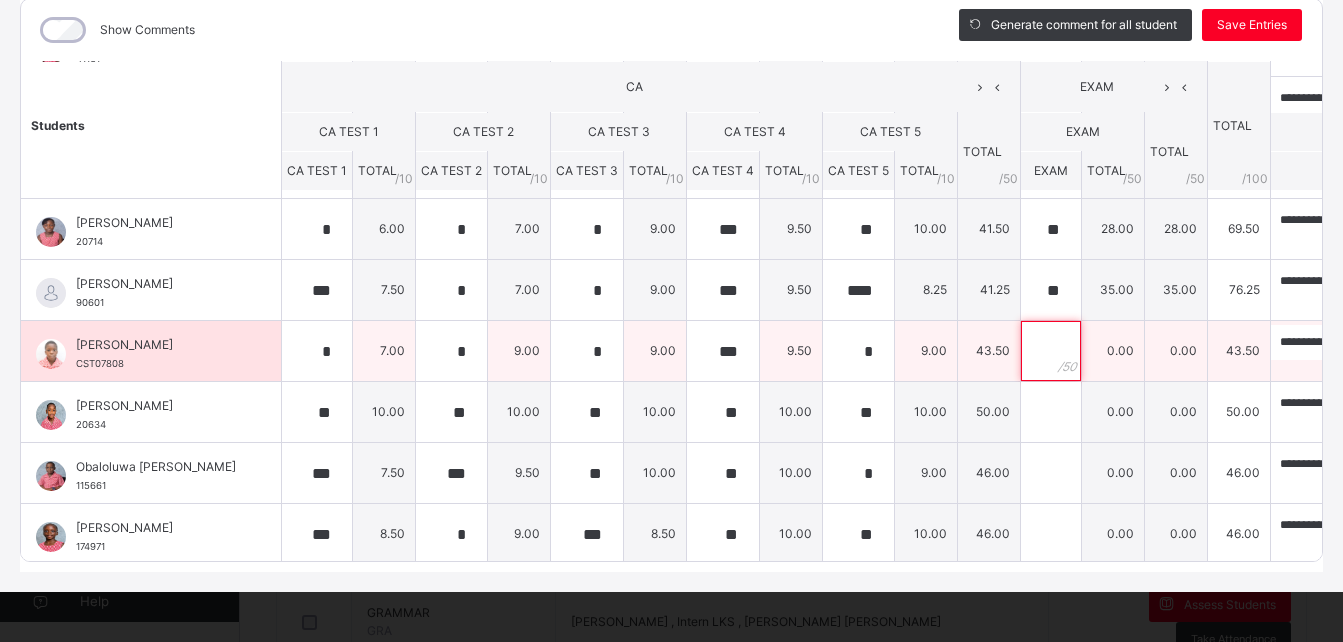 click at bounding box center (1051, 351) 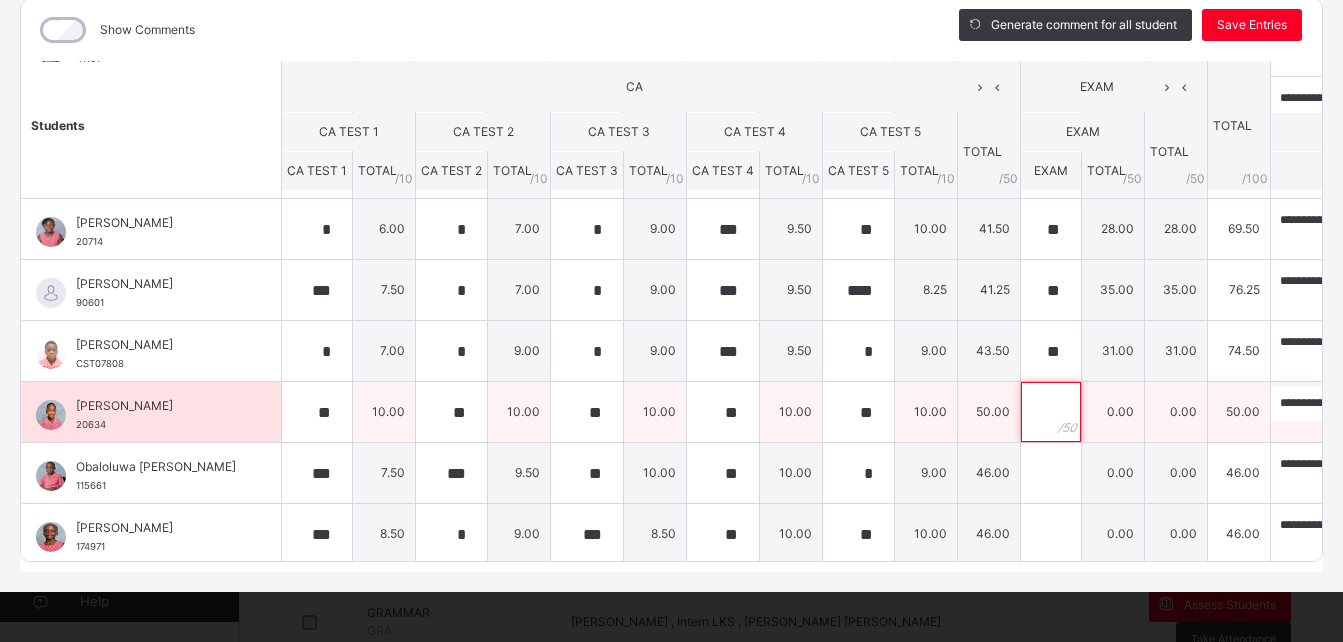 click at bounding box center (1051, 412) 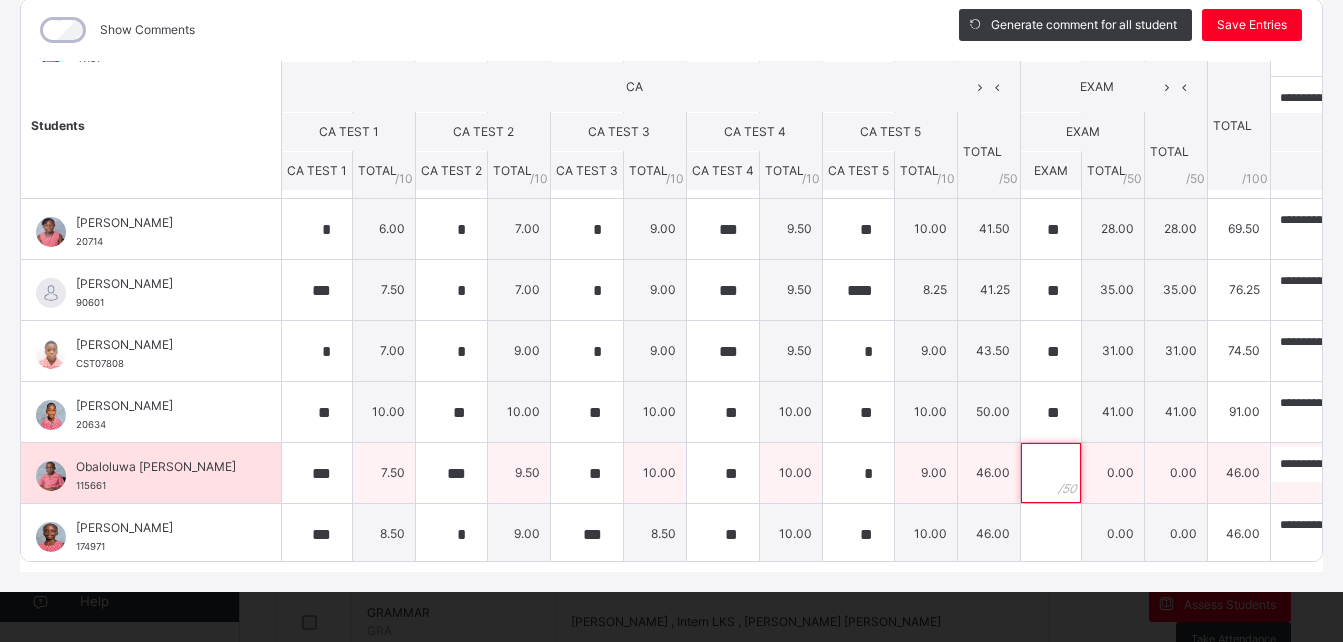 click at bounding box center [1051, 473] 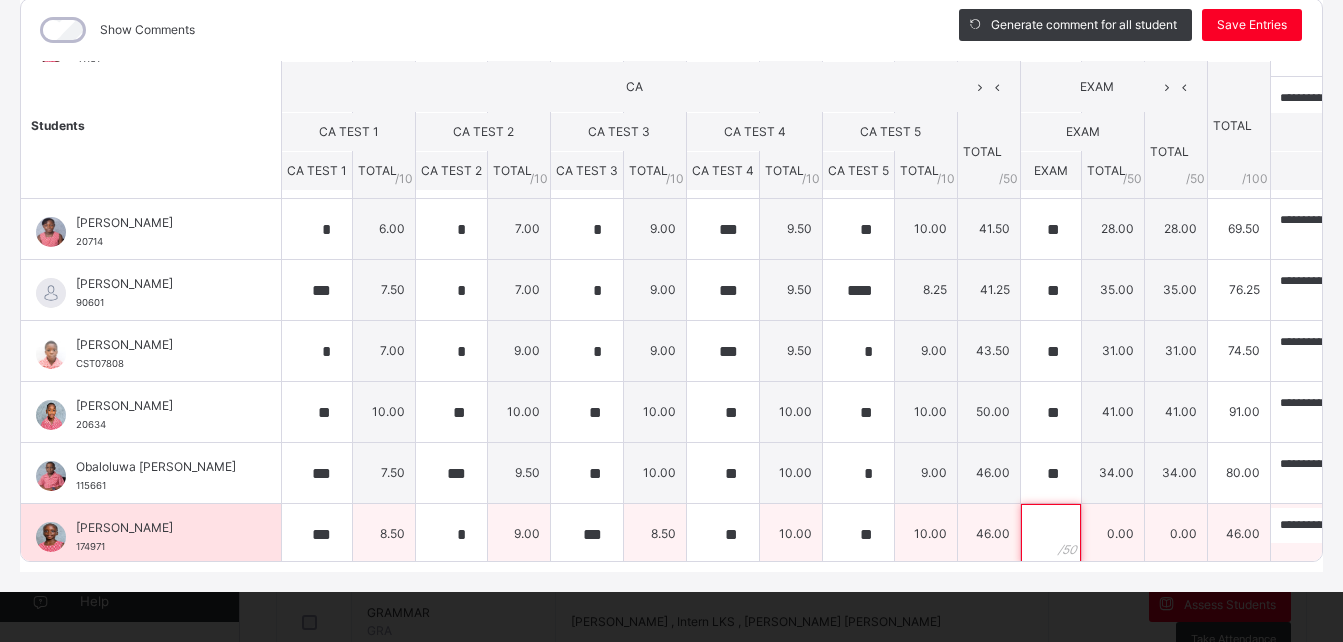 click at bounding box center (1051, 534) 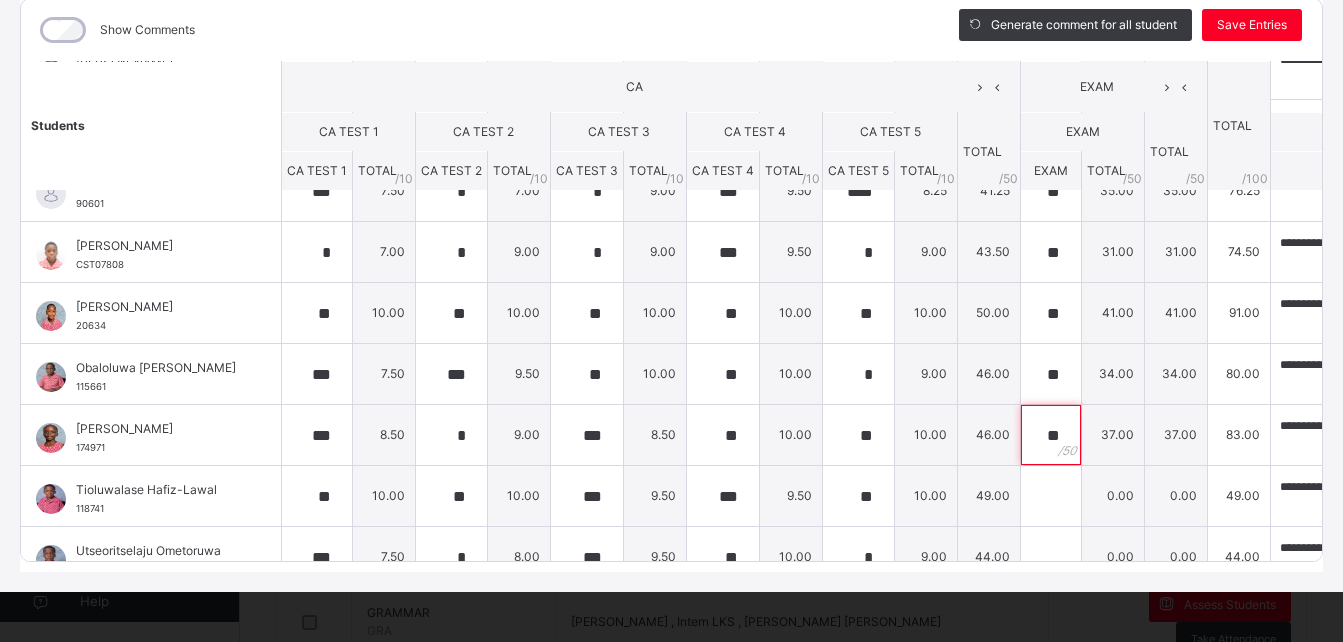 scroll, scrollTop: 438, scrollLeft: 0, axis: vertical 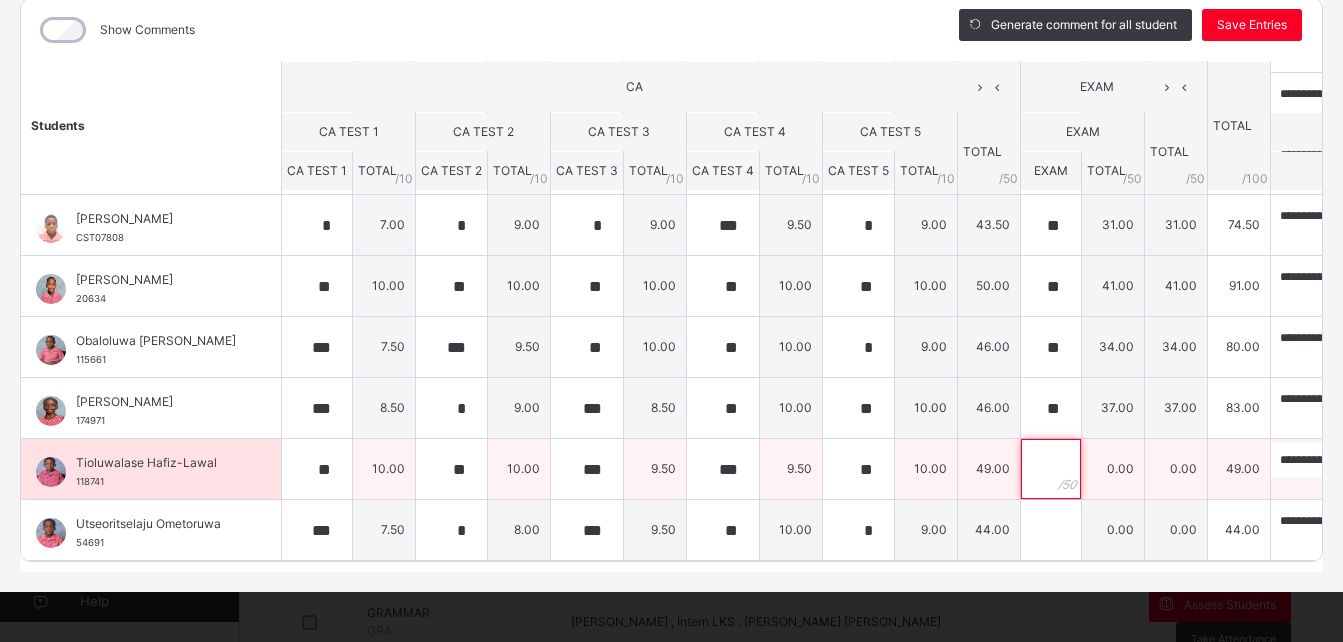 click at bounding box center (1051, 469) 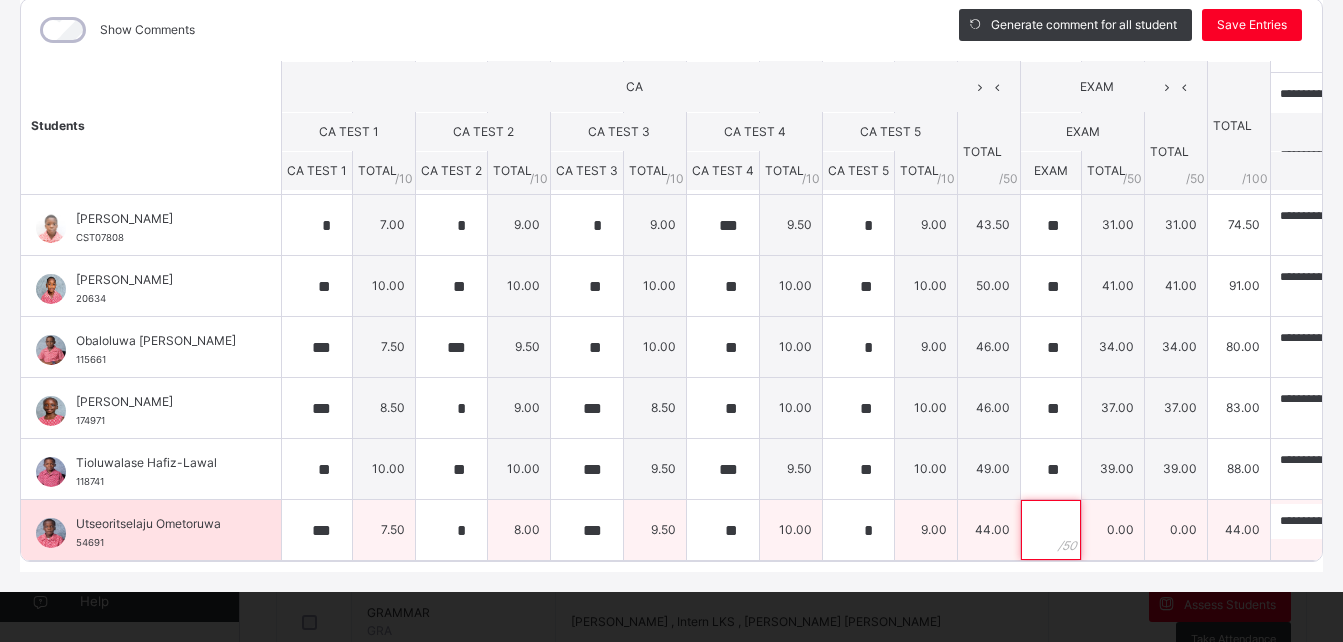 click at bounding box center (1051, 530) 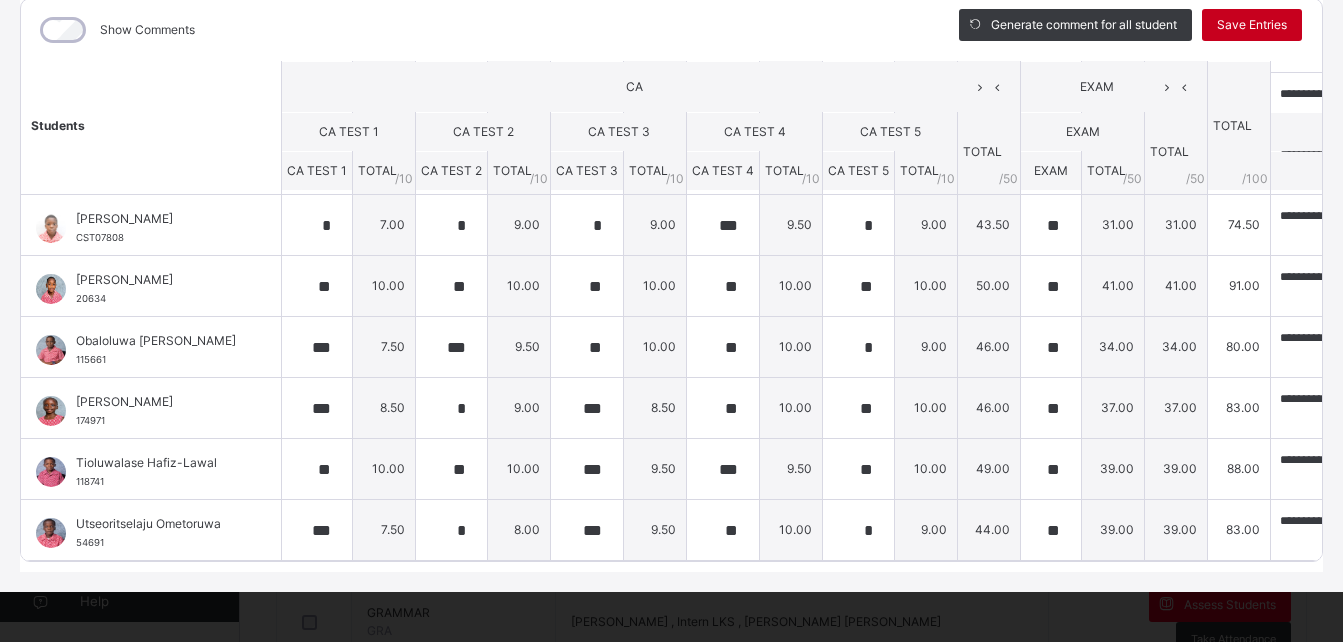 click on "Save Entries" at bounding box center [1252, 25] 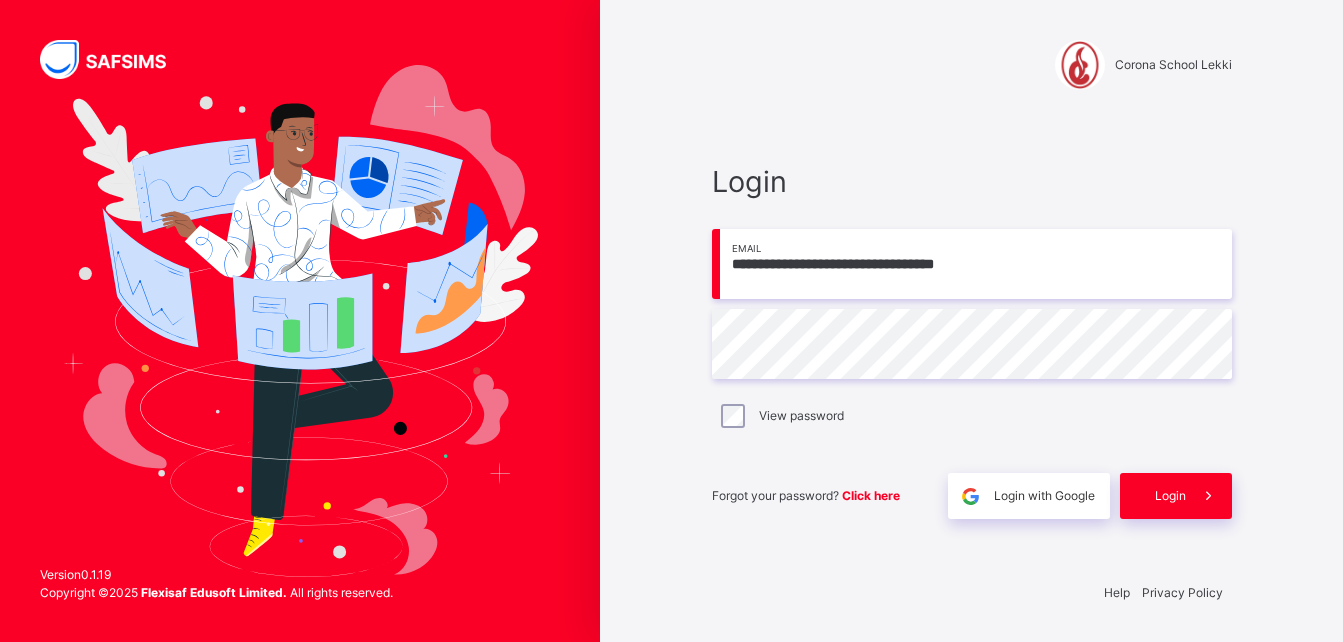 scroll, scrollTop: 0, scrollLeft: 0, axis: both 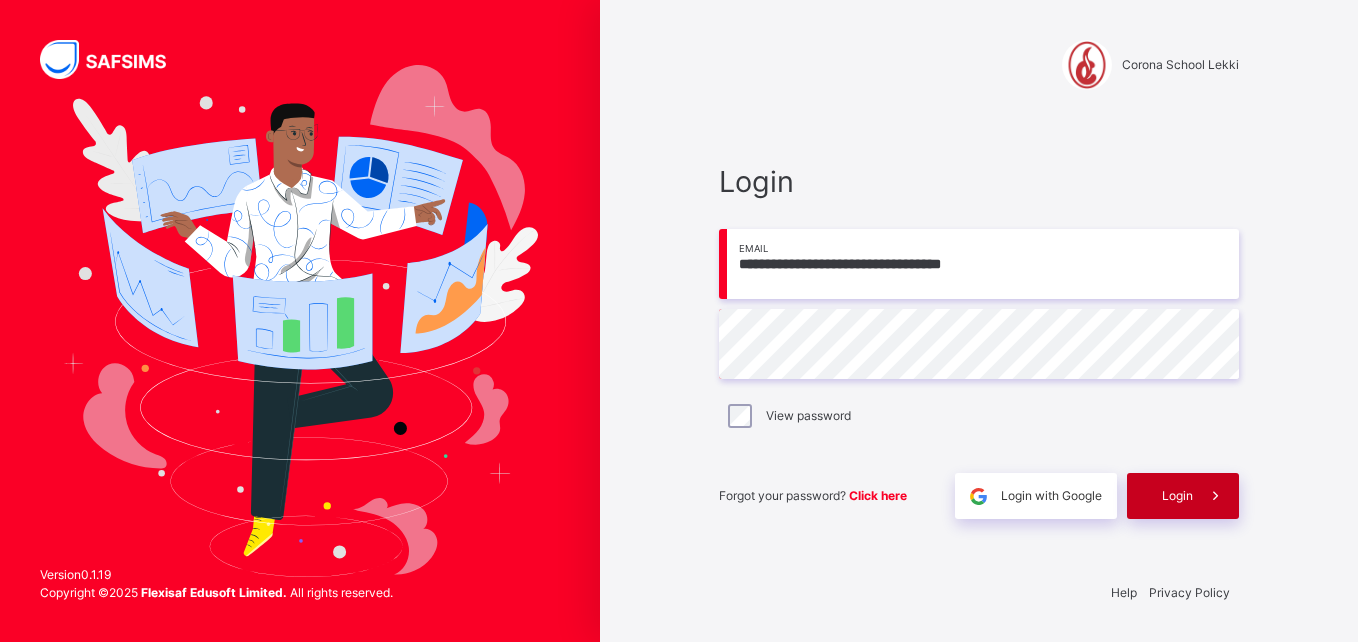 click on "Login" at bounding box center (1177, 496) 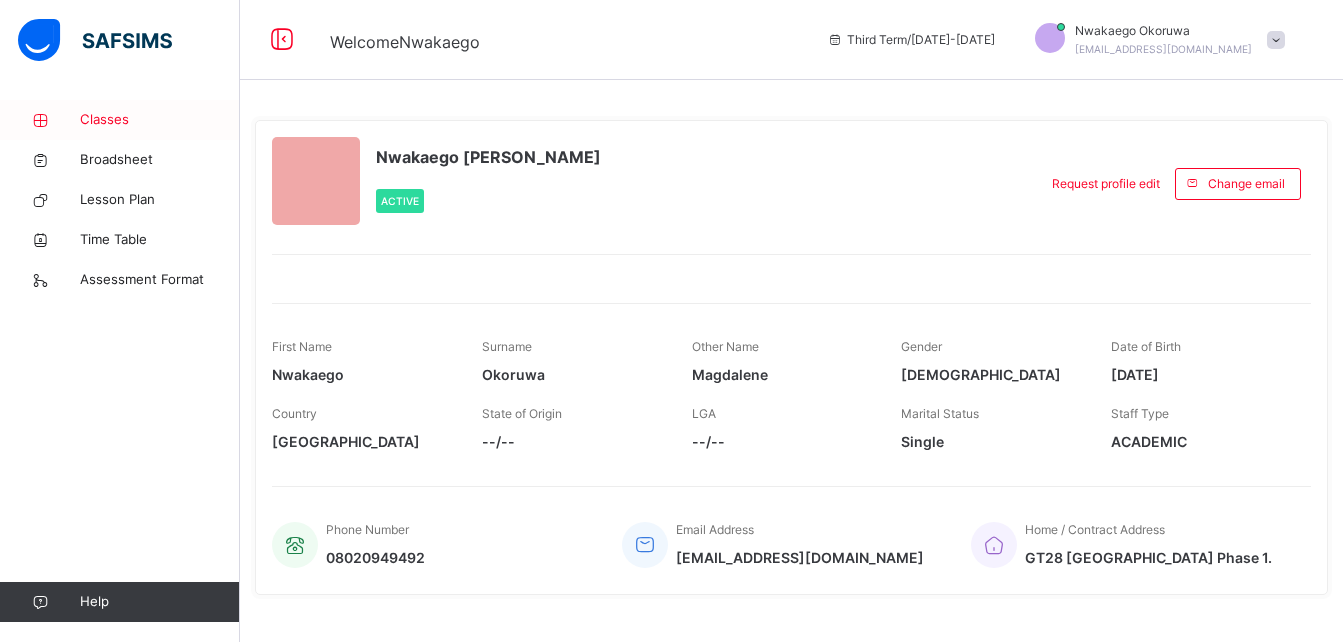 click on "Classes" at bounding box center [160, 120] 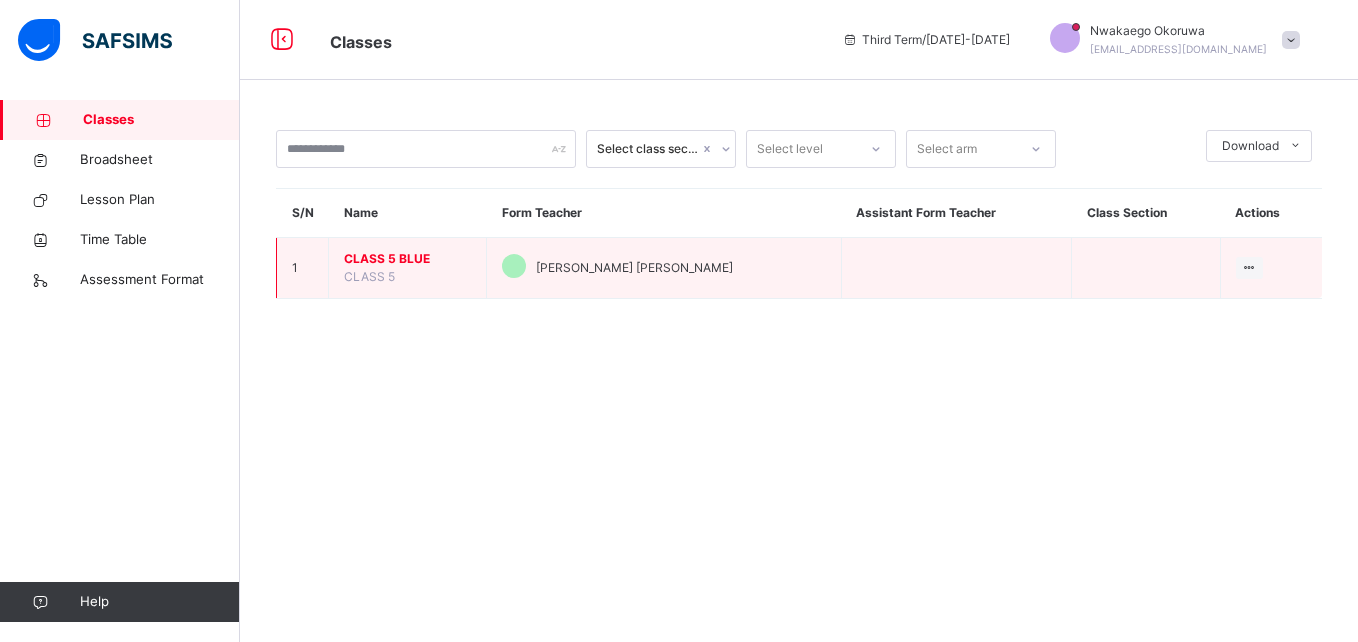 click on "CLASS 5   BLUE" at bounding box center (407, 259) 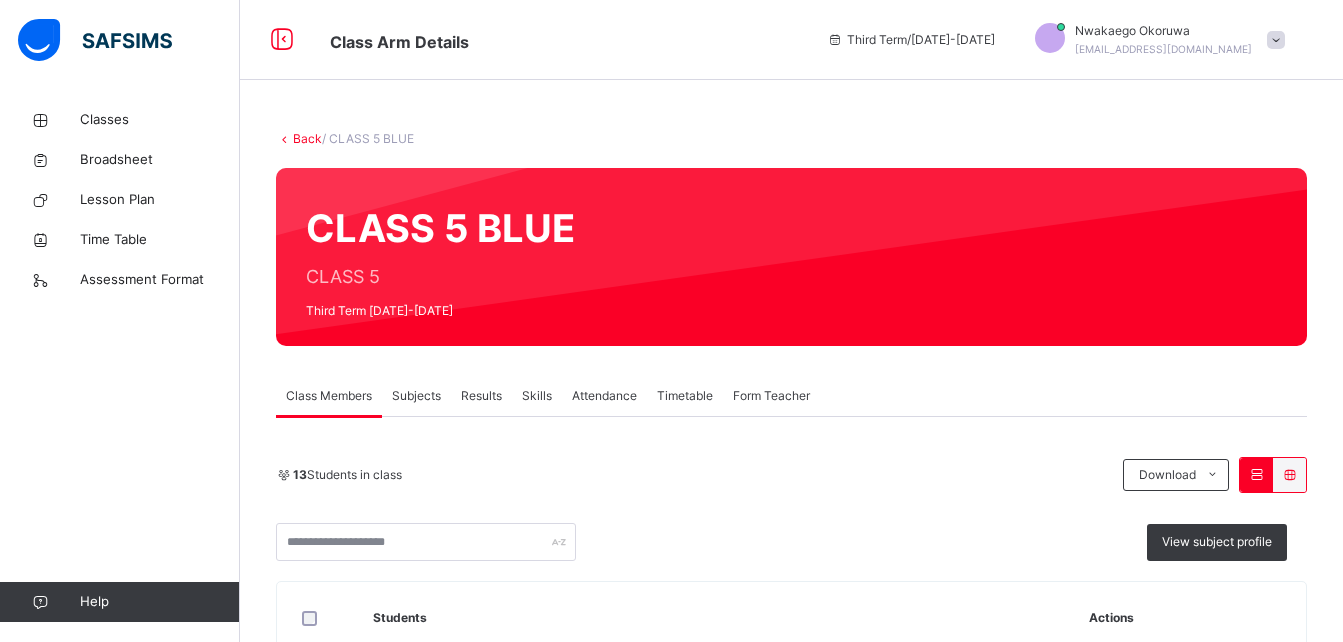 click on "Subjects" at bounding box center (416, 396) 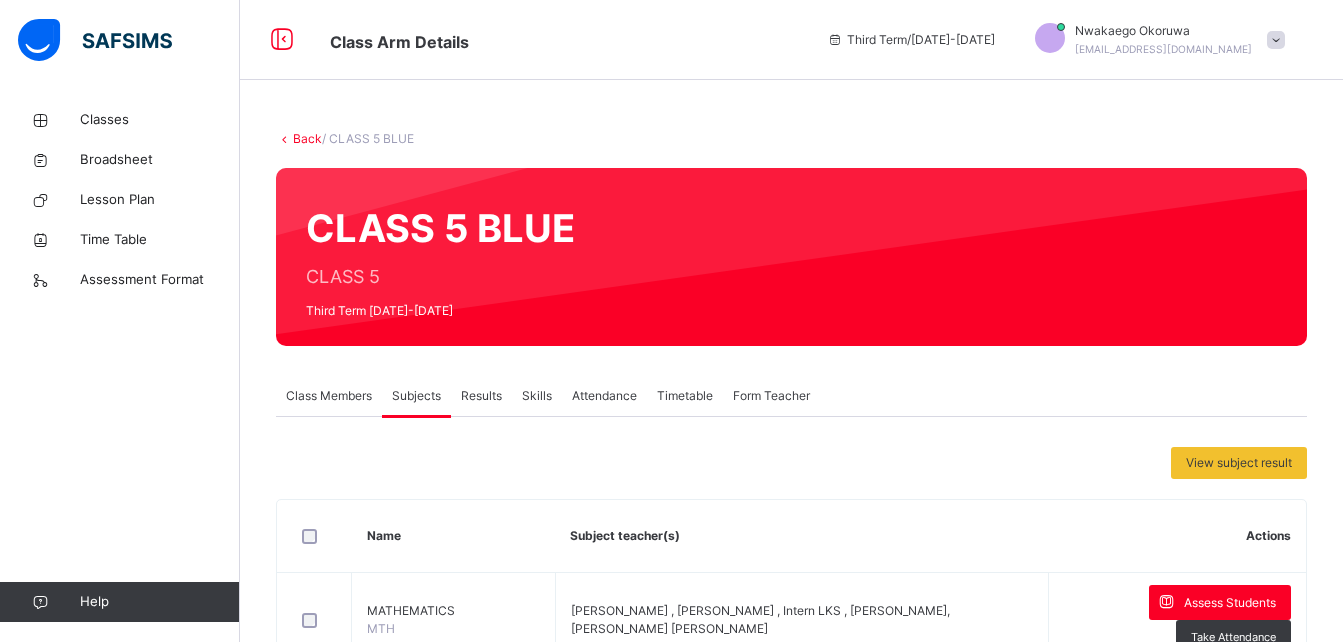 click on "Subjects" at bounding box center [416, 396] 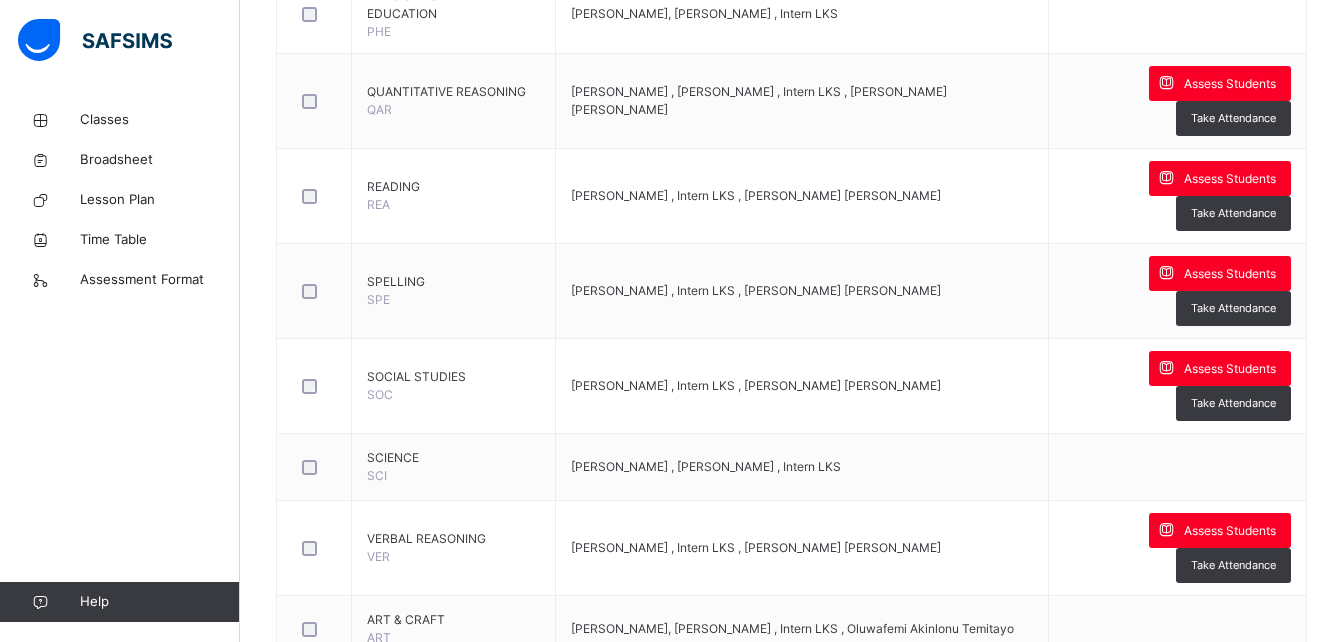scroll, scrollTop: 1440, scrollLeft: 0, axis: vertical 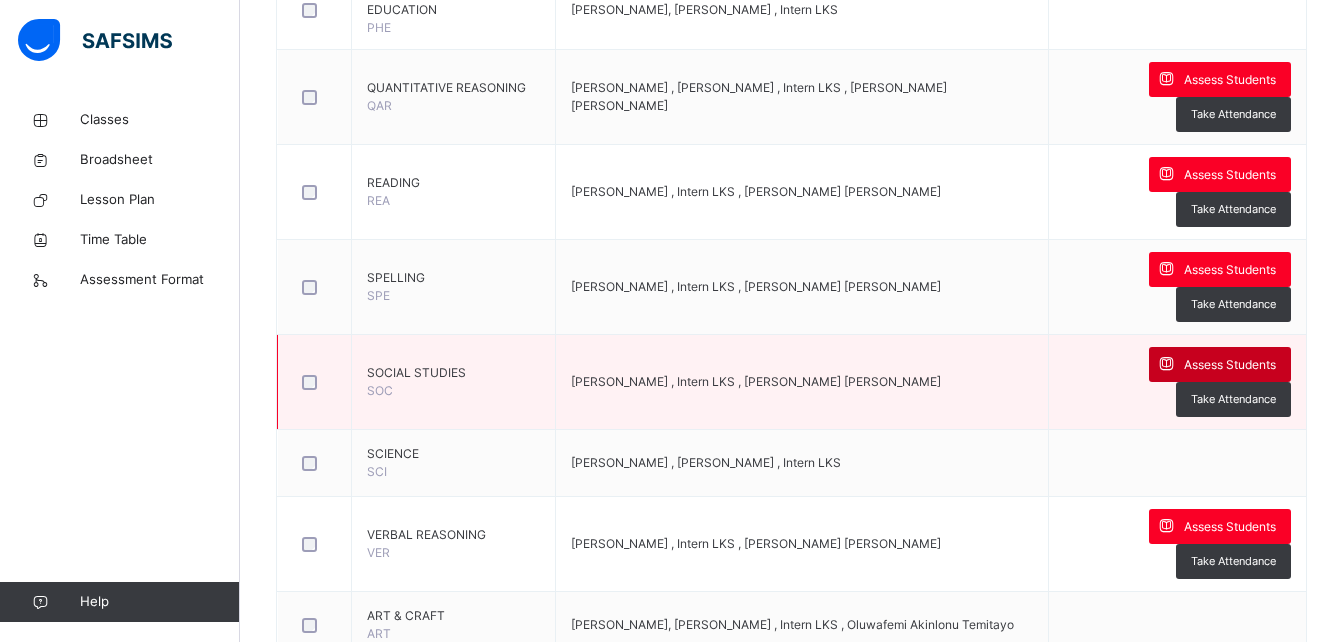 click on "Assess Students" at bounding box center [1230, 365] 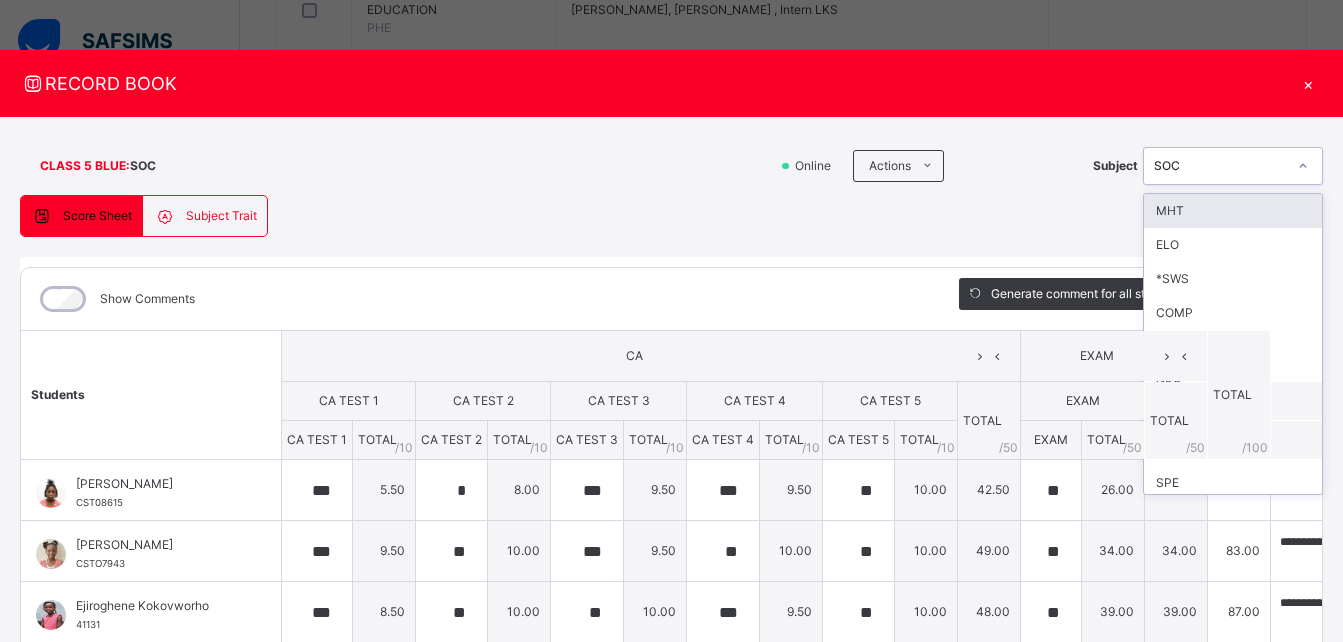 click 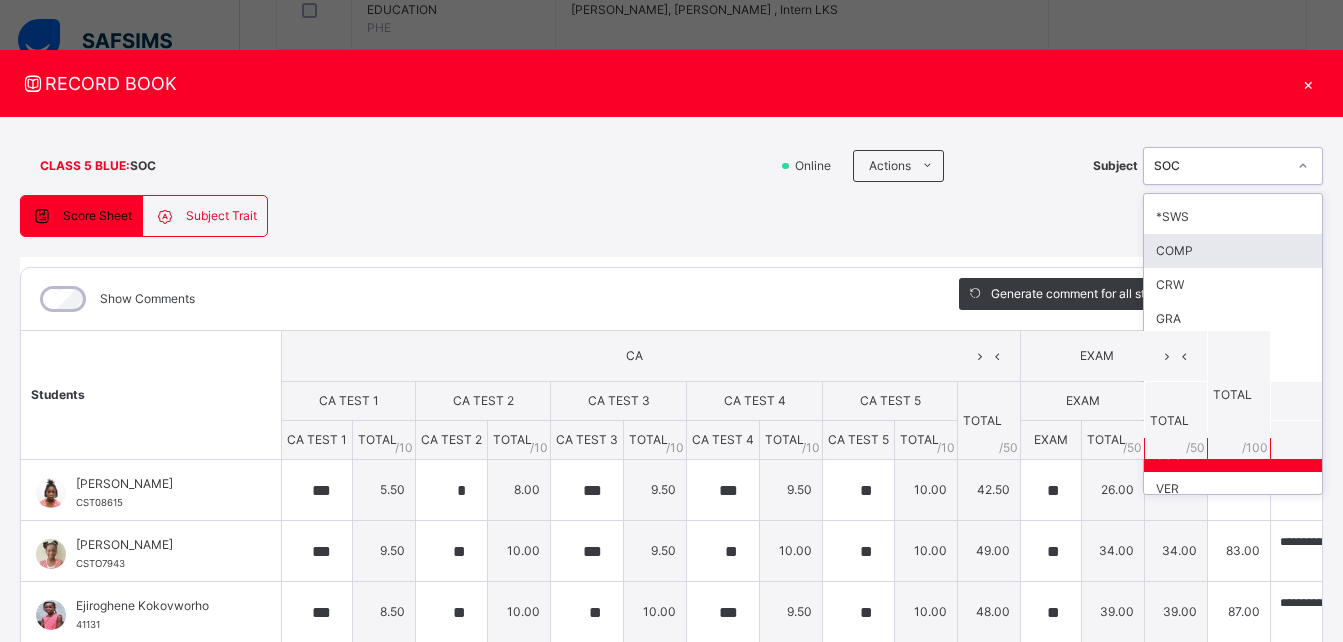 scroll, scrollTop: 74, scrollLeft: 0, axis: vertical 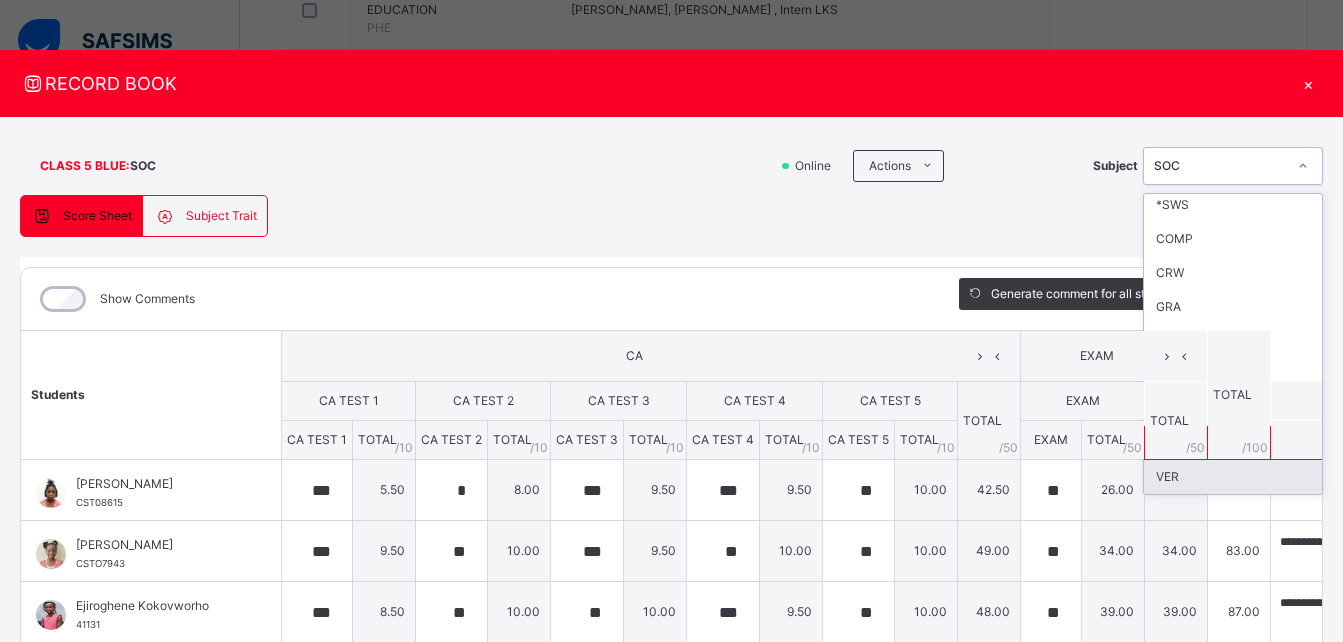 click on "VER" at bounding box center (1233, 477) 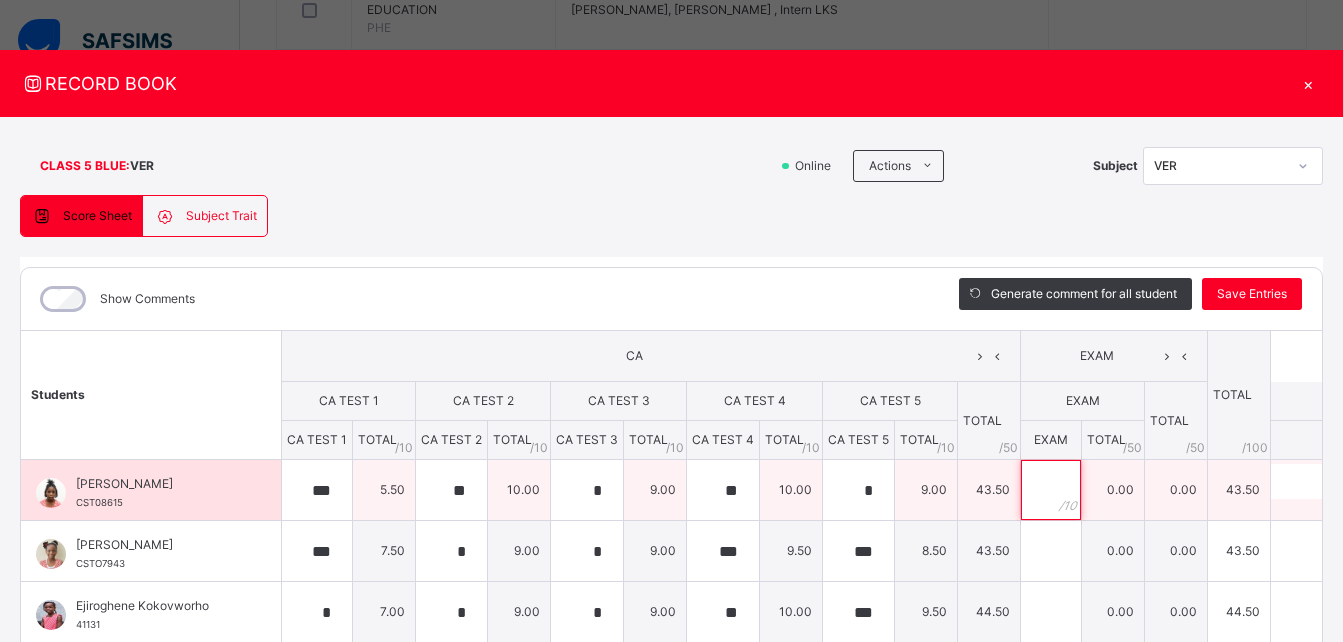 click at bounding box center [1051, 490] 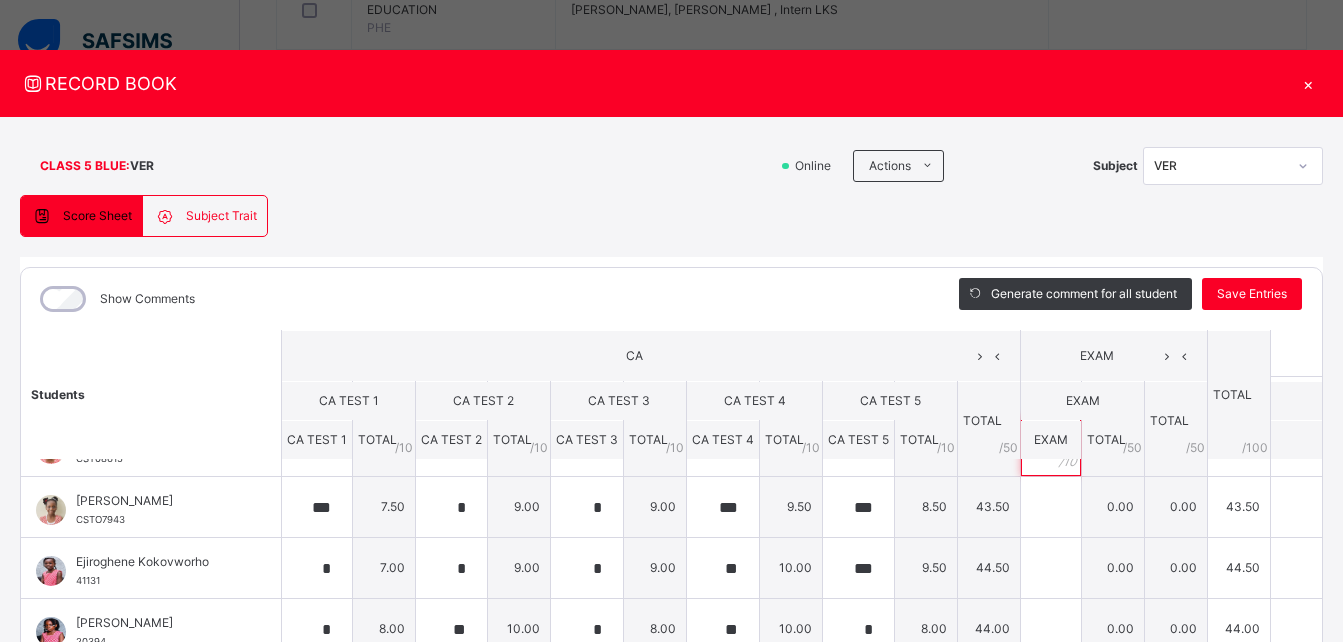 scroll, scrollTop: 0, scrollLeft: 0, axis: both 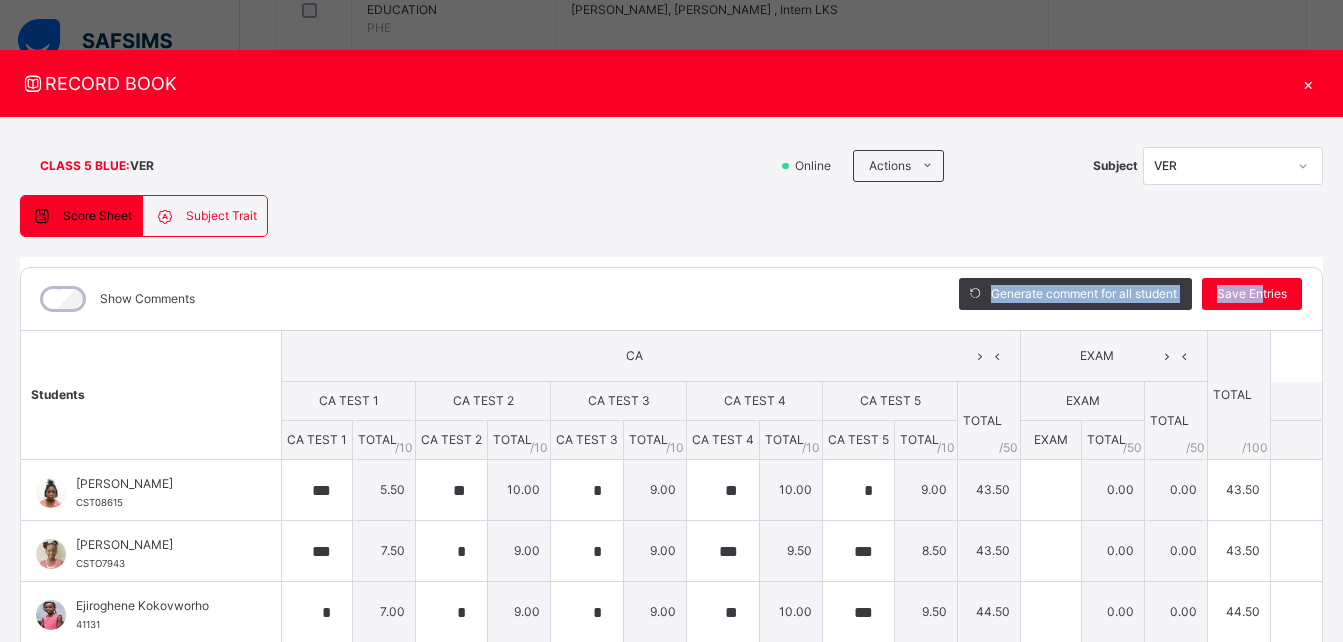 drag, startPoint x: 1279, startPoint y: 306, endPoint x: 867, endPoint y: 311, distance: 412.03033 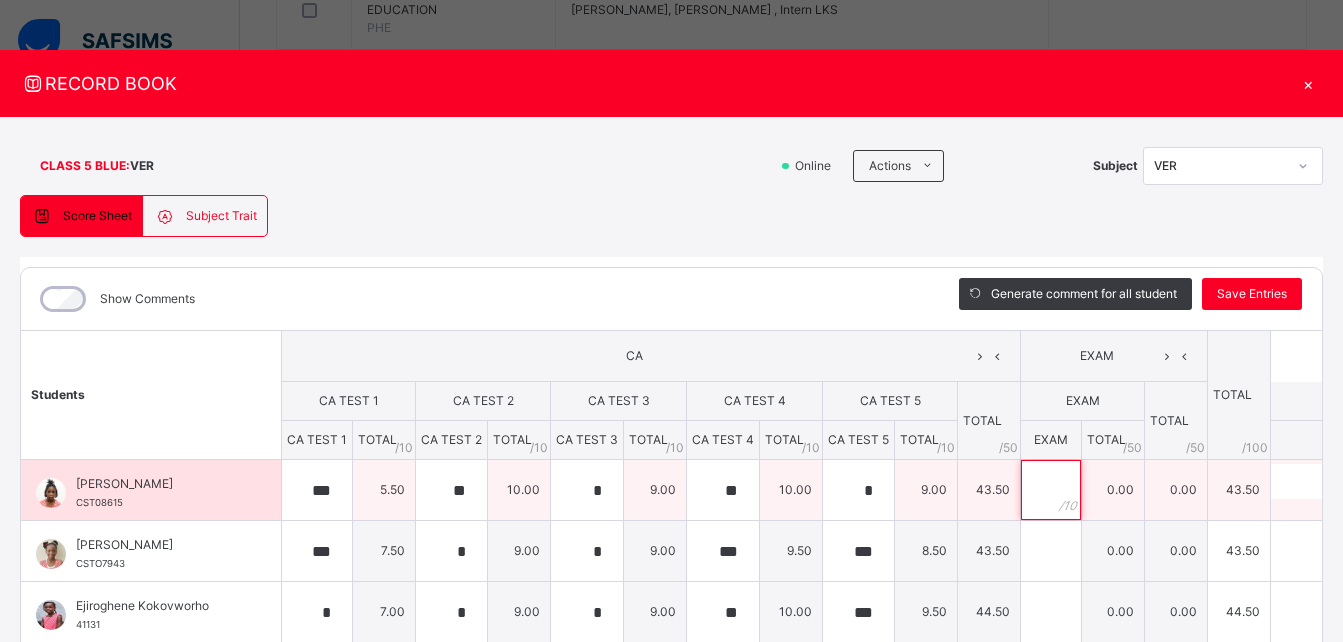 click at bounding box center [1051, 490] 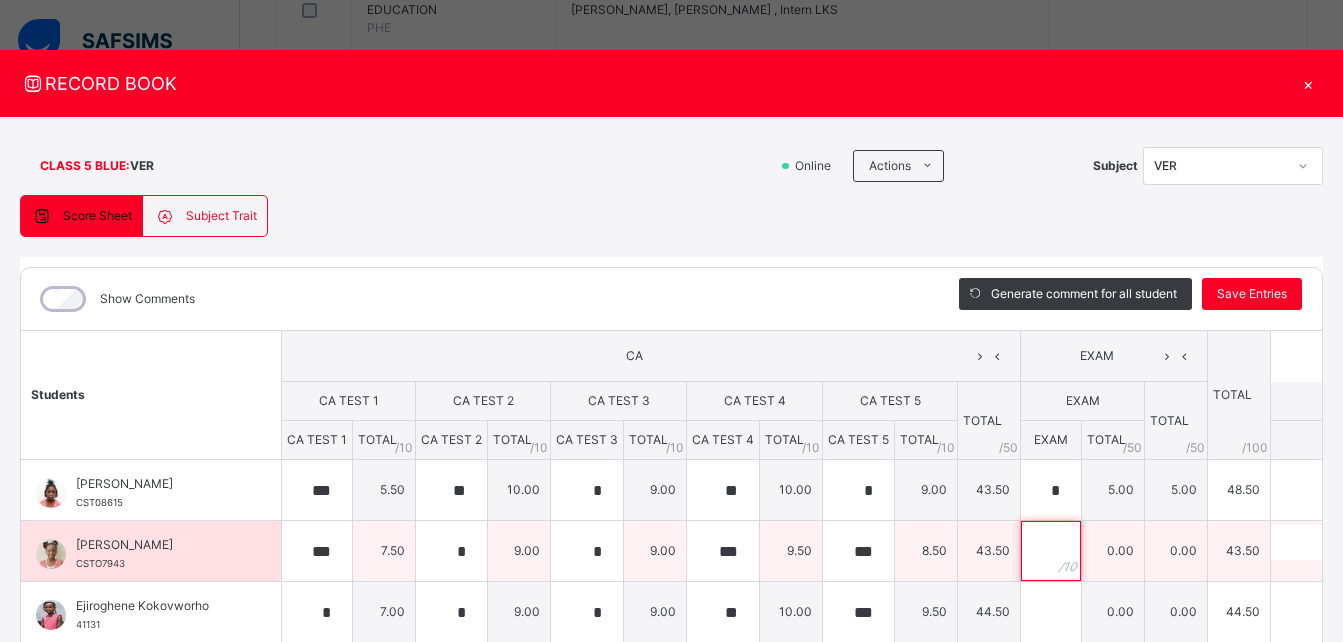 click at bounding box center [1051, 551] 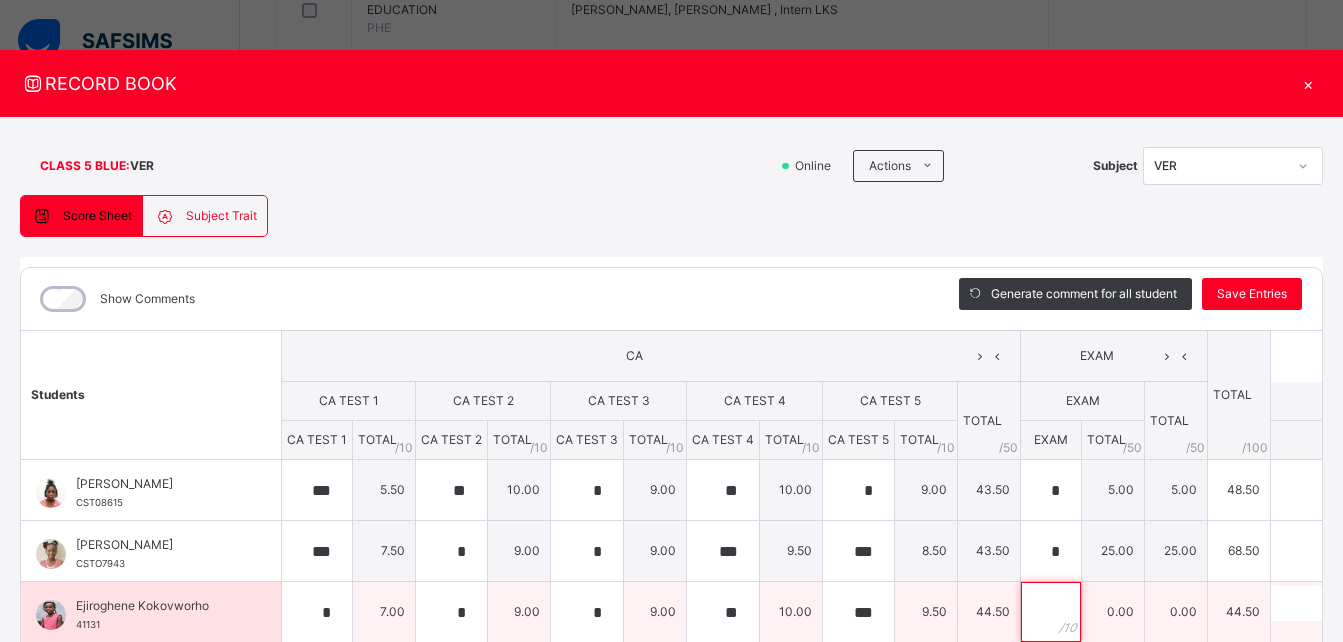 click at bounding box center [1051, 612] 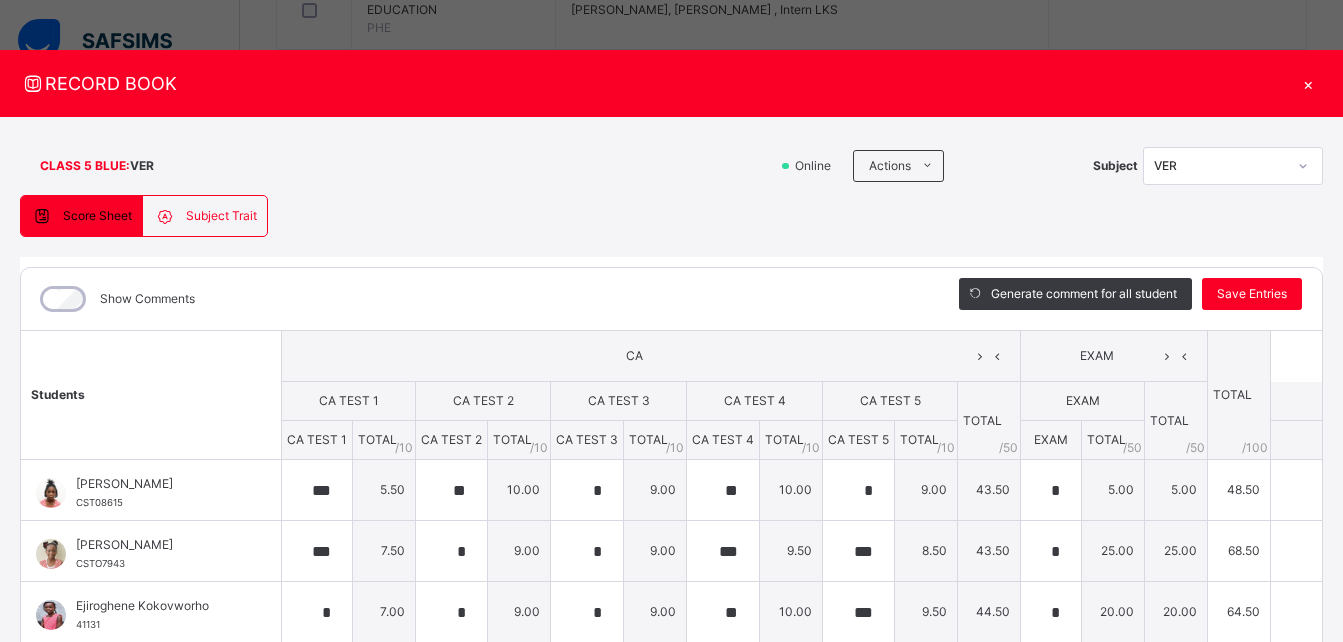 drag, startPoint x: 1328, startPoint y: 497, endPoint x: 840, endPoint y: 312, distance: 521.88983 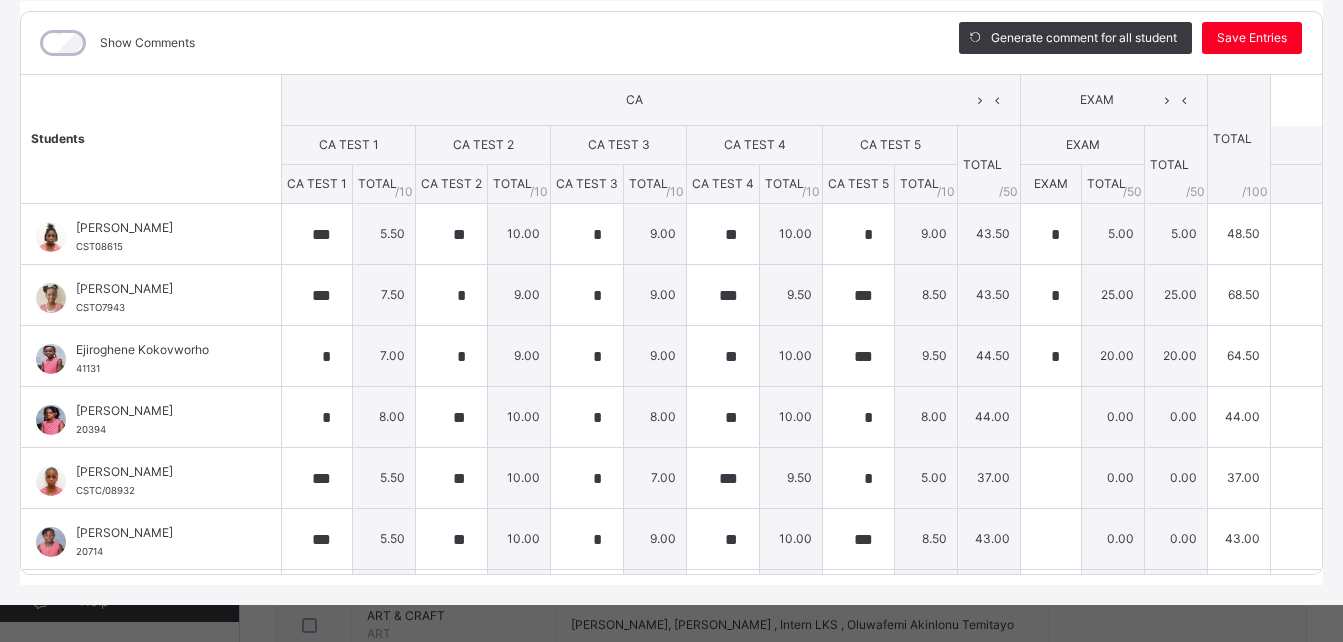 scroll, scrollTop: 258, scrollLeft: 0, axis: vertical 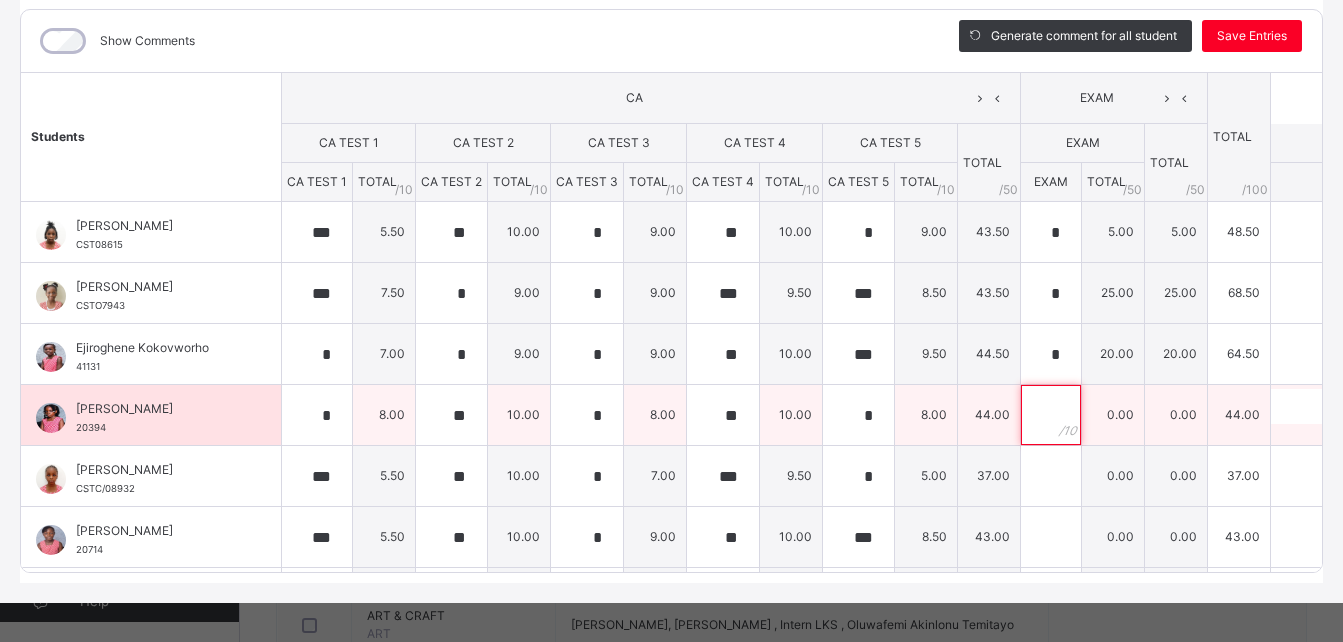 click at bounding box center [1051, 415] 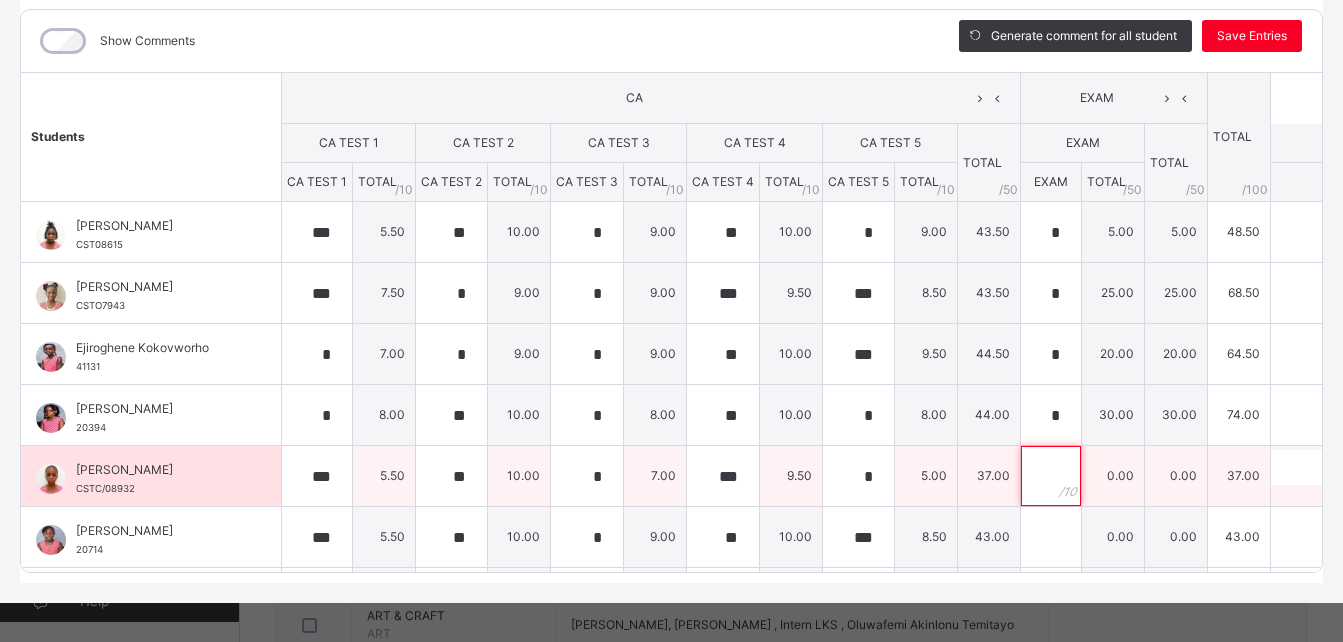 click at bounding box center (1051, 476) 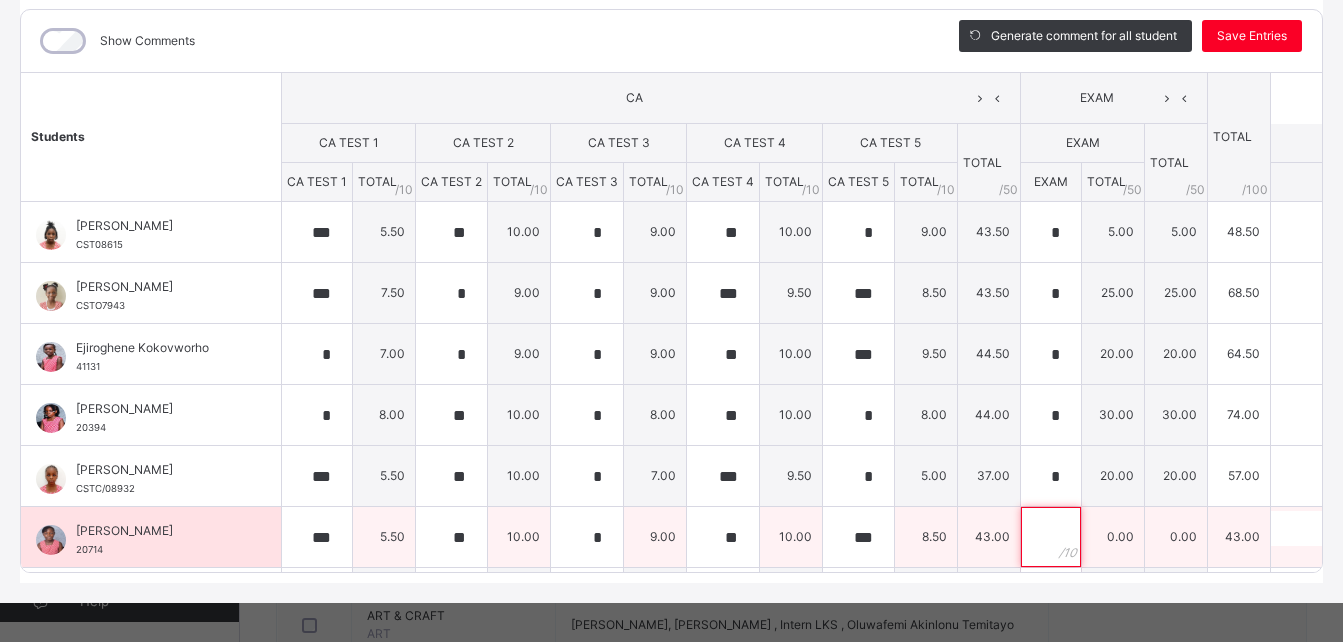 click at bounding box center [1051, 537] 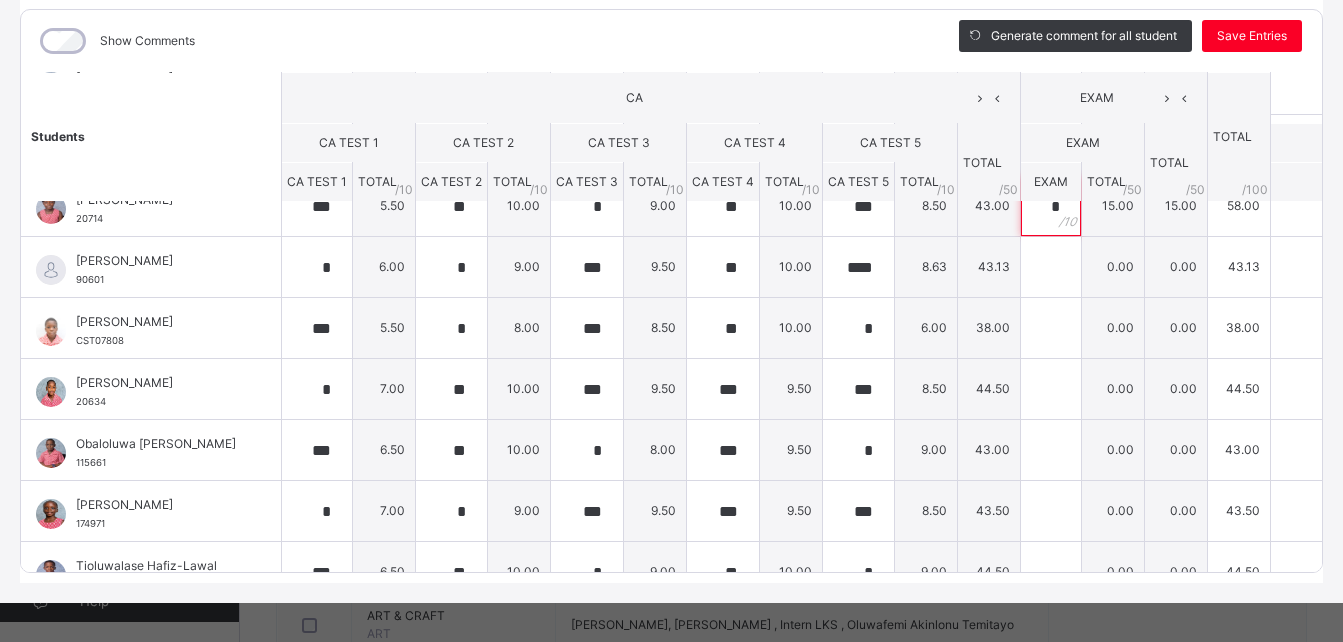 scroll, scrollTop: 337, scrollLeft: 0, axis: vertical 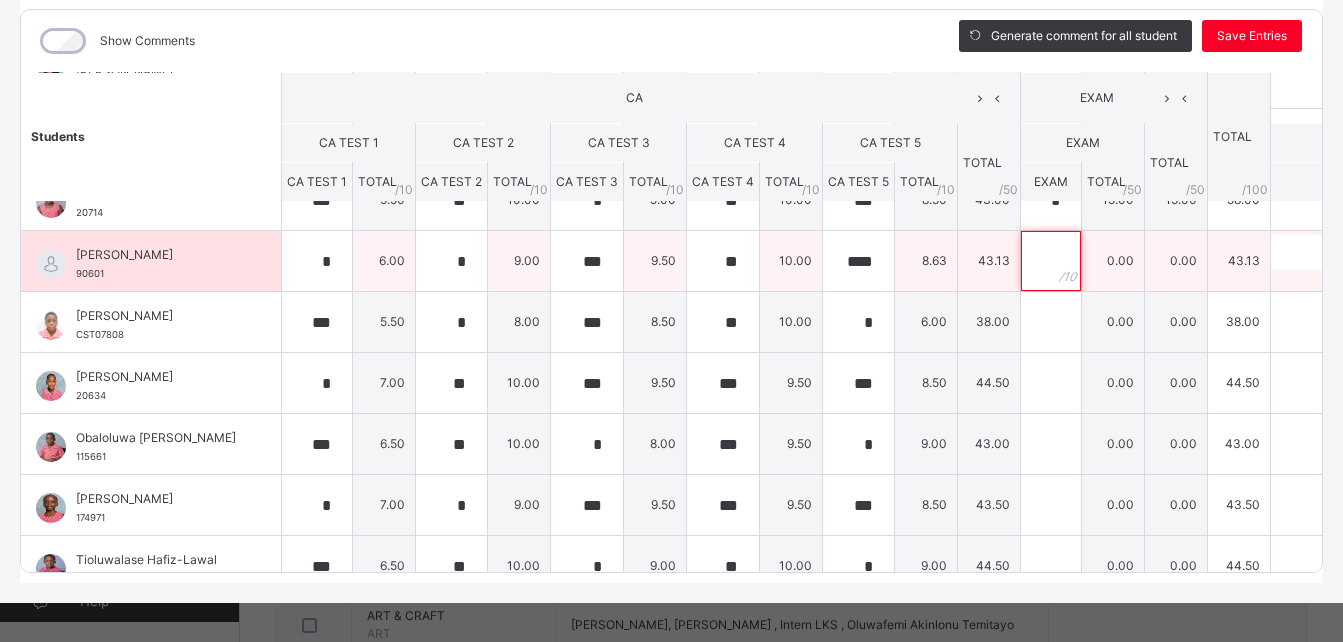 click at bounding box center [1051, 261] 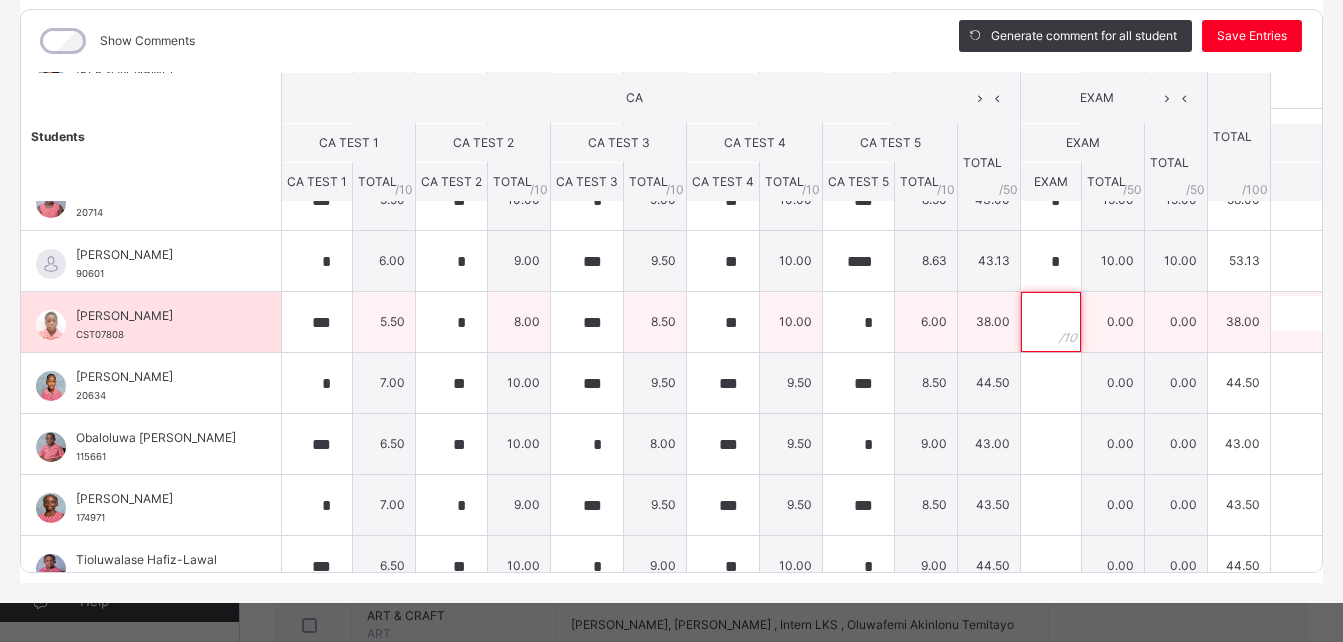 click at bounding box center (1051, 322) 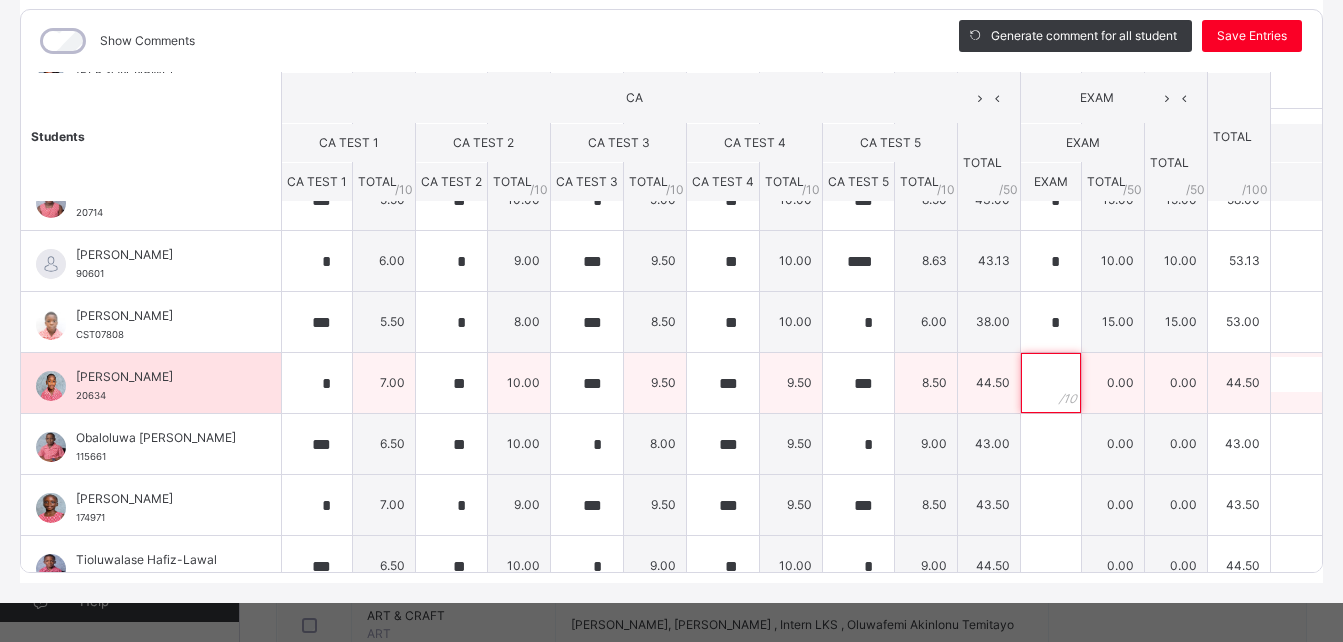 click at bounding box center (1051, 383) 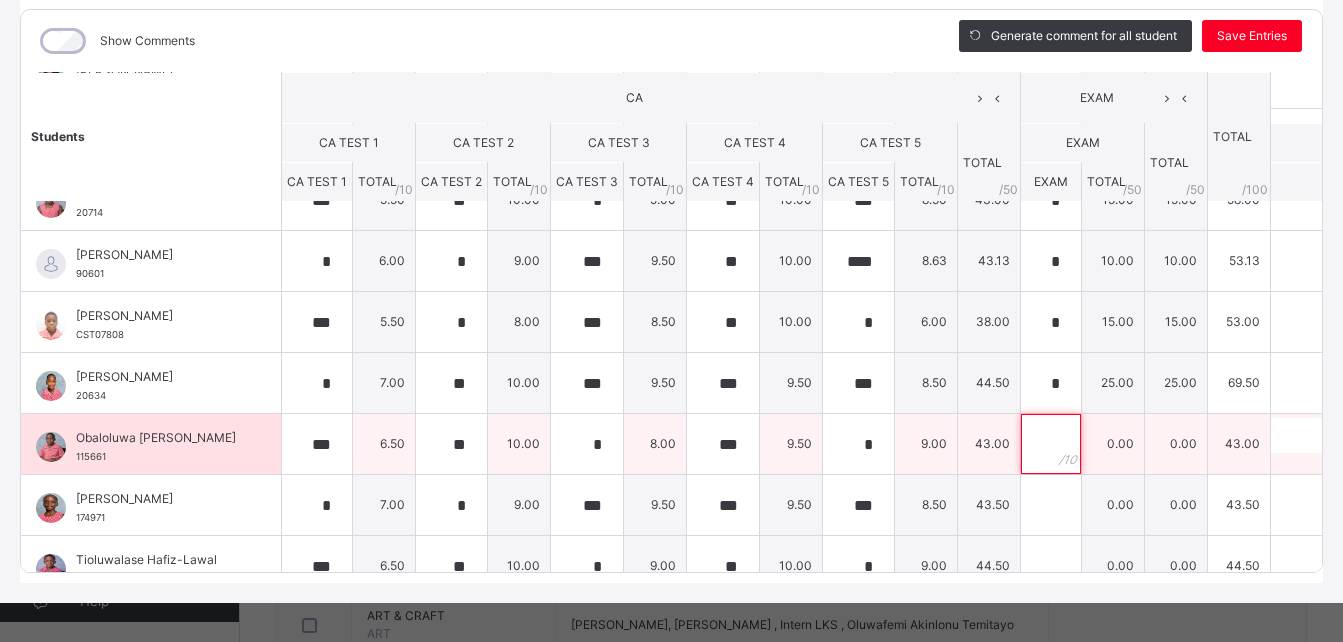 click at bounding box center [1051, 444] 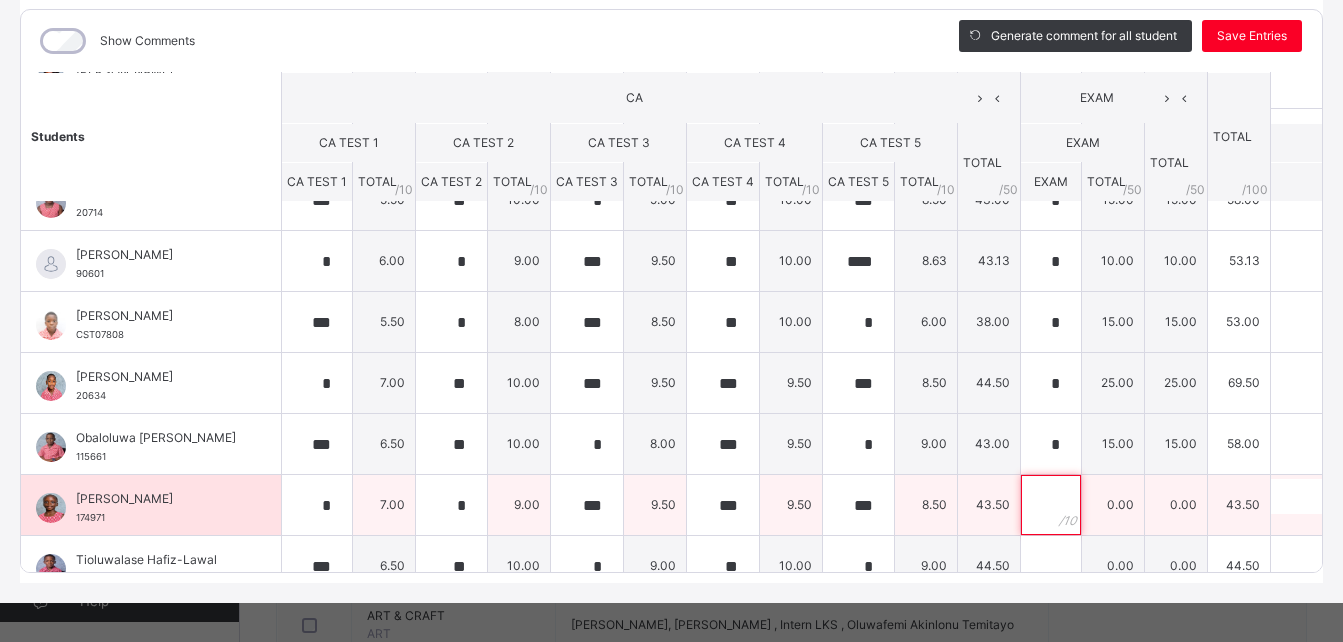 click at bounding box center (1051, 505) 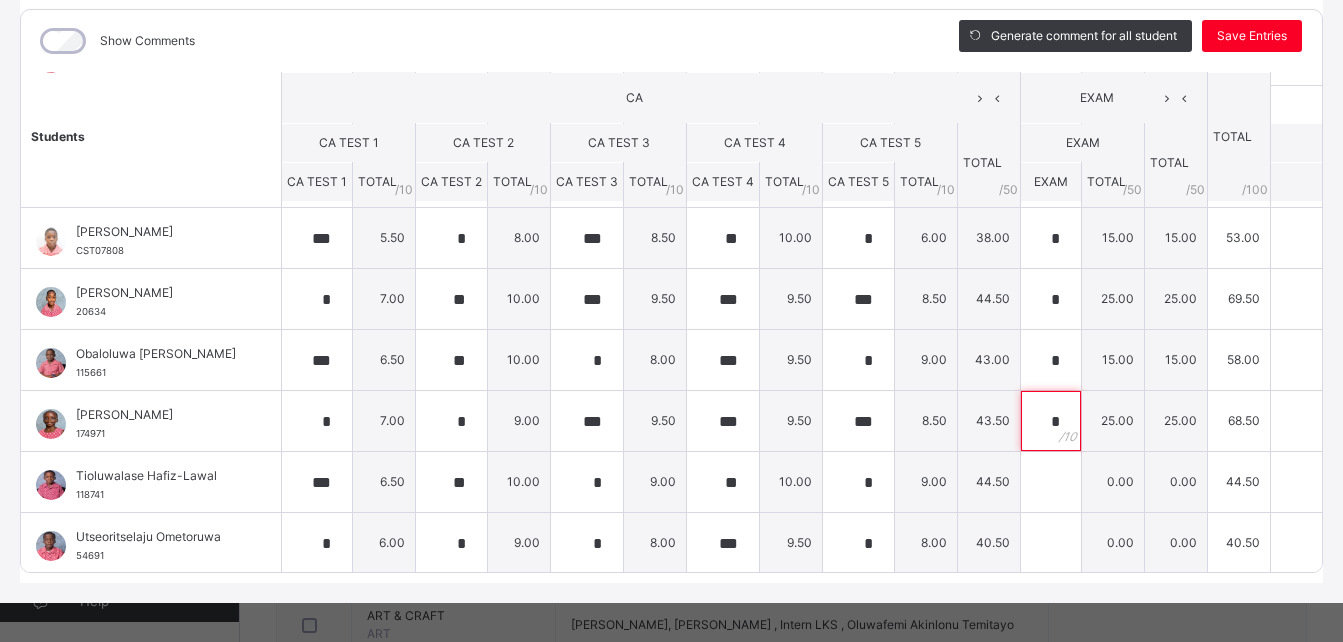 scroll, scrollTop: 438, scrollLeft: 0, axis: vertical 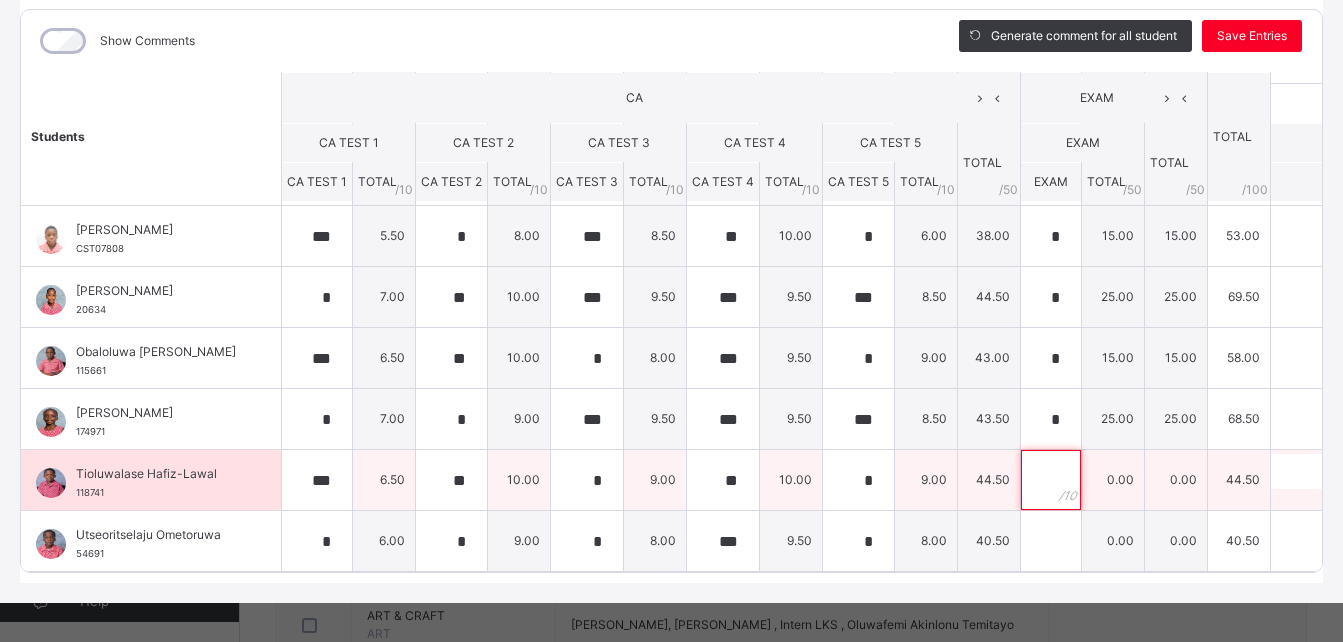 click at bounding box center (1051, 480) 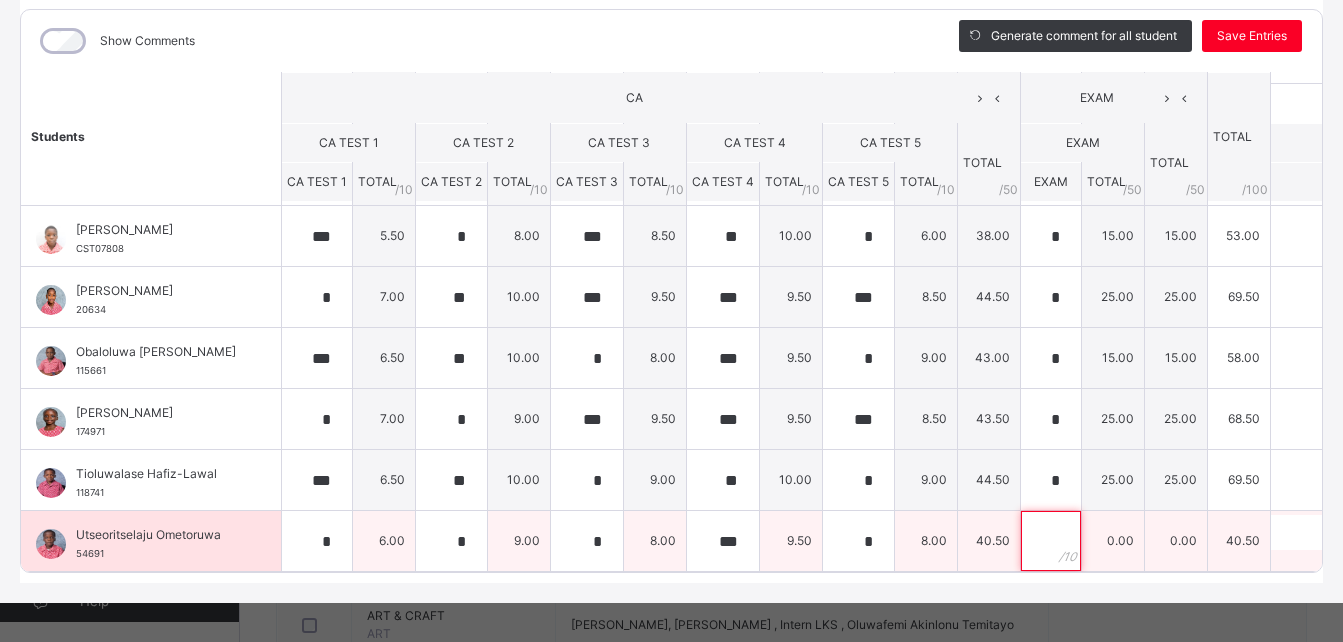 click at bounding box center (1051, 541) 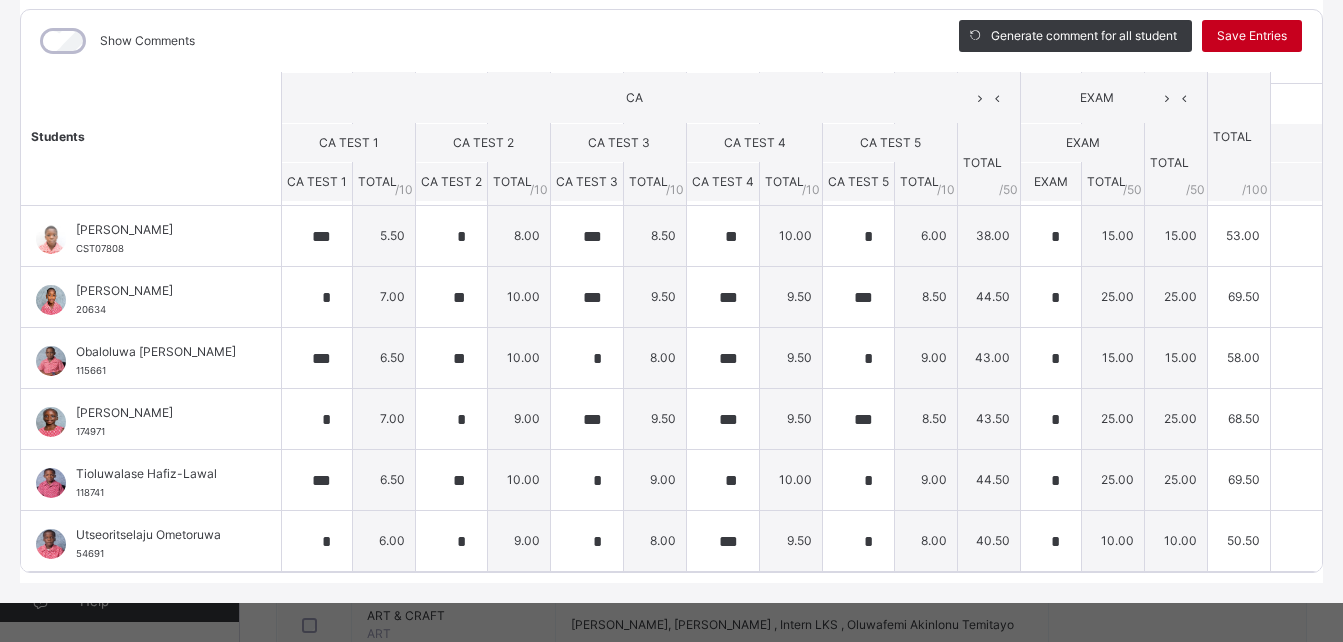 click on "Save Entries" at bounding box center (1252, 36) 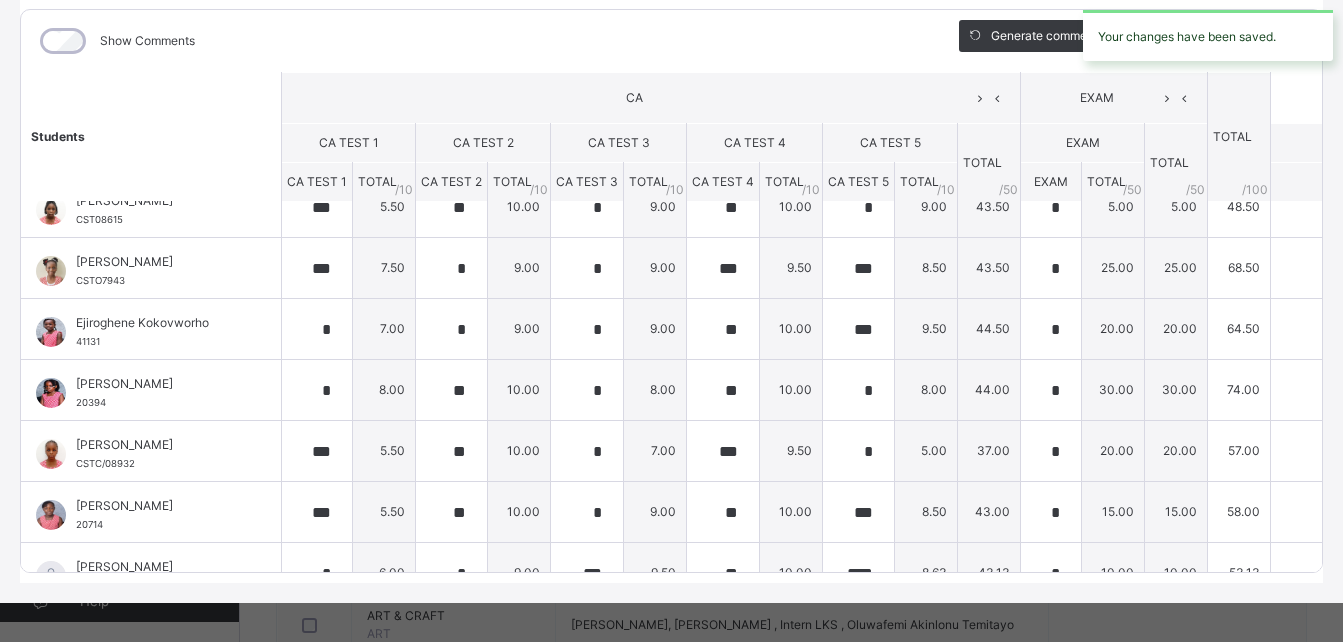 scroll, scrollTop: 0, scrollLeft: 0, axis: both 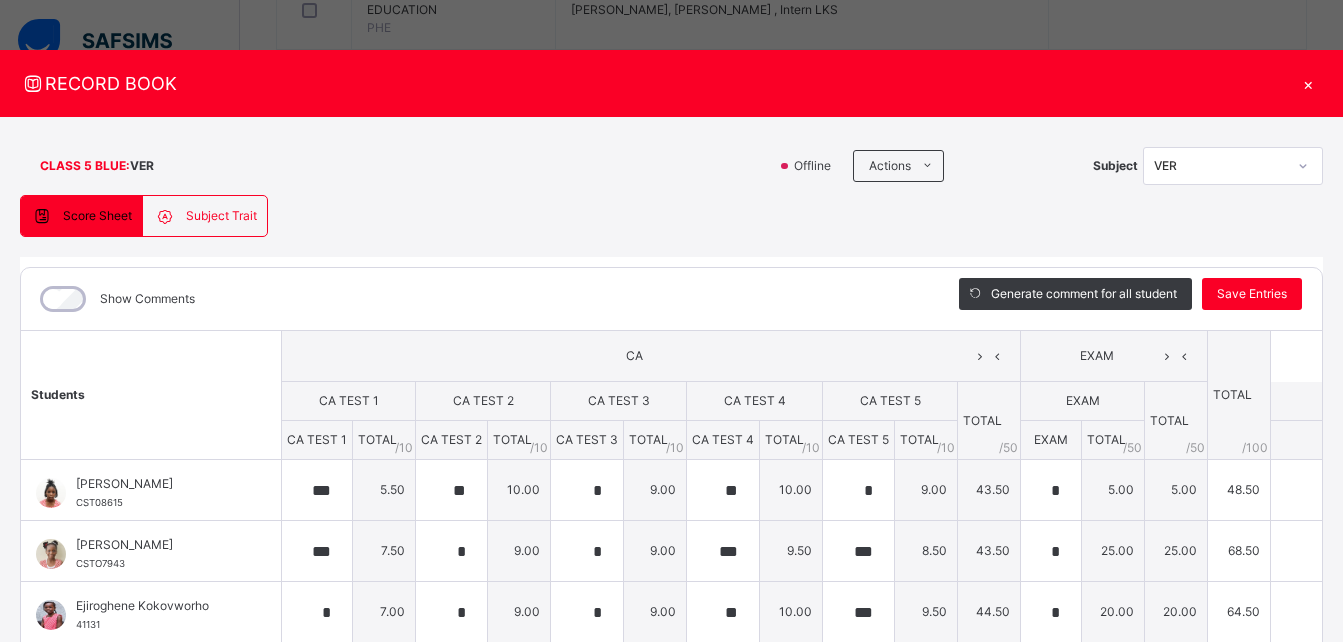 click on "×" at bounding box center (1308, 83) 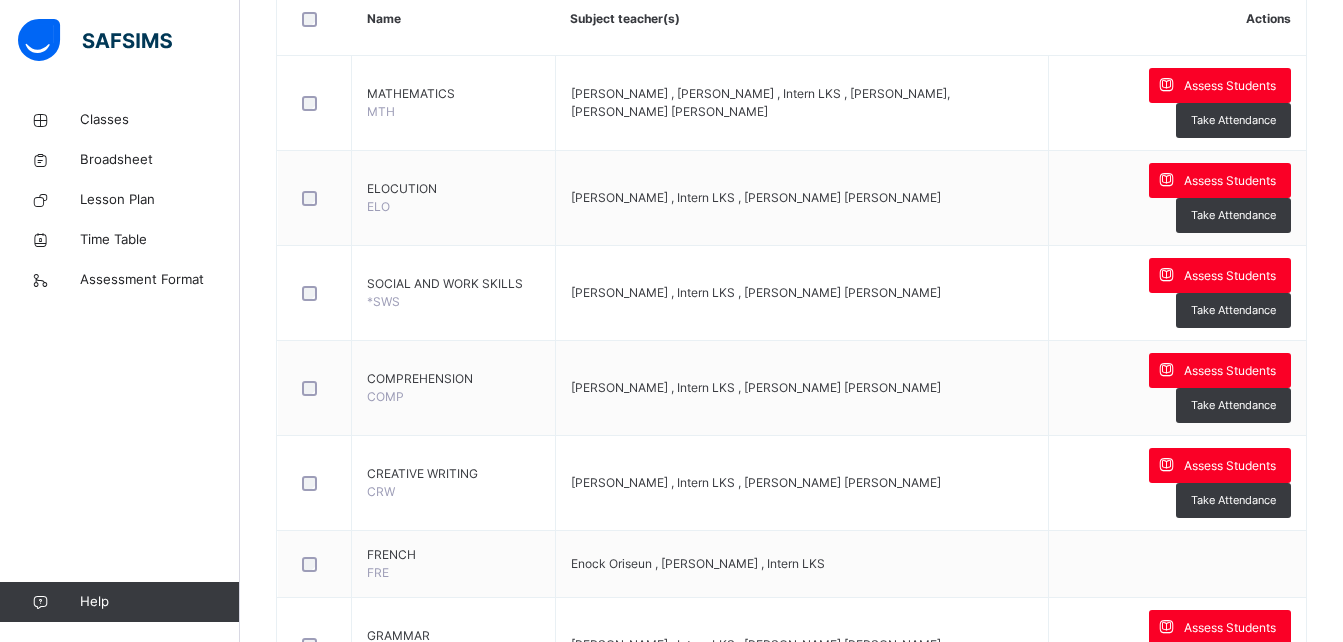 scroll, scrollTop: 1440, scrollLeft: 0, axis: vertical 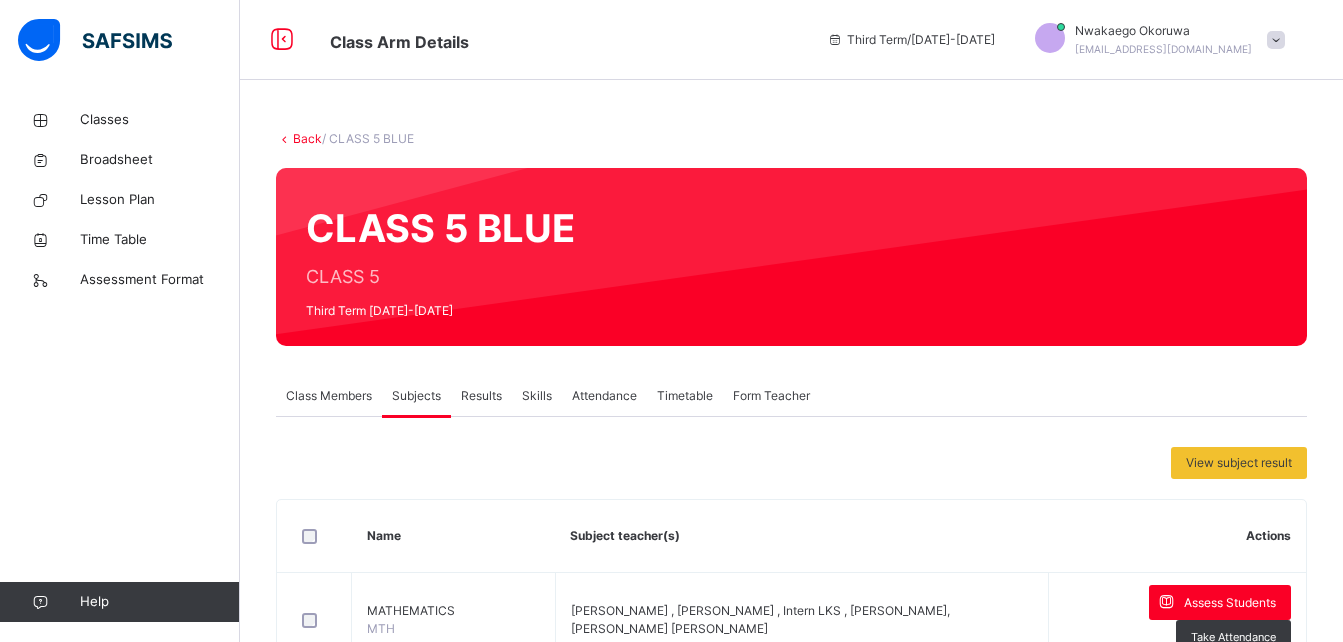click on "Results" at bounding box center (481, 396) 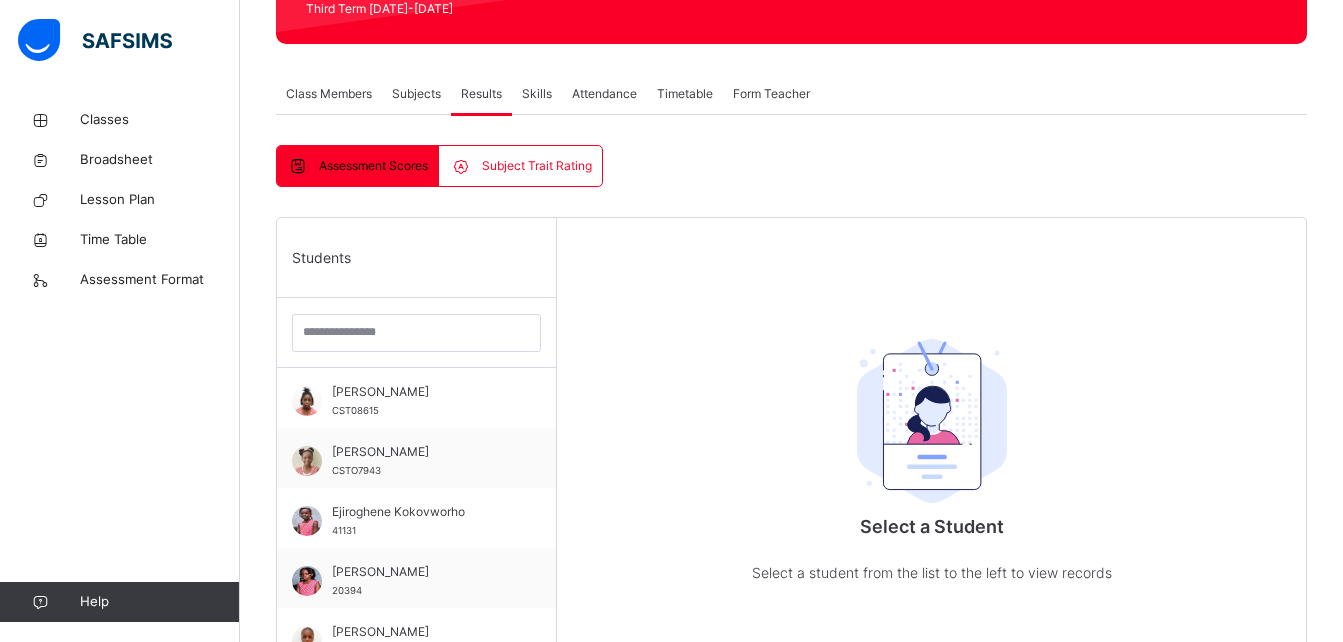 scroll, scrollTop: 308, scrollLeft: 0, axis: vertical 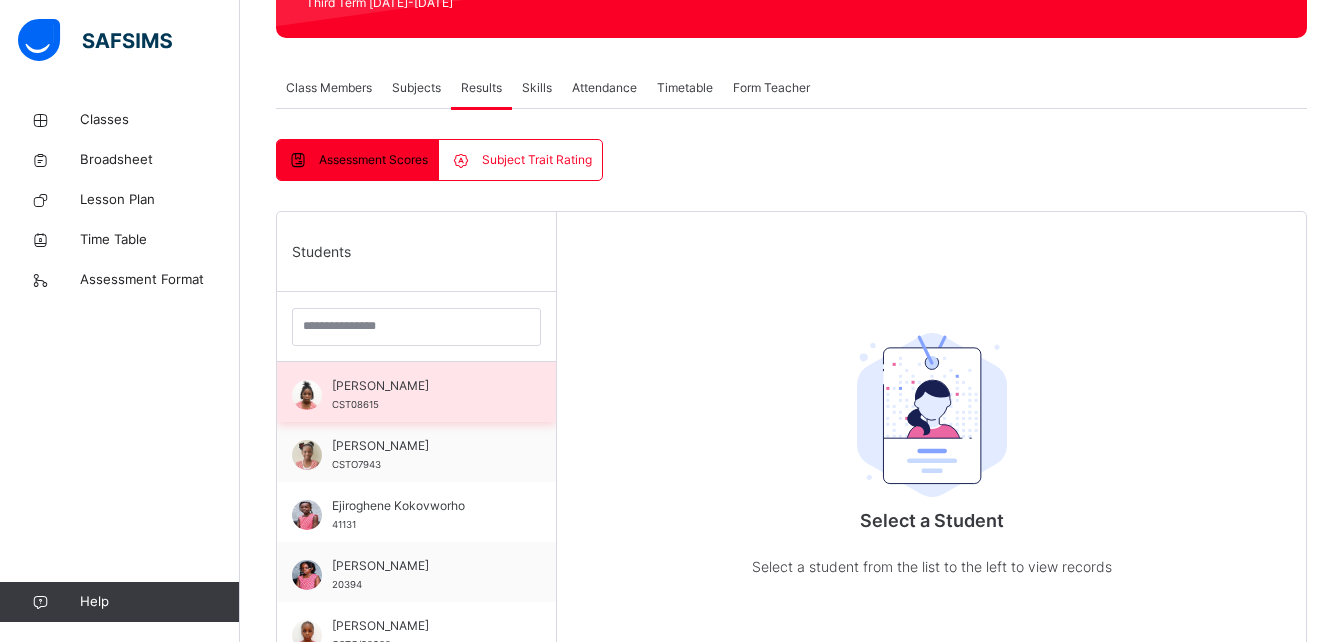 click on "CST08615" at bounding box center (355, 404) 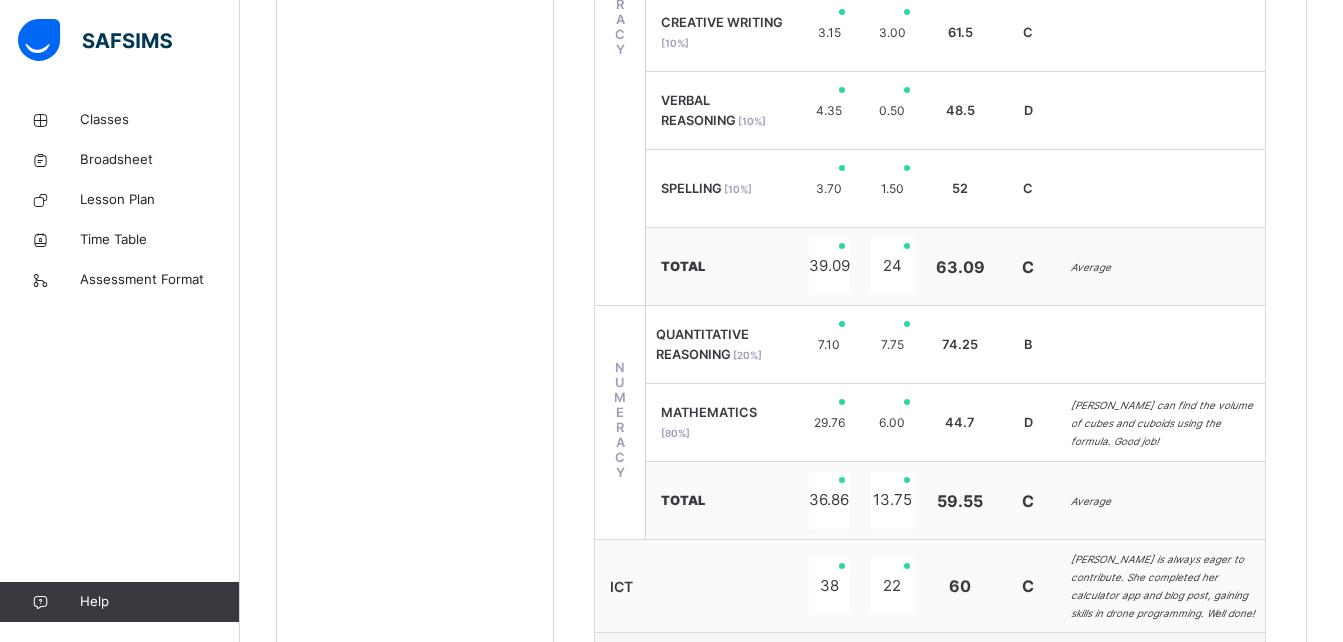 scroll, scrollTop: 1096, scrollLeft: 0, axis: vertical 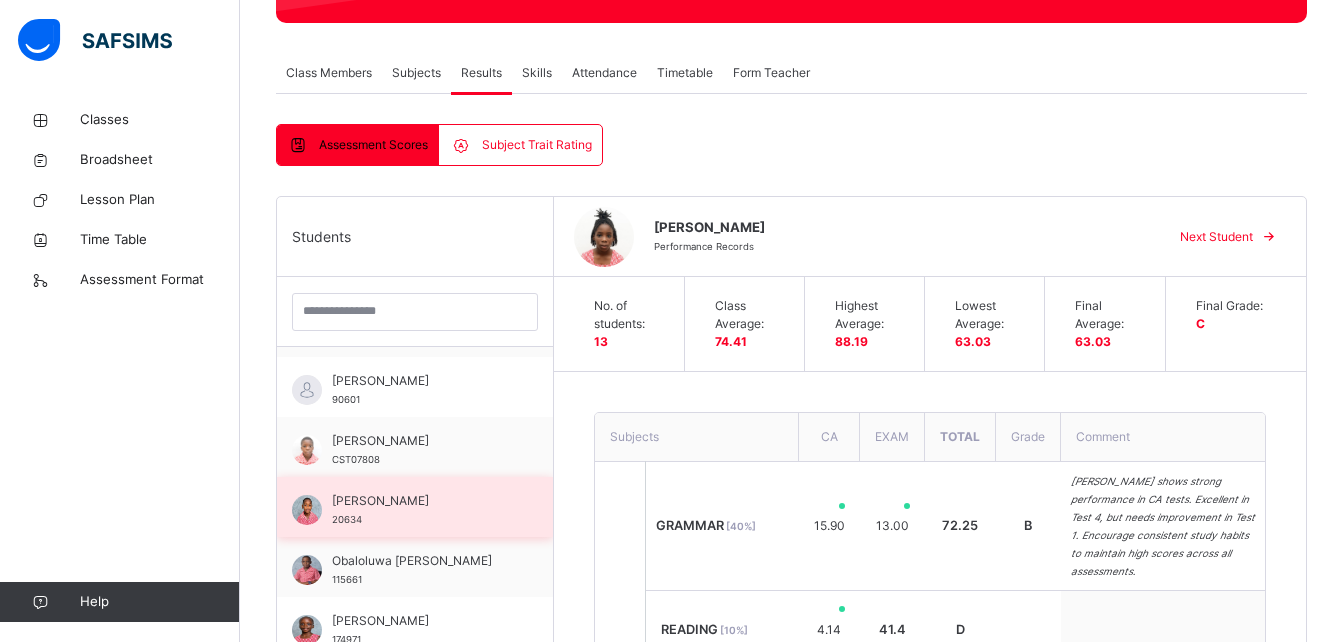 click on "[PERSON_NAME]" at bounding box center [420, 501] 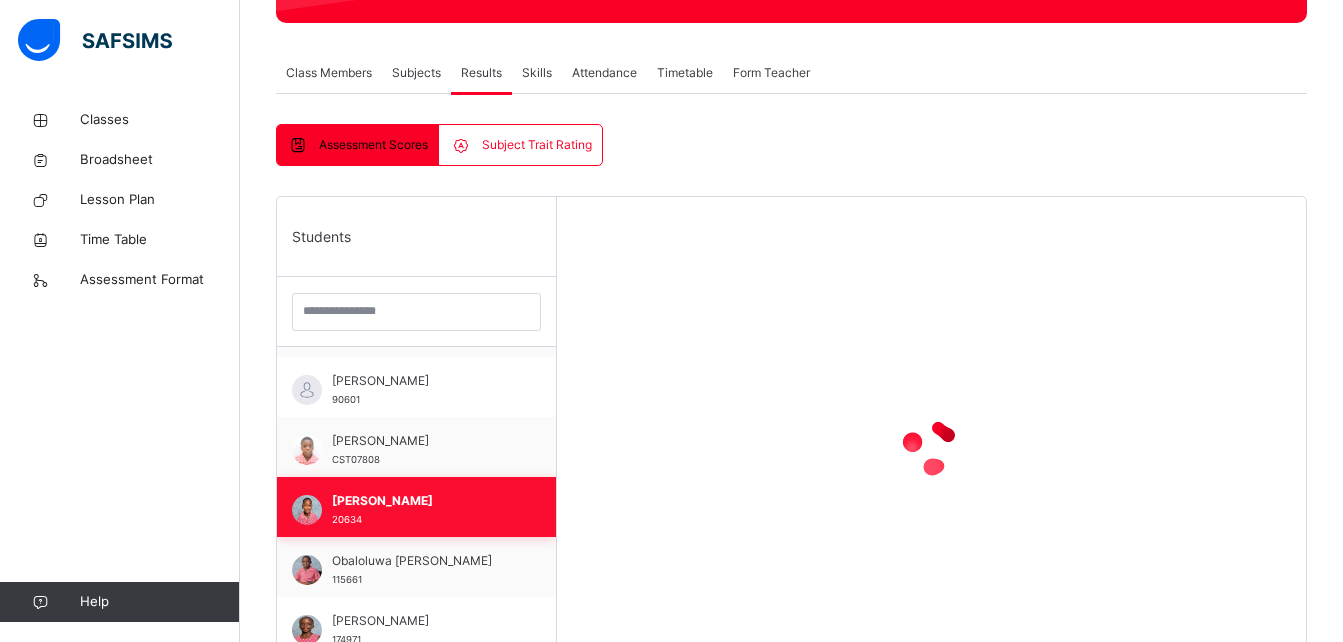 click on "[PERSON_NAME]" at bounding box center (421, 501) 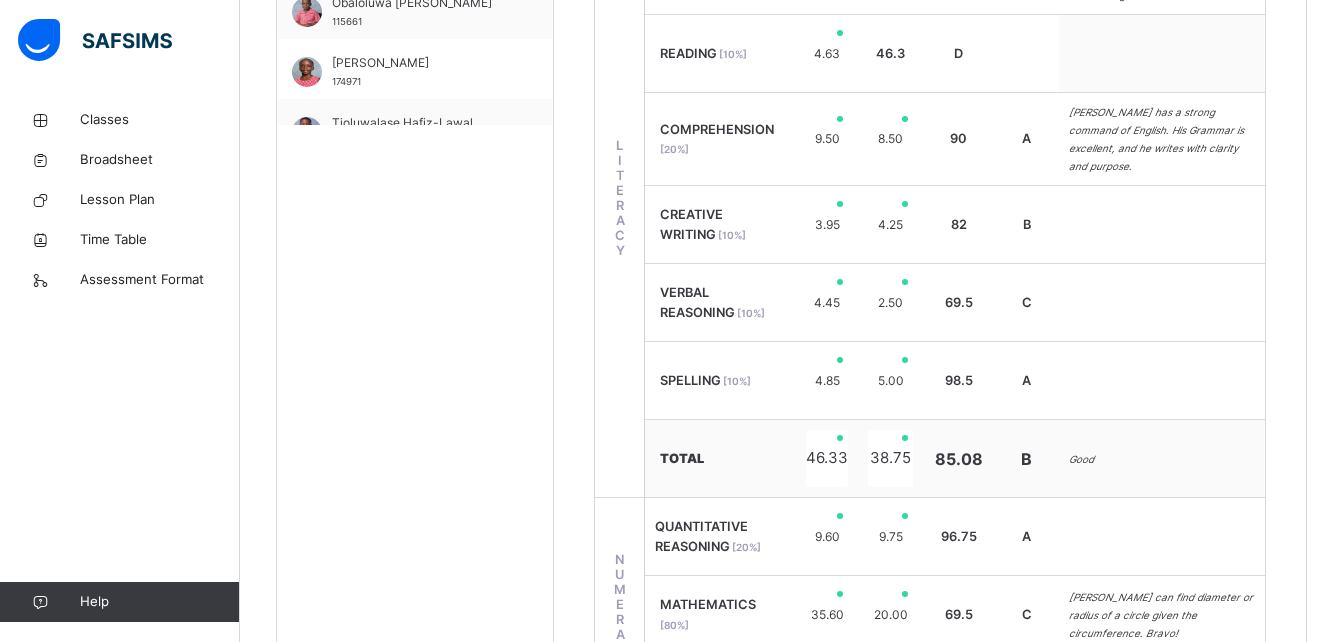 scroll, scrollTop: 323, scrollLeft: 0, axis: vertical 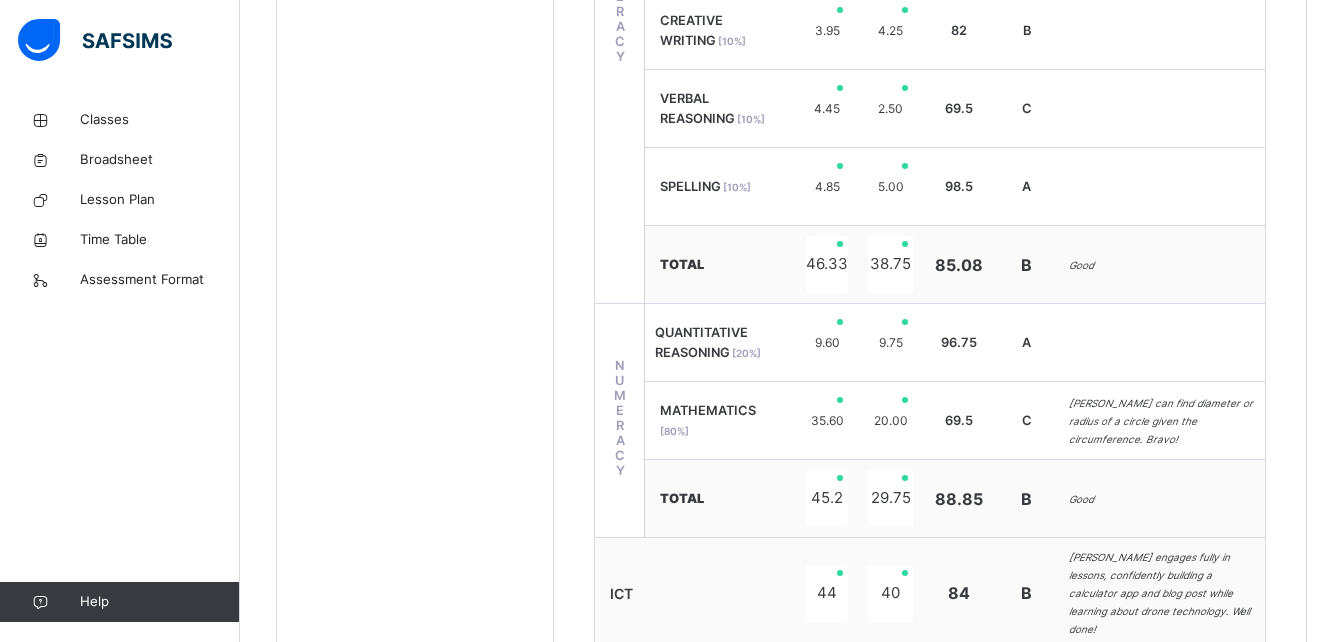 drag, startPoint x: 1342, startPoint y: 296, endPoint x: 1319, endPoint y: 223, distance: 76.537575 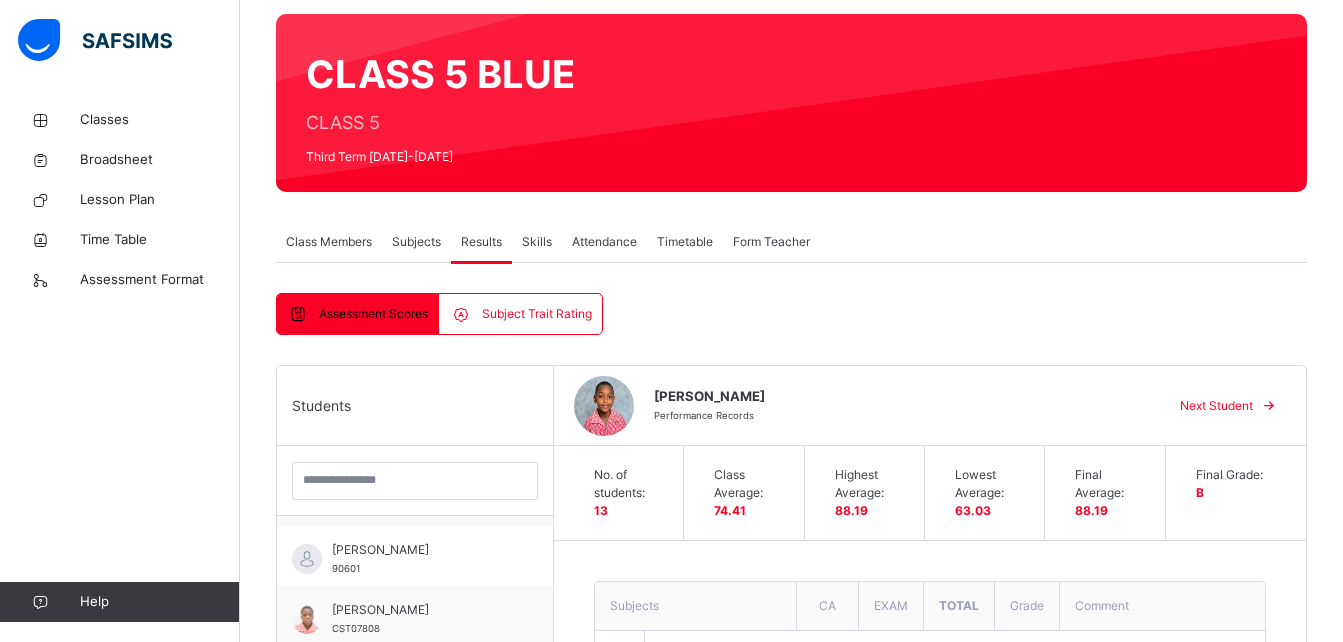scroll, scrollTop: 149, scrollLeft: 0, axis: vertical 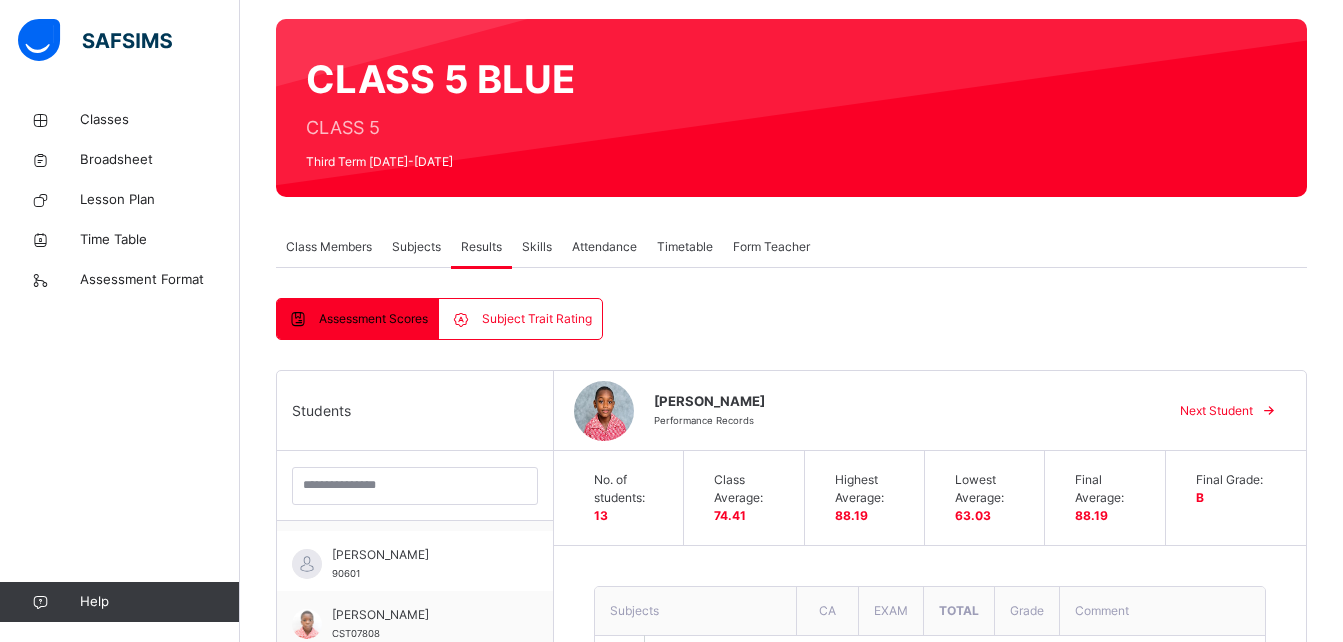 click on "Subjects" at bounding box center [416, 247] 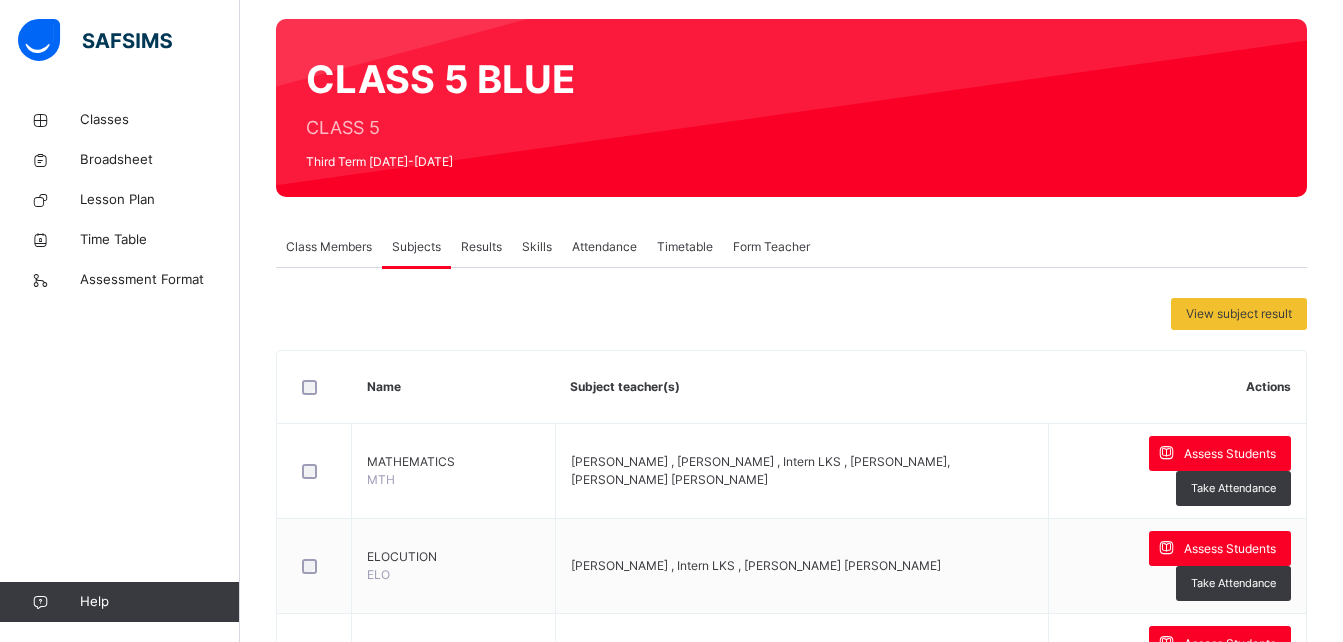 click on "Attendance" at bounding box center [604, 247] 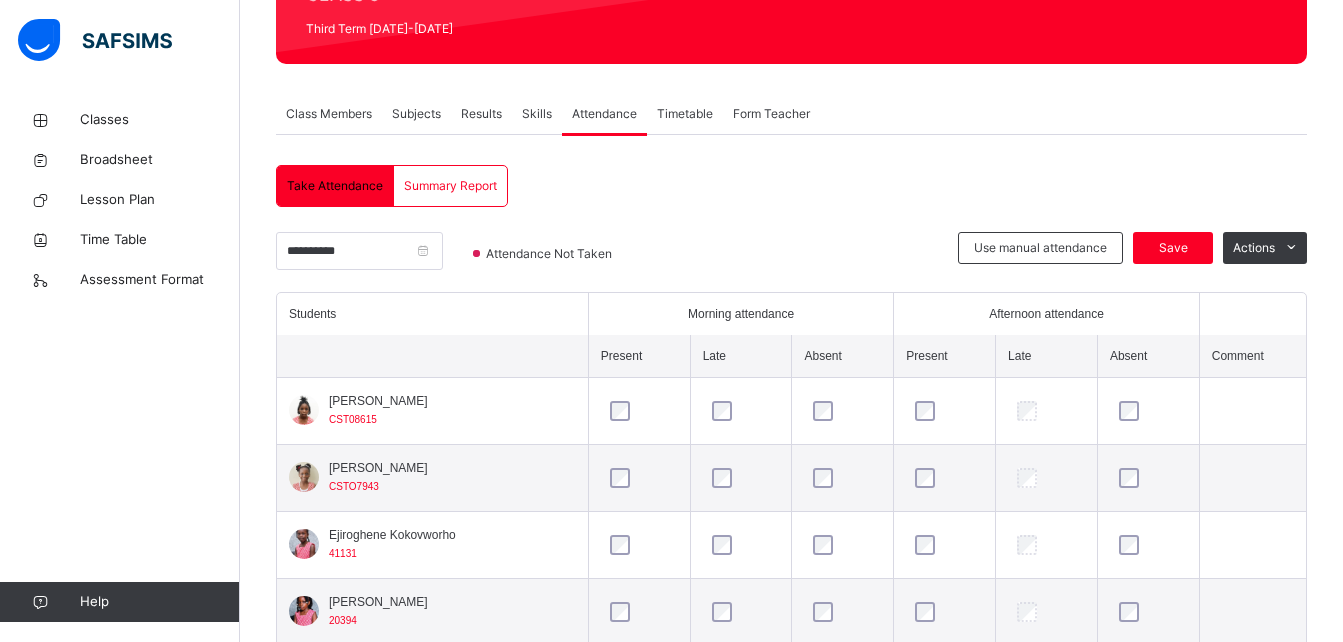 scroll, scrollTop: 272, scrollLeft: 0, axis: vertical 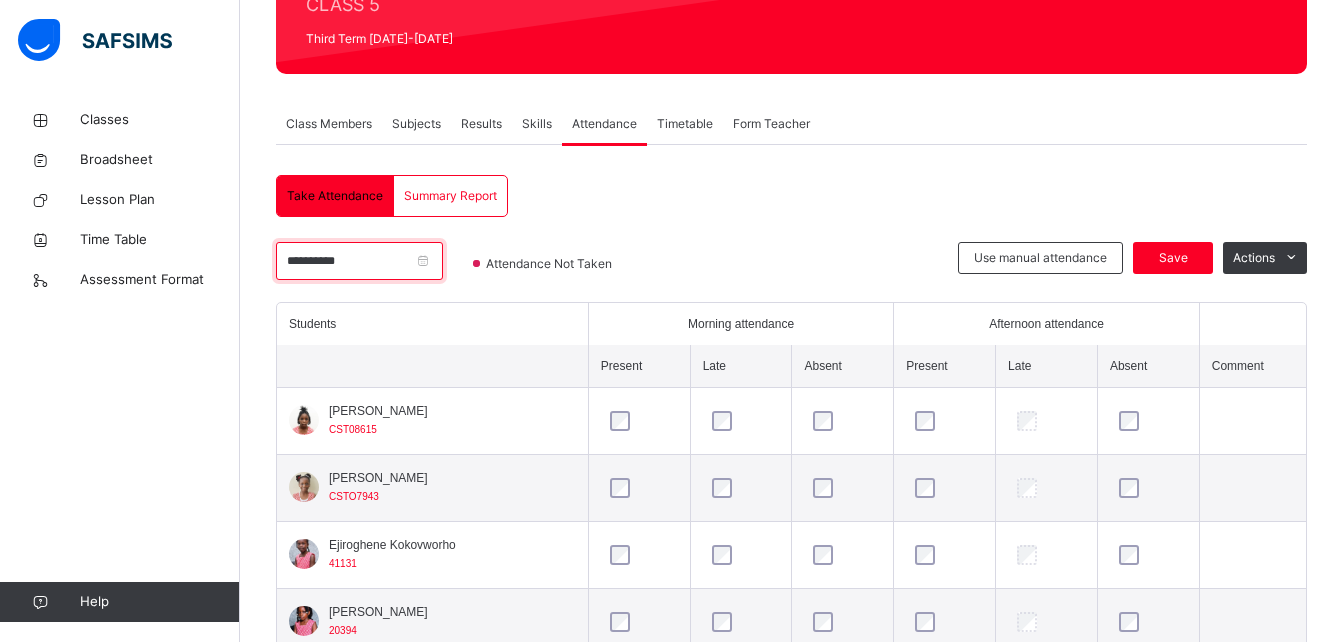 click on "**********" at bounding box center (359, 261) 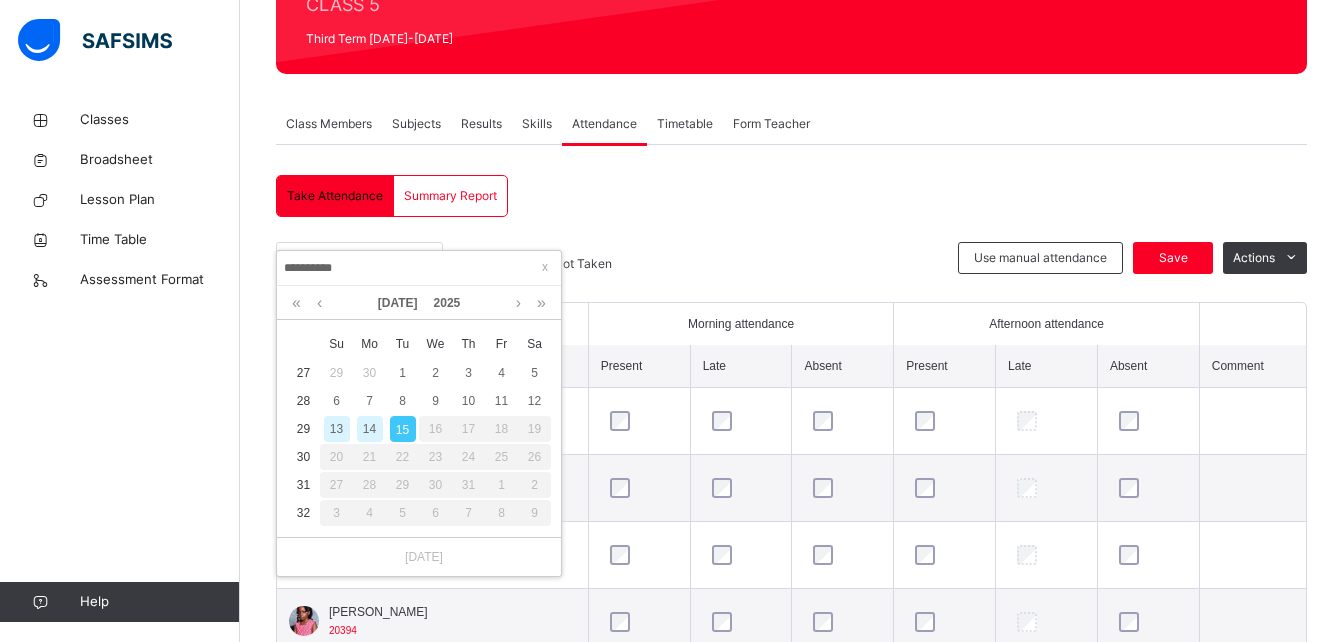 click on "14" at bounding box center [370, 429] 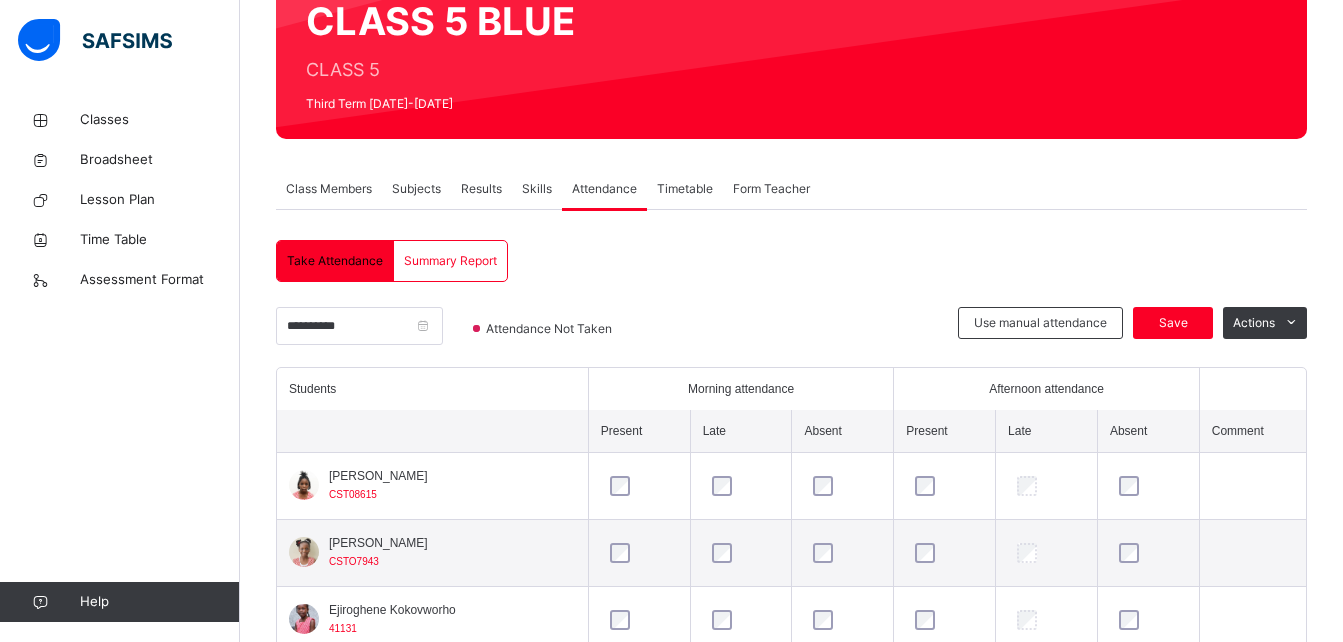 scroll, scrollTop: 272, scrollLeft: 0, axis: vertical 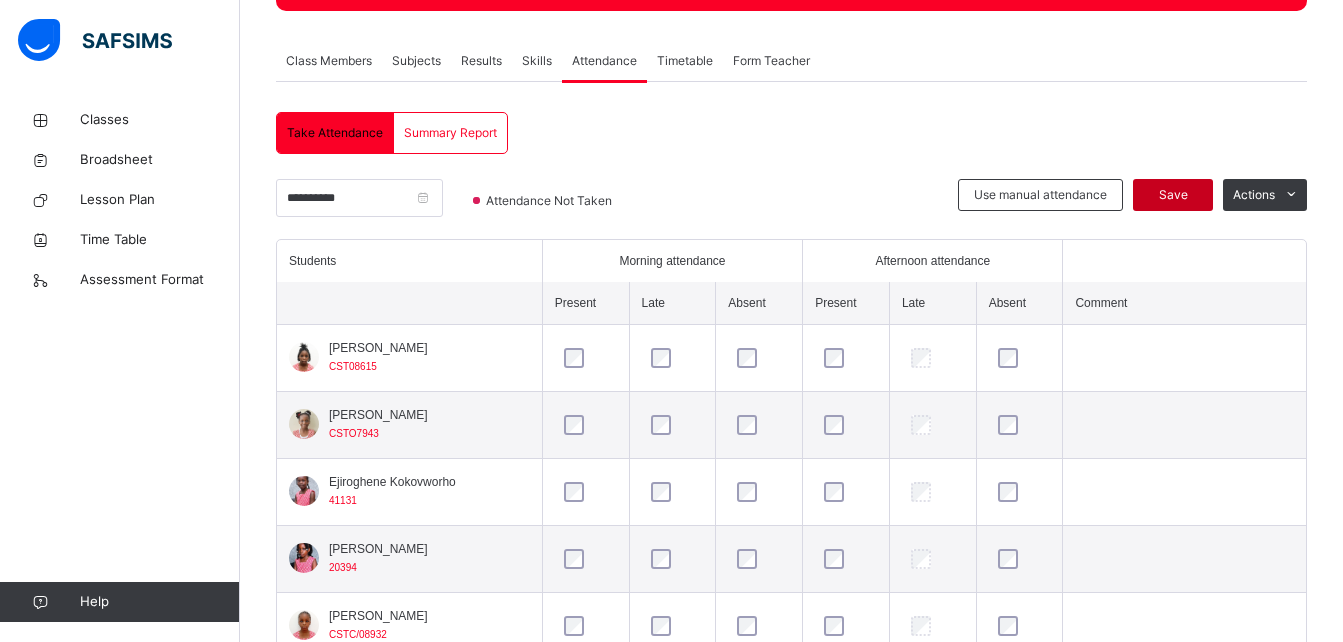 click on "Save" at bounding box center (1173, 195) 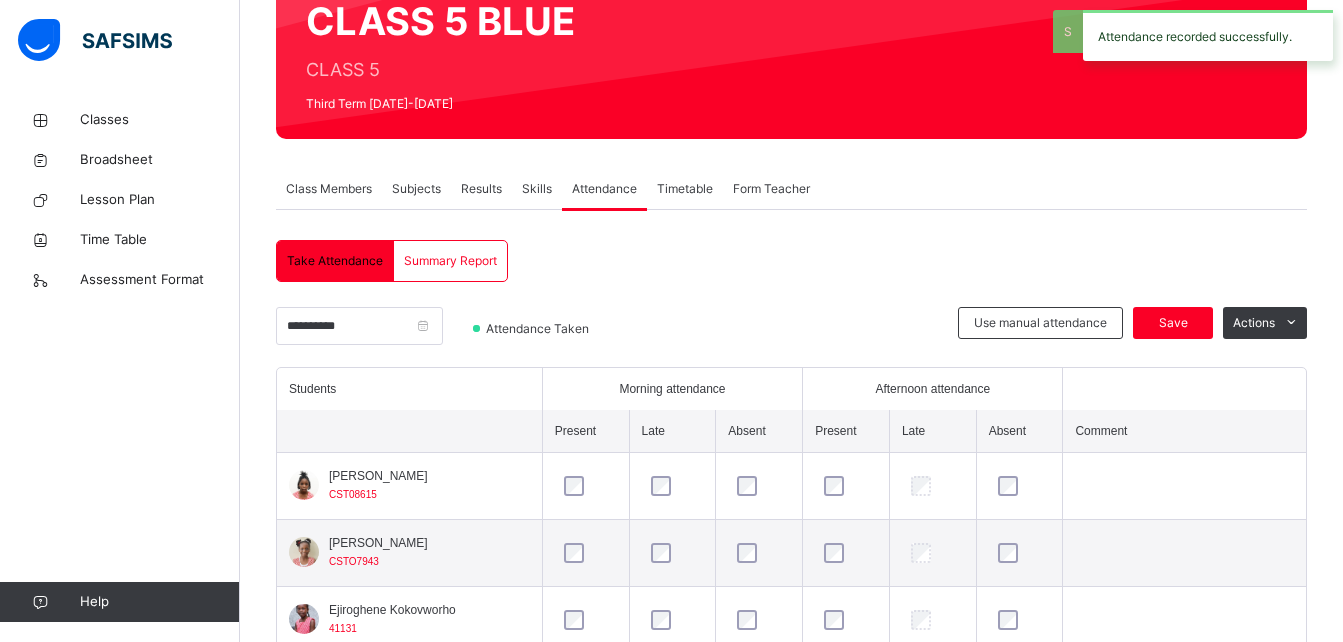 scroll, scrollTop: 335, scrollLeft: 0, axis: vertical 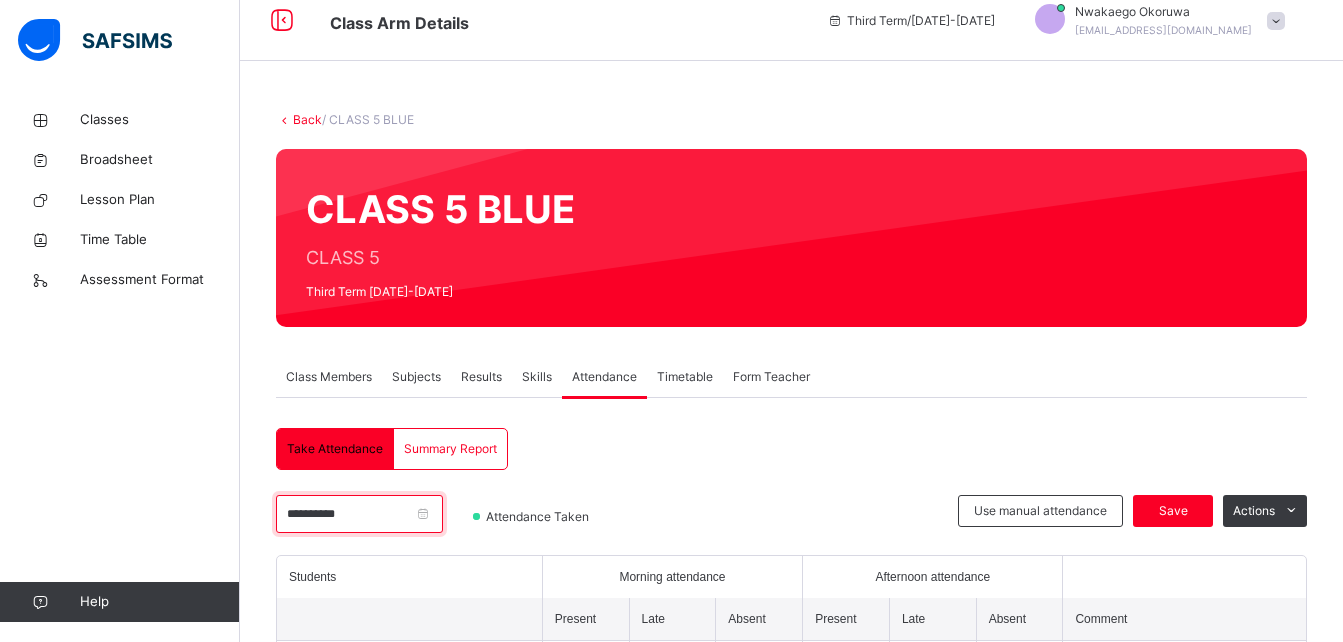 click on "**********" at bounding box center (359, 514) 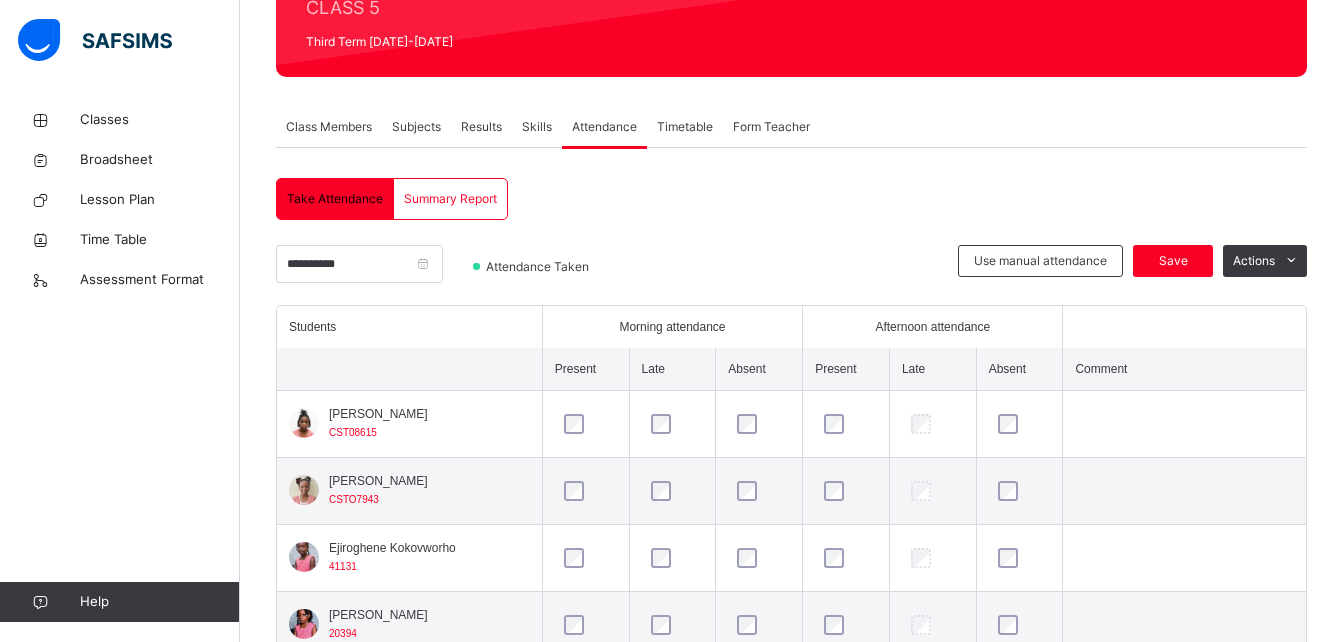 scroll, scrollTop: 271, scrollLeft: 0, axis: vertical 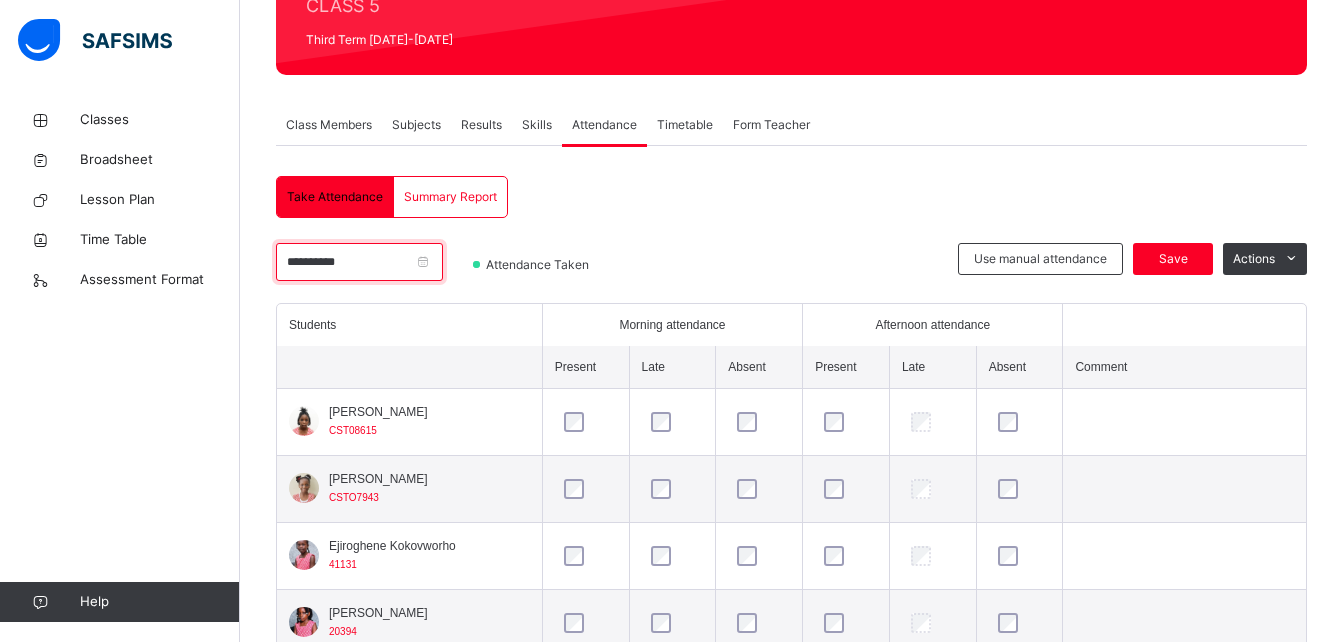 click on "**********" at bounding box center (359, 262) 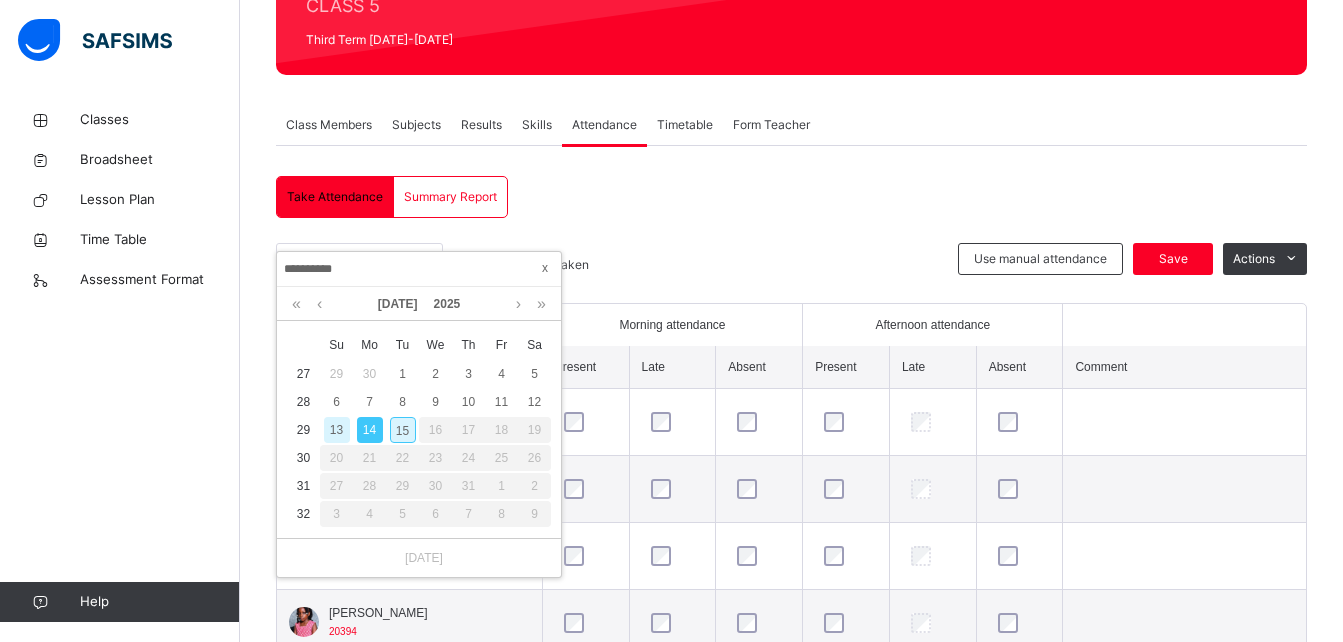 click at bounding box center (545, 268) 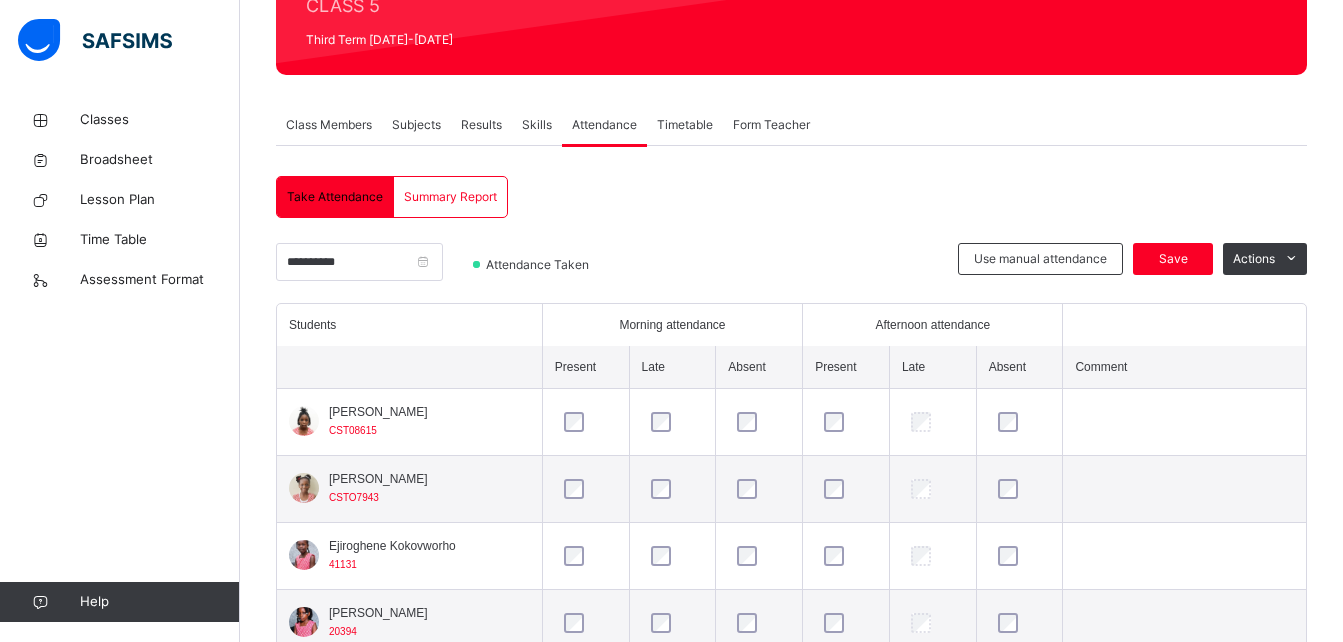 click on "Results" at bounding box center (481, 125) 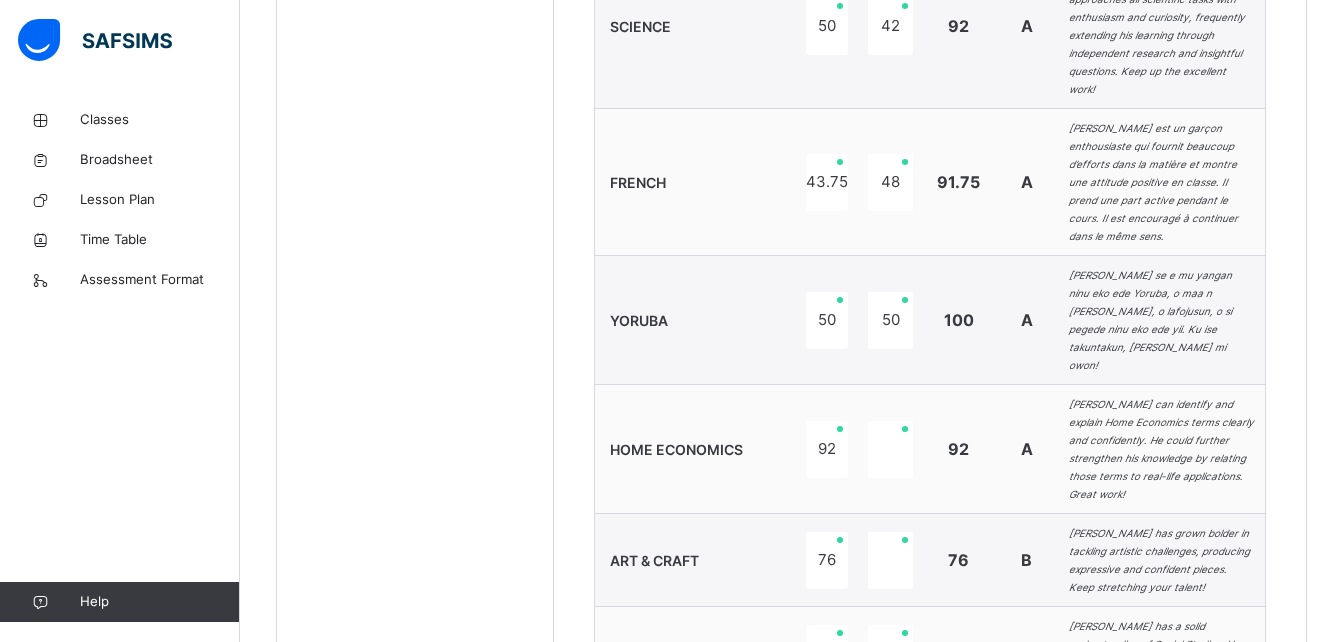 scroll, scrollTop: 1775, scrollLeft: 0, axis: vertical 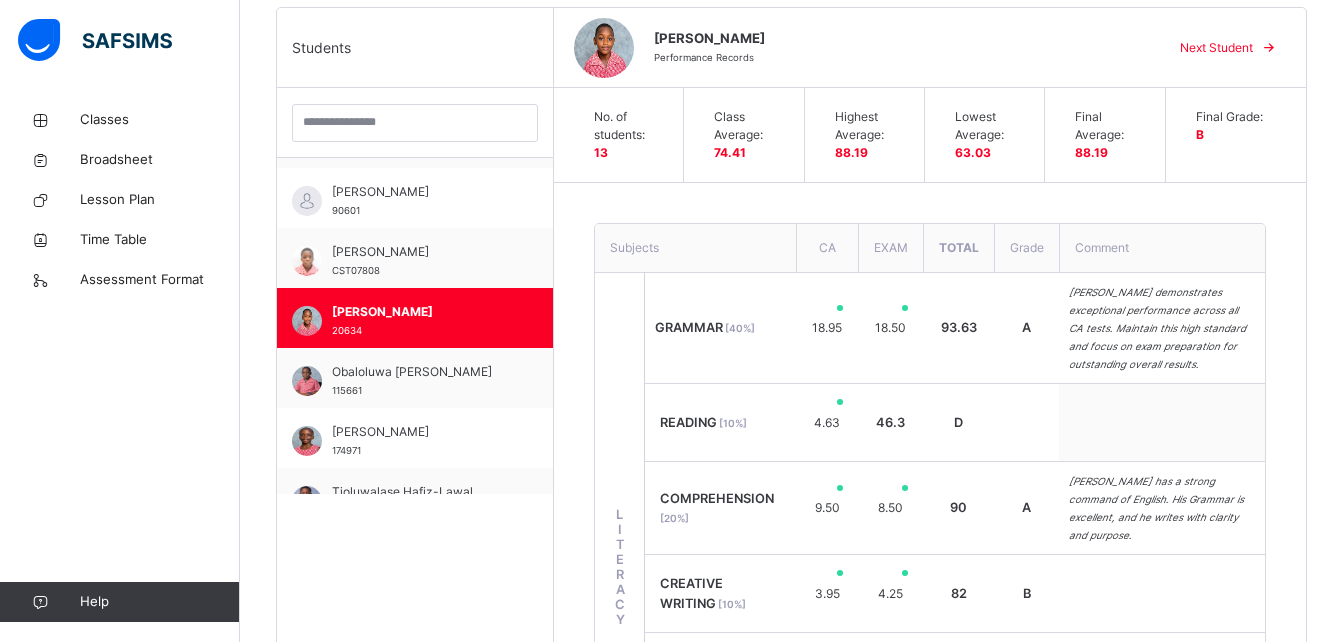 click on "Next Student" at bounding box center [1216, 48] 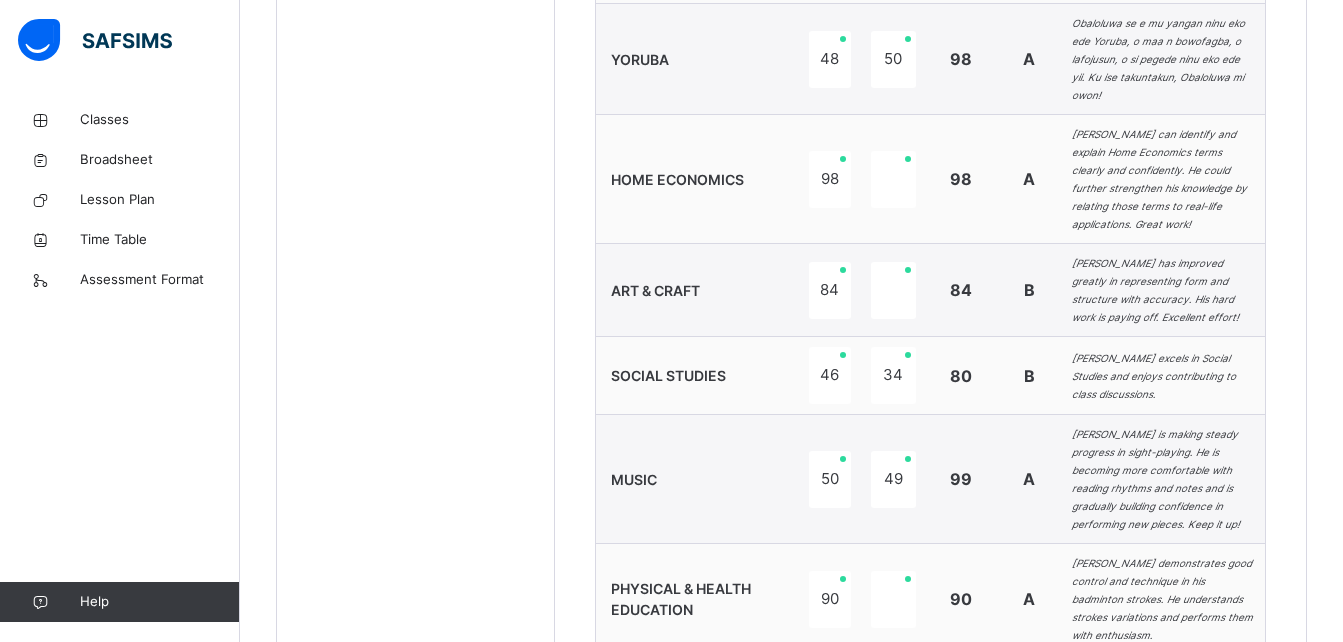 scroll, scrollTop: 2001, scrollLeft: 0, axis: vertical 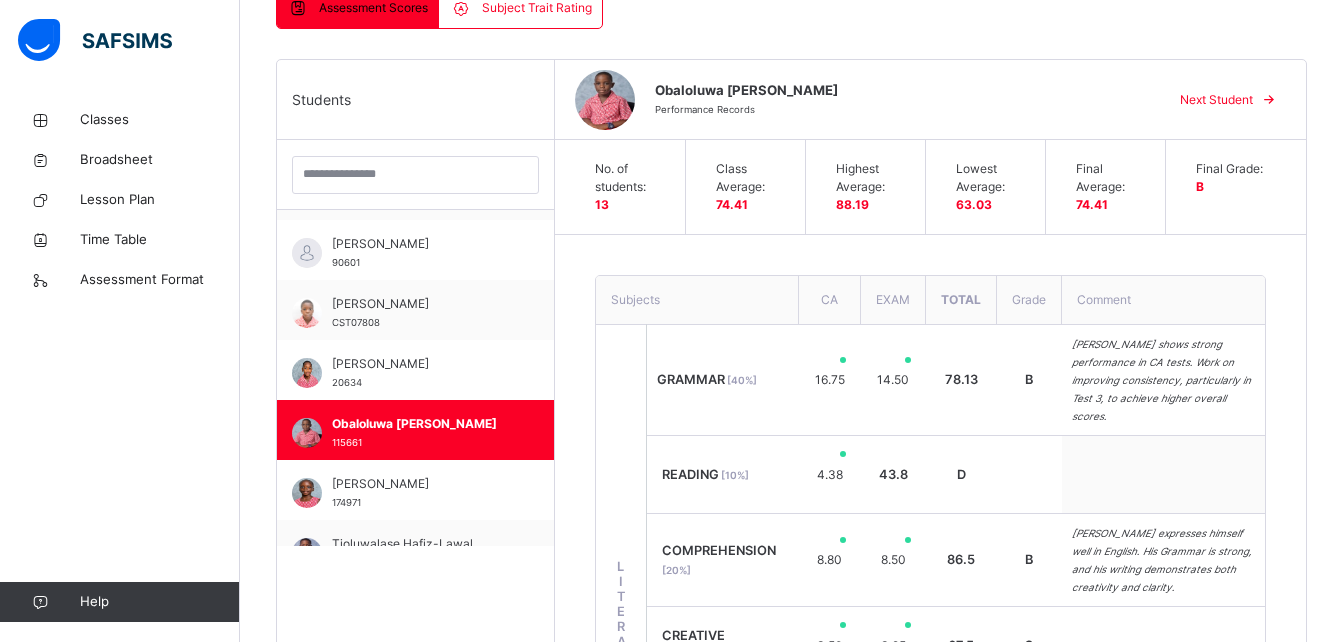 click on "Next Student" at bounding box center (1216, 100) 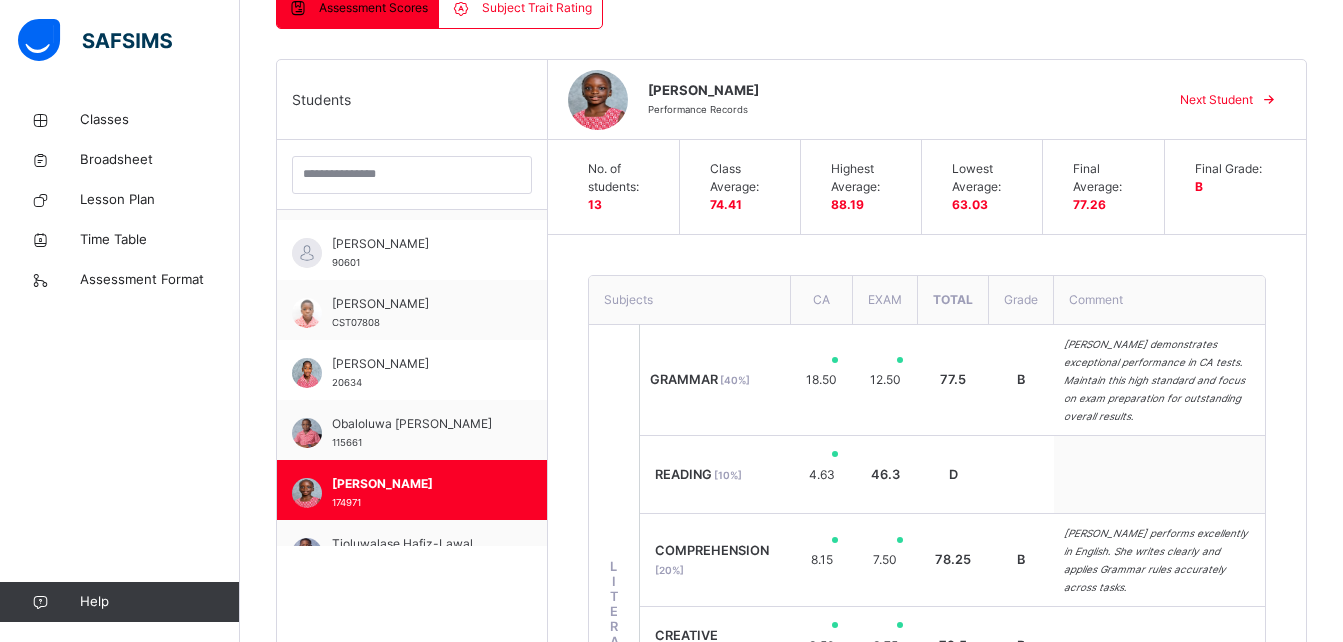 scroll, scrollTop: 471, scrollLeft: 0, axis: vertical 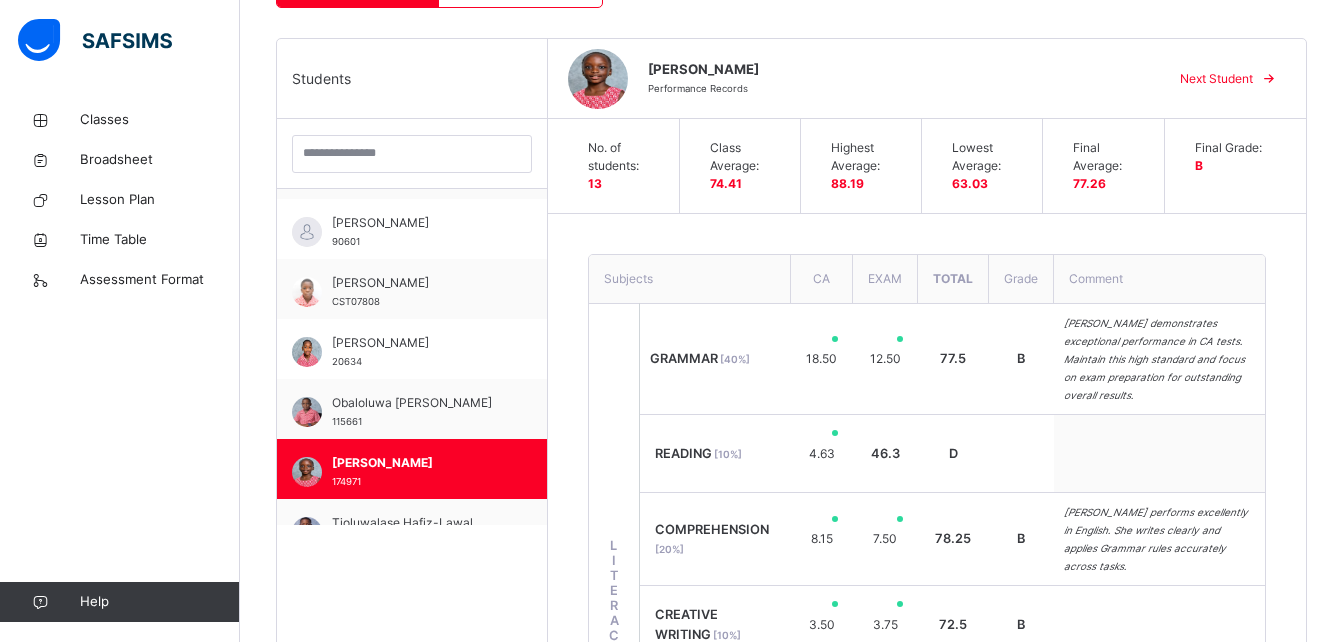 click on "Next Student" at bounding box center [1216, 79] 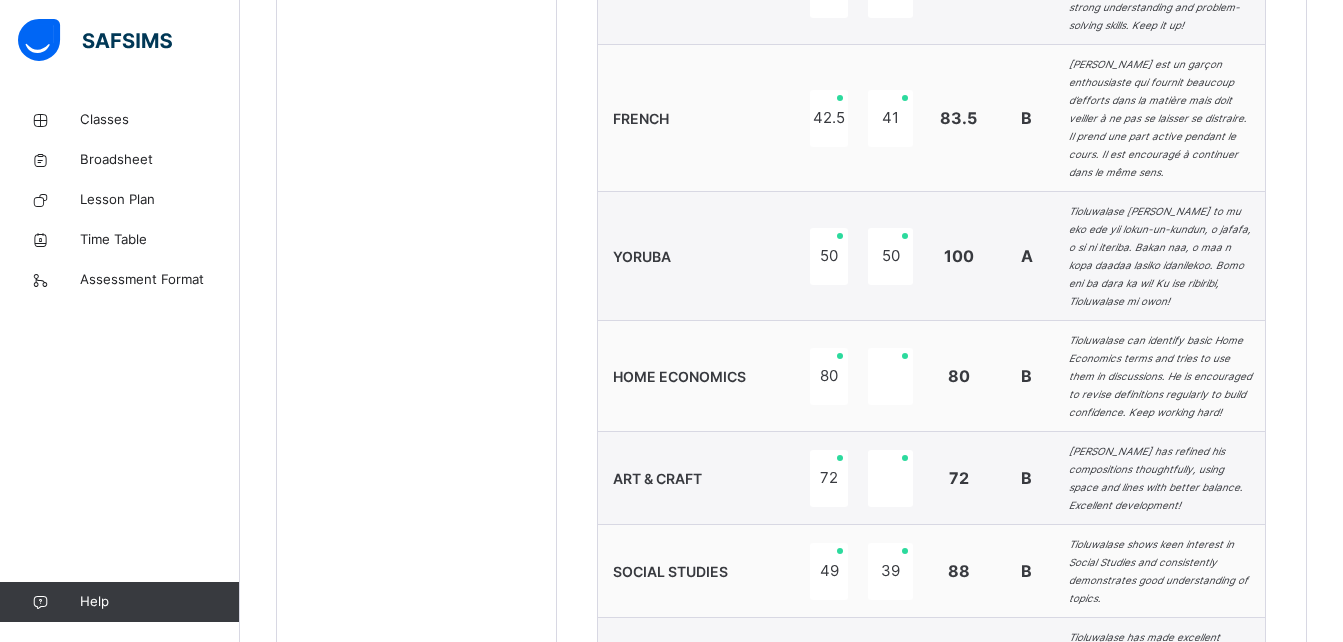 scroll, scrollTop: 1785, scrollLeft: 0, axis: vertical 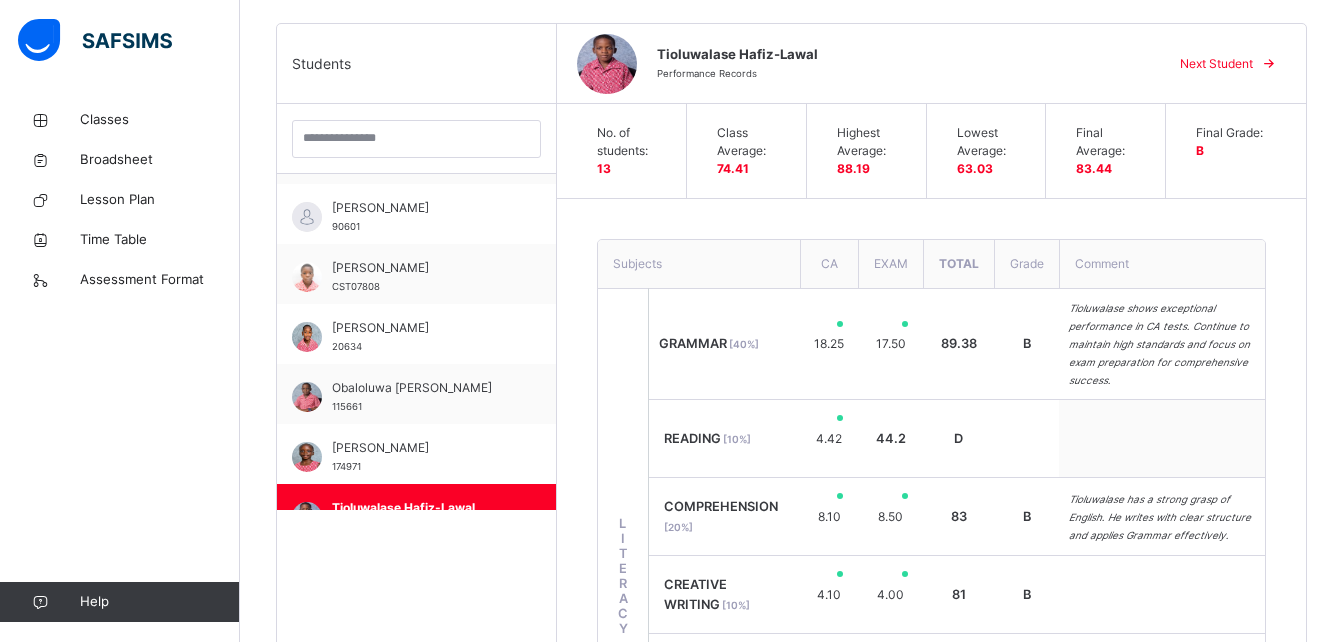 click on "Next Student" at bounding box center (1216, 64) 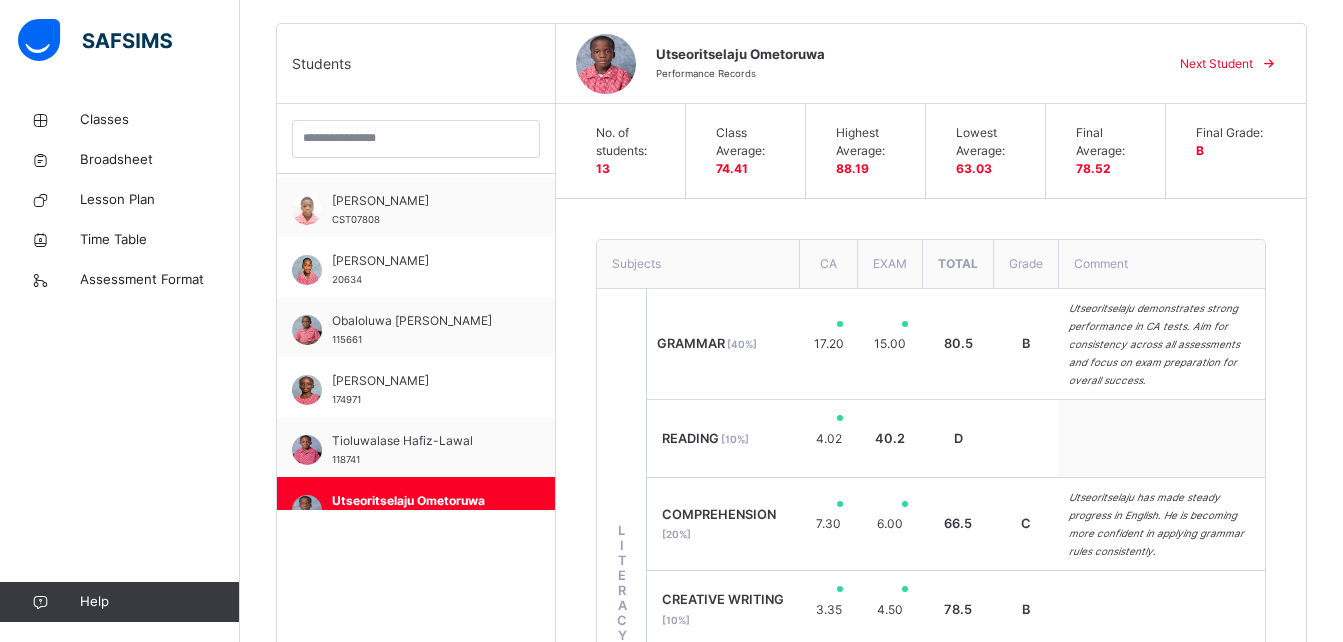 scroll, scrollTop: 444, scrollLeft: 0, axis: vertical 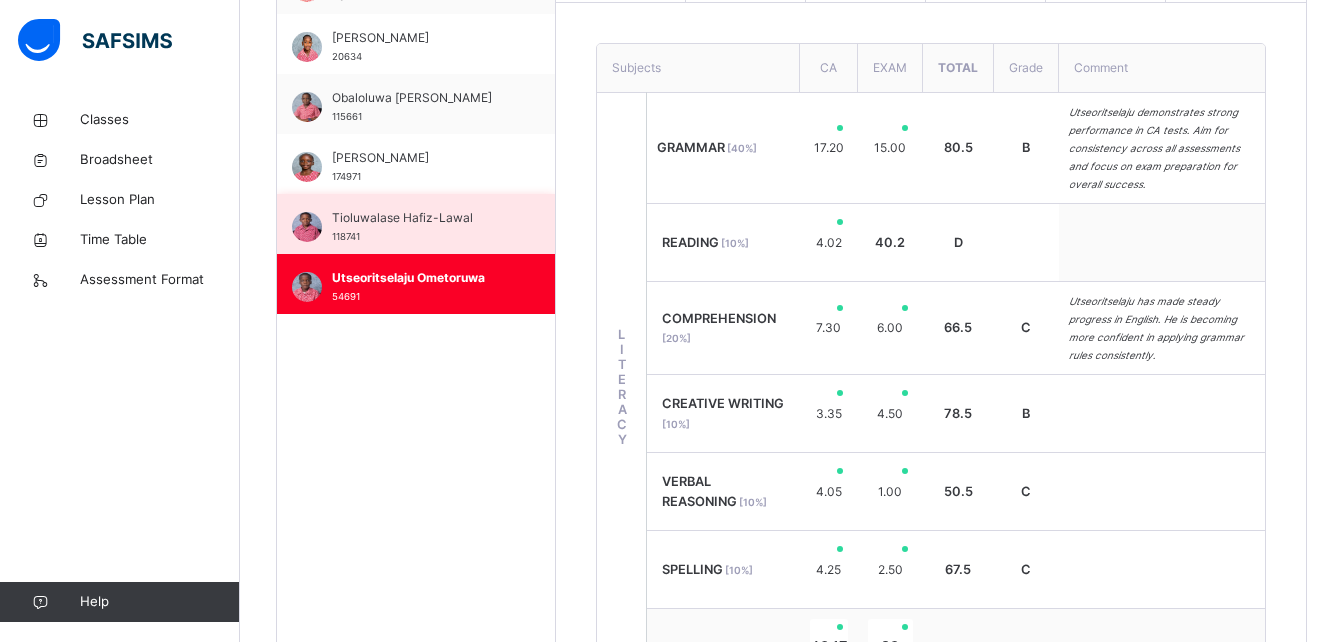 click on "Tioluwalase  Hafiz-Lawal" at bounding box center [421, 218] 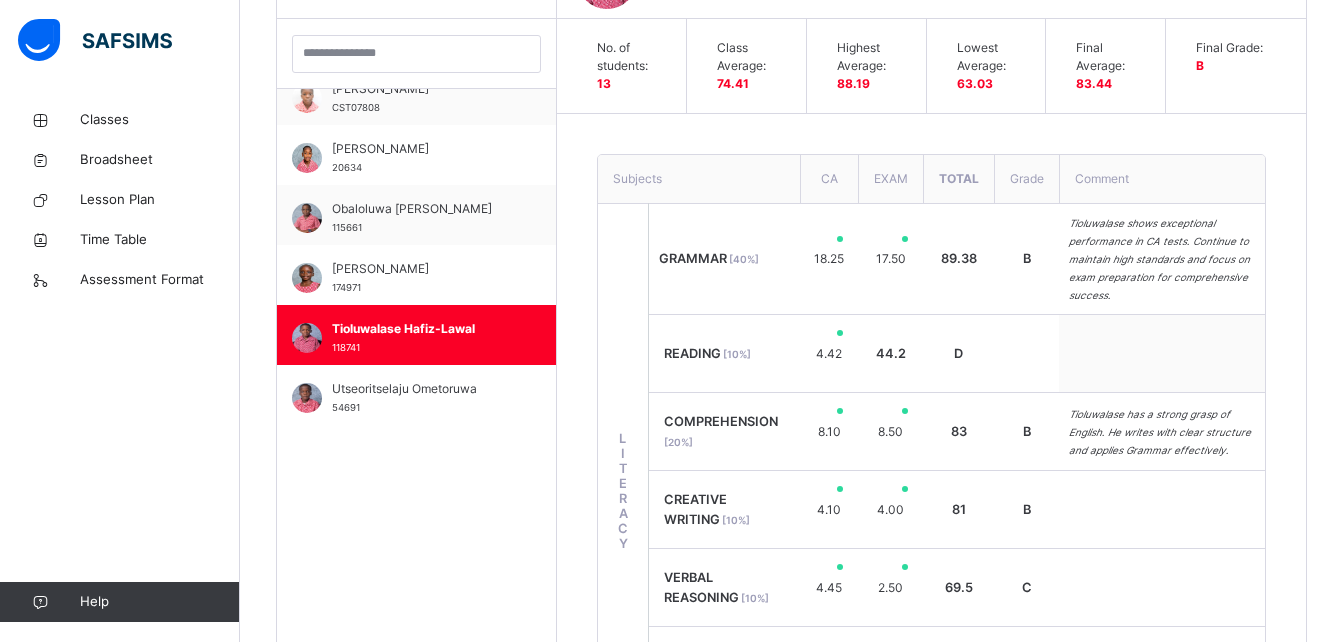 scroll, scrollTop: 692, scrollLeft: 0, axis: vertical 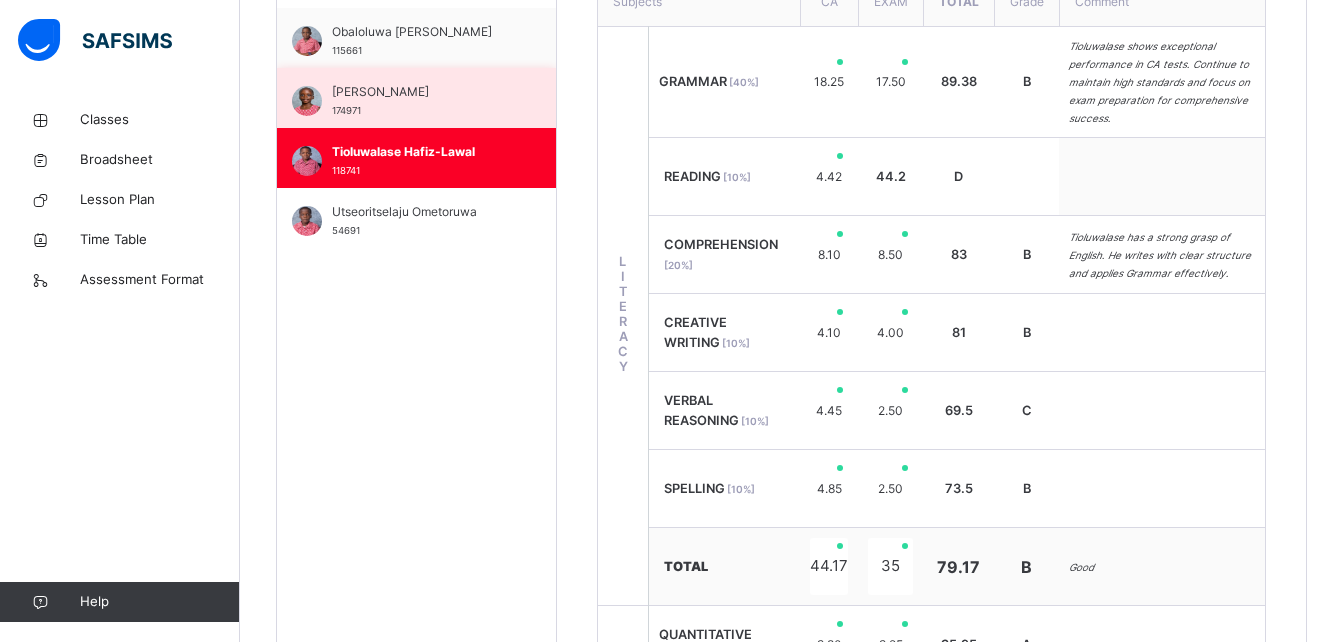 click on "[PERSON_NAME] 174971" at bounding box center [416, 98] 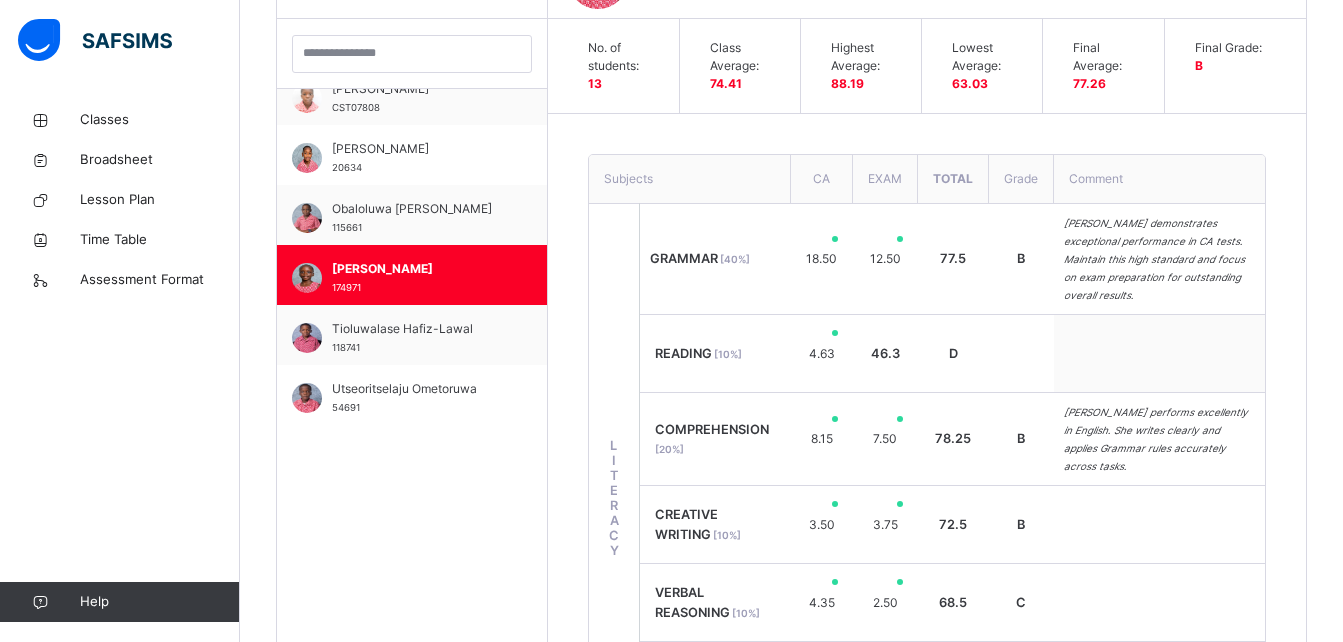 scroll, scrollTop: 758, scrollLeft: 0, axis: vertical 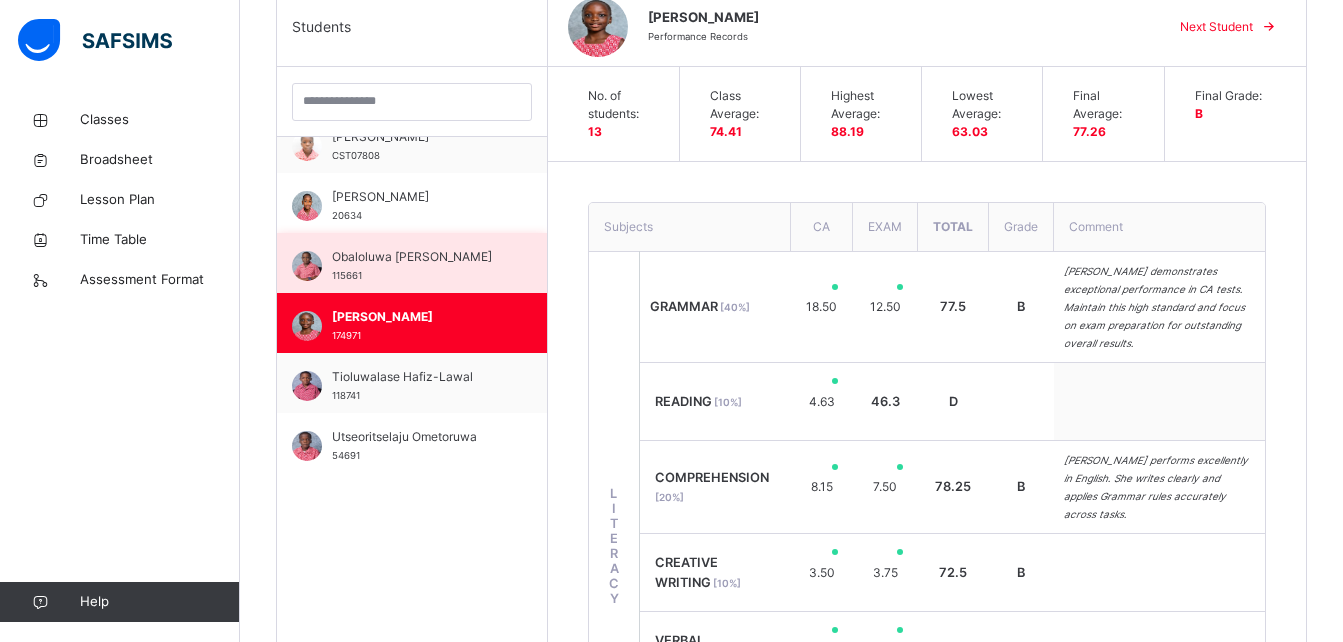 click on "Obaloluwa [PERSON_NAME] 115661" at bounding box center [412, 263] 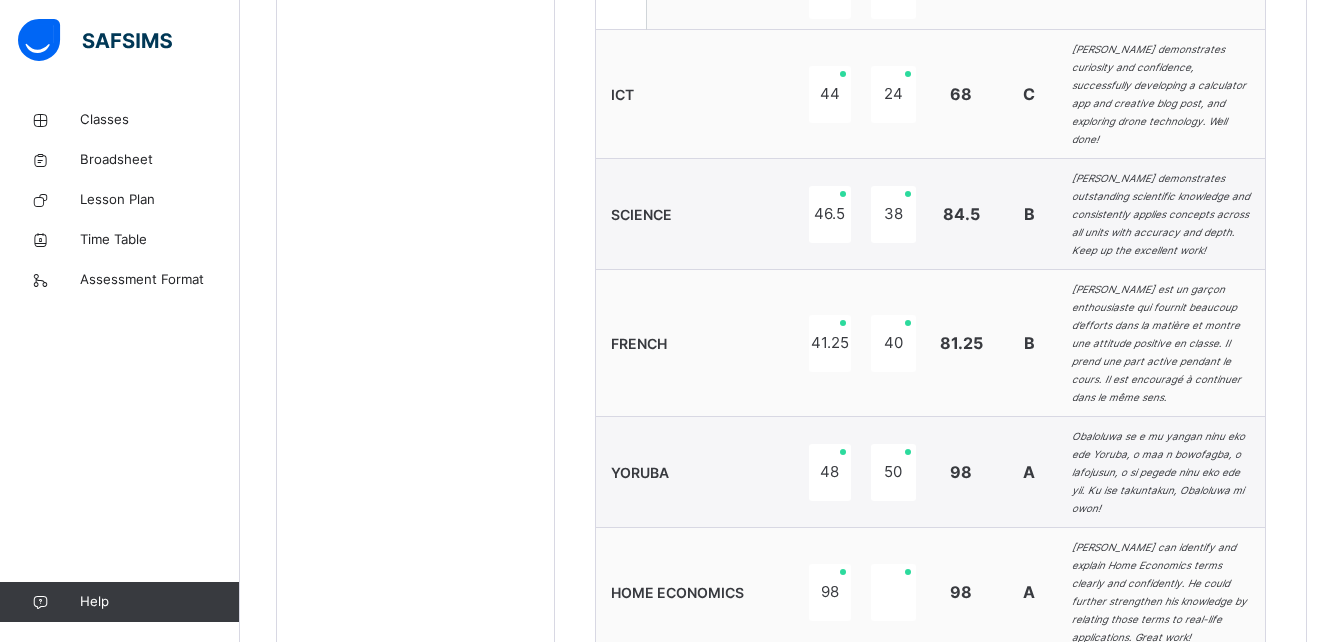 scroll, scrollTop: 1547, scrollLeft: 0, axis: vertical 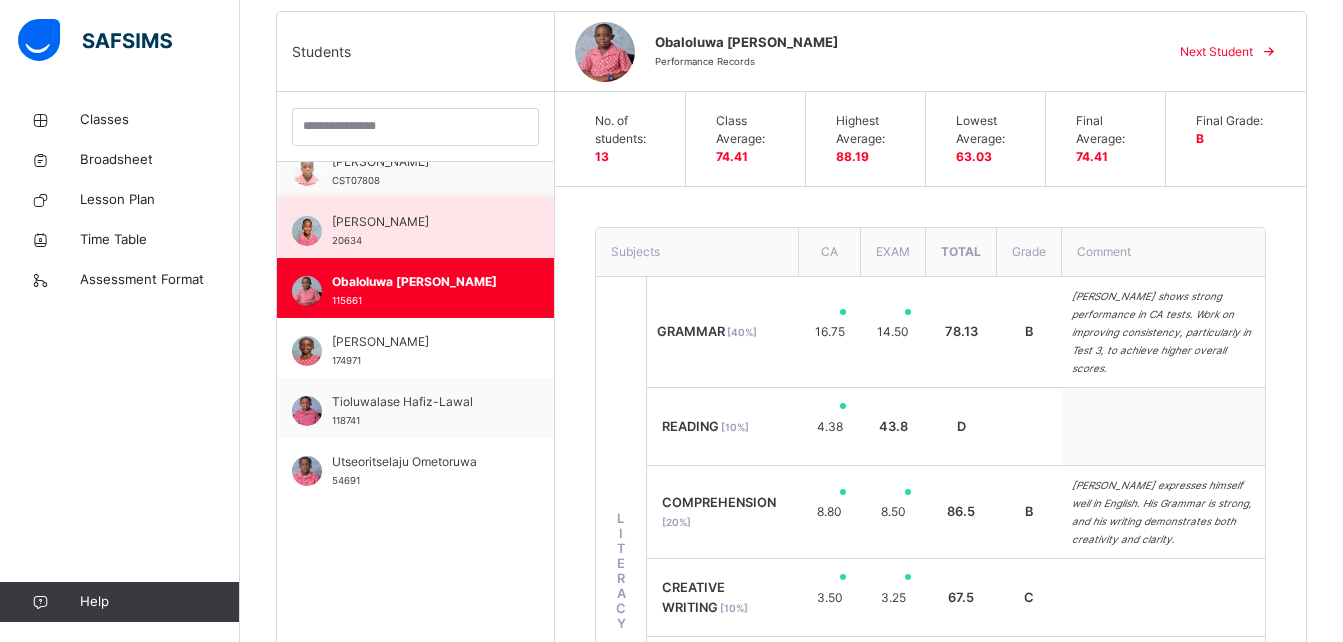 click on "[PERSON_NAME]" at bounding box center [420, 222] 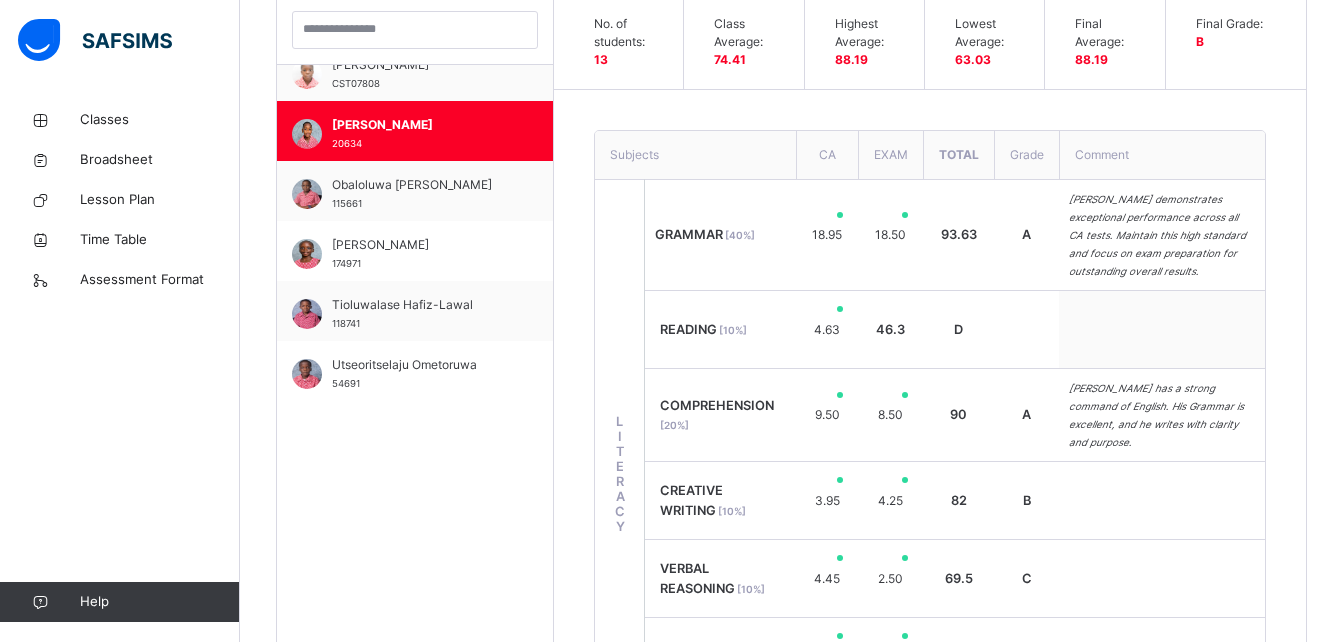 scroll, scrollTop: 600, scrollLeft: 0, axis: vertical 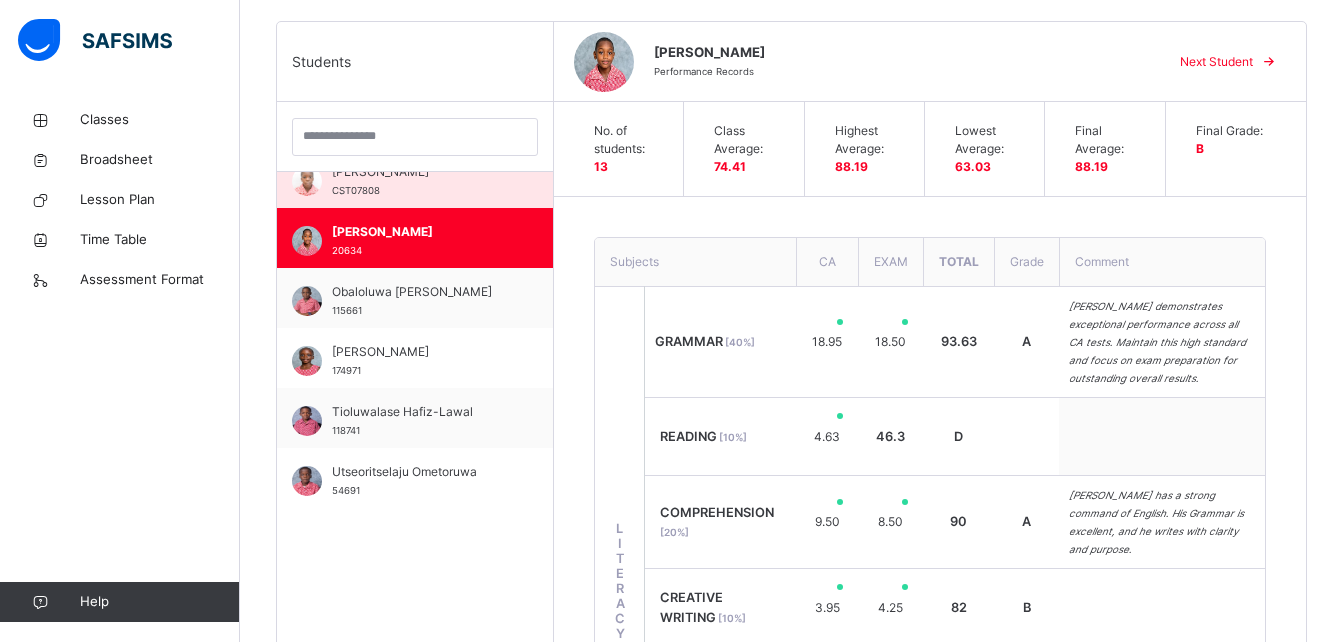 click on "[PERSON_NAME] CST07808" at bounding box center (415, 178) 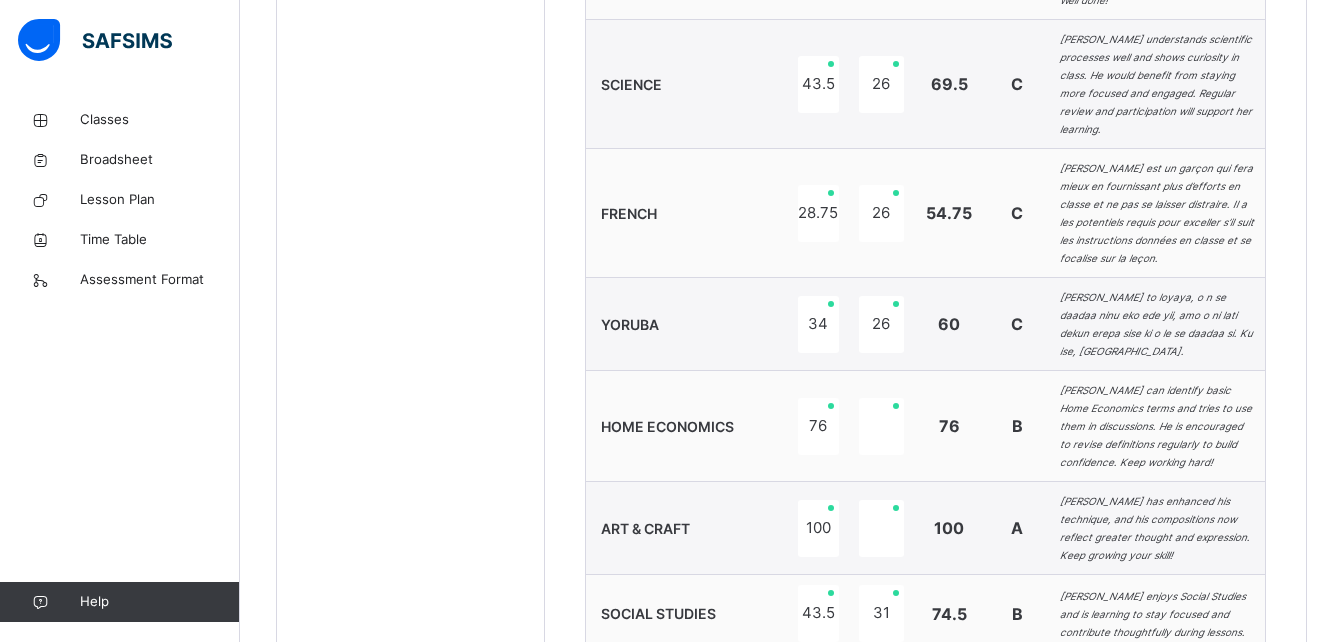 scroll, scrollTop: 1717, scrollLeft: 0, axis: vertical 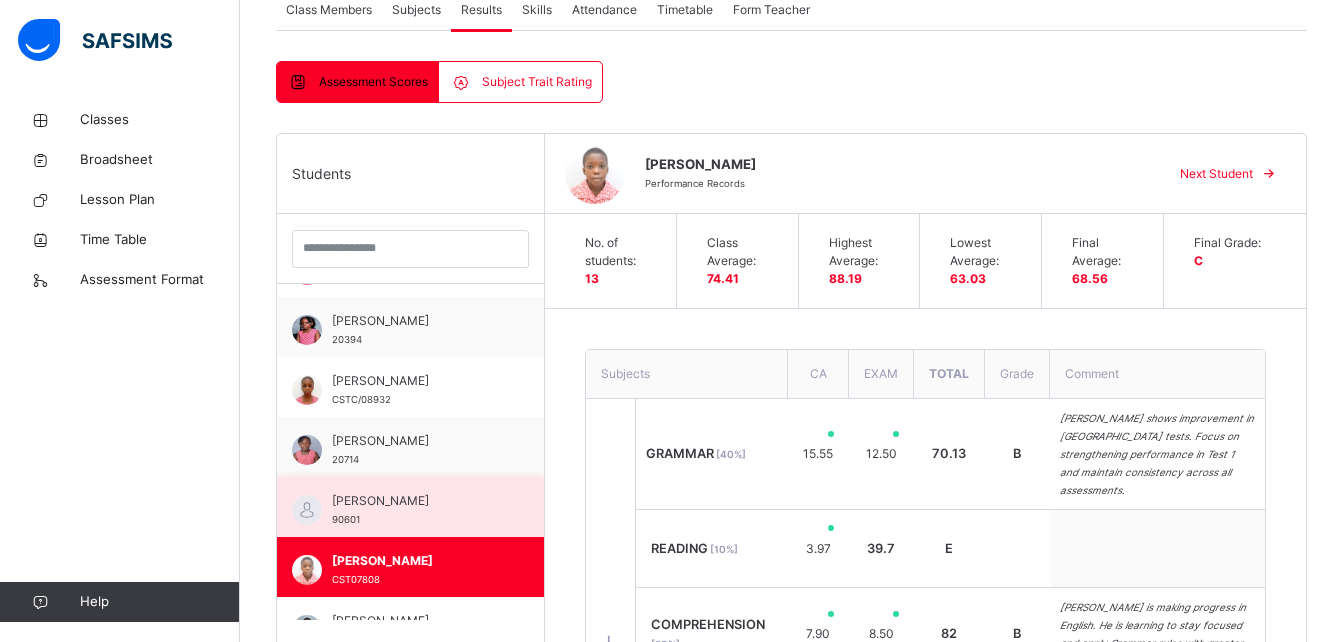 click on "[PERSON_NAME] 90601" at bounding box center [415, 510] 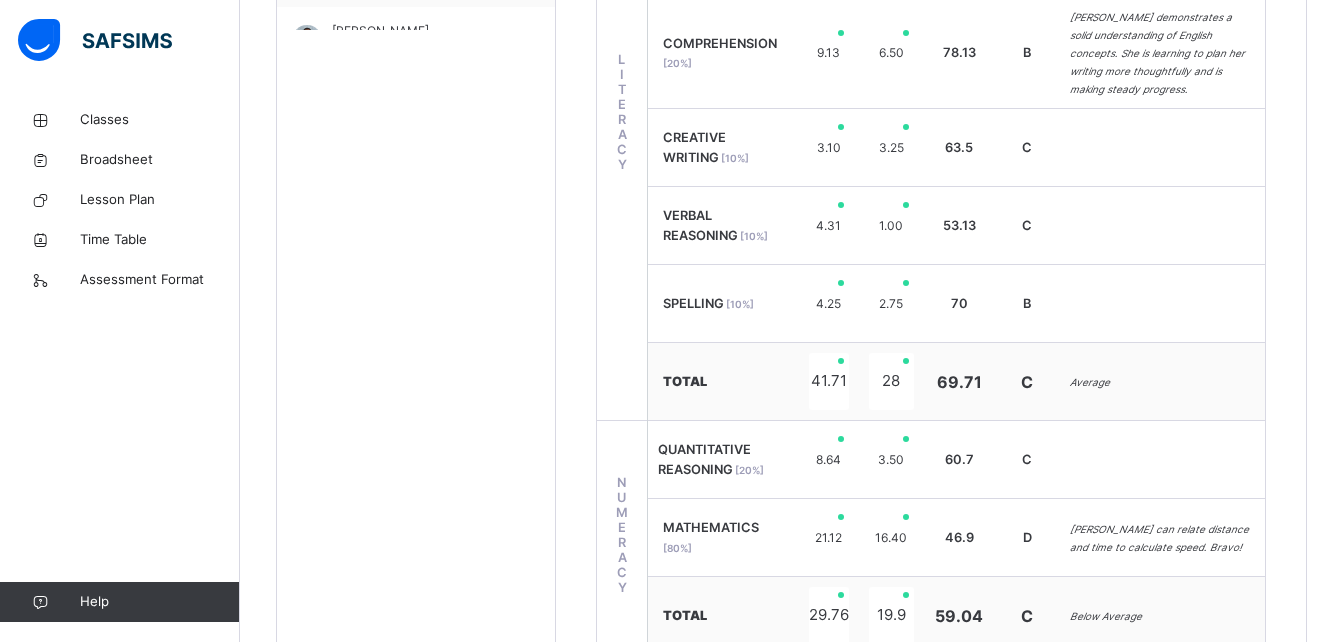 scroll, scrollTop: 1076, scrollLeft: 0, axis: vertical 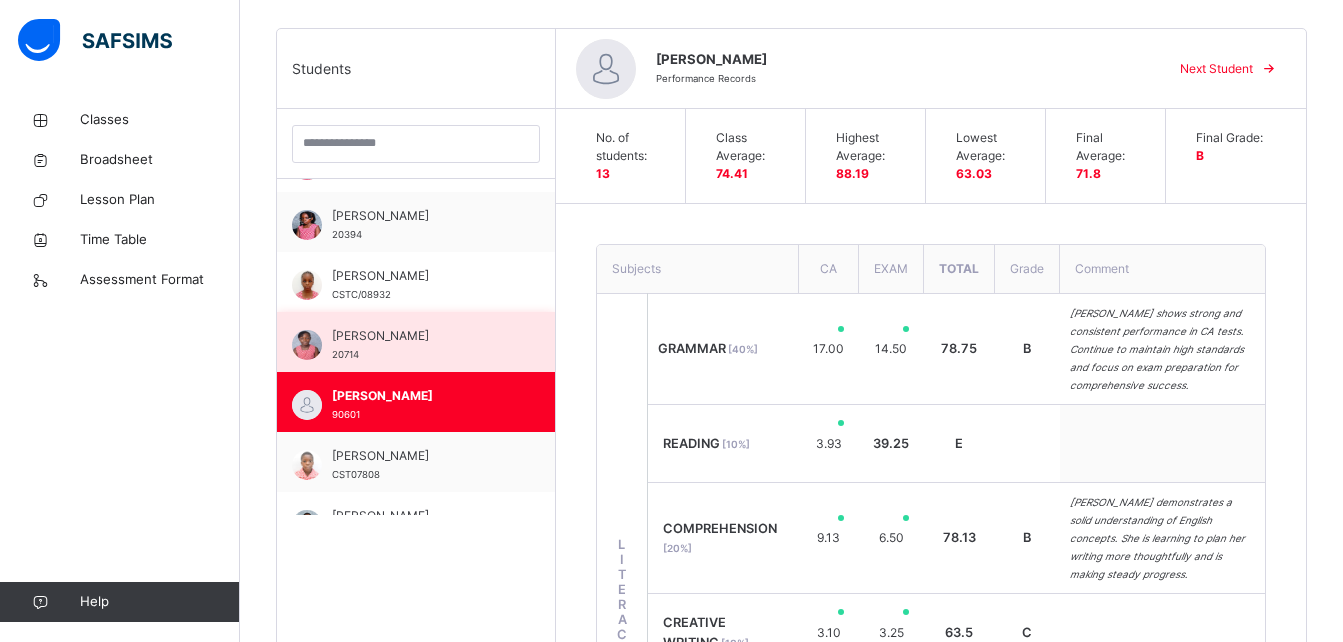 click on "[PERSON_NAME] 20714" at bounding box center (416, 342) 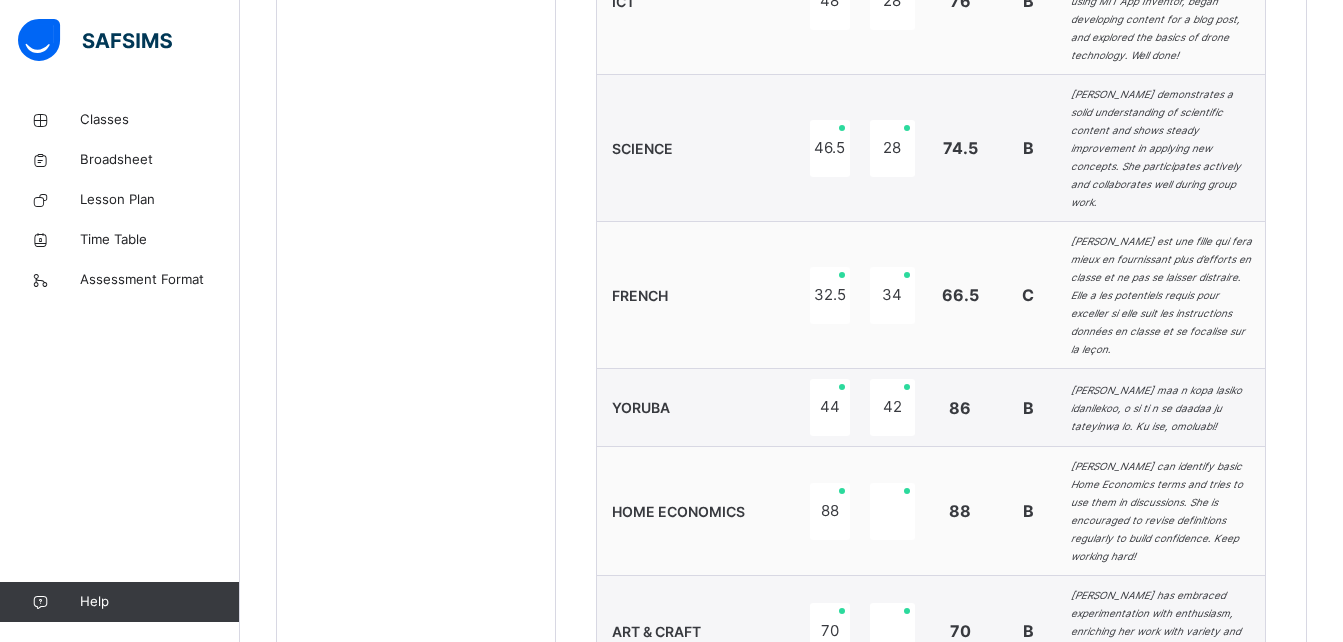 scroll, scrollTop: 1706, scrollLeft: 0, axis: vertical 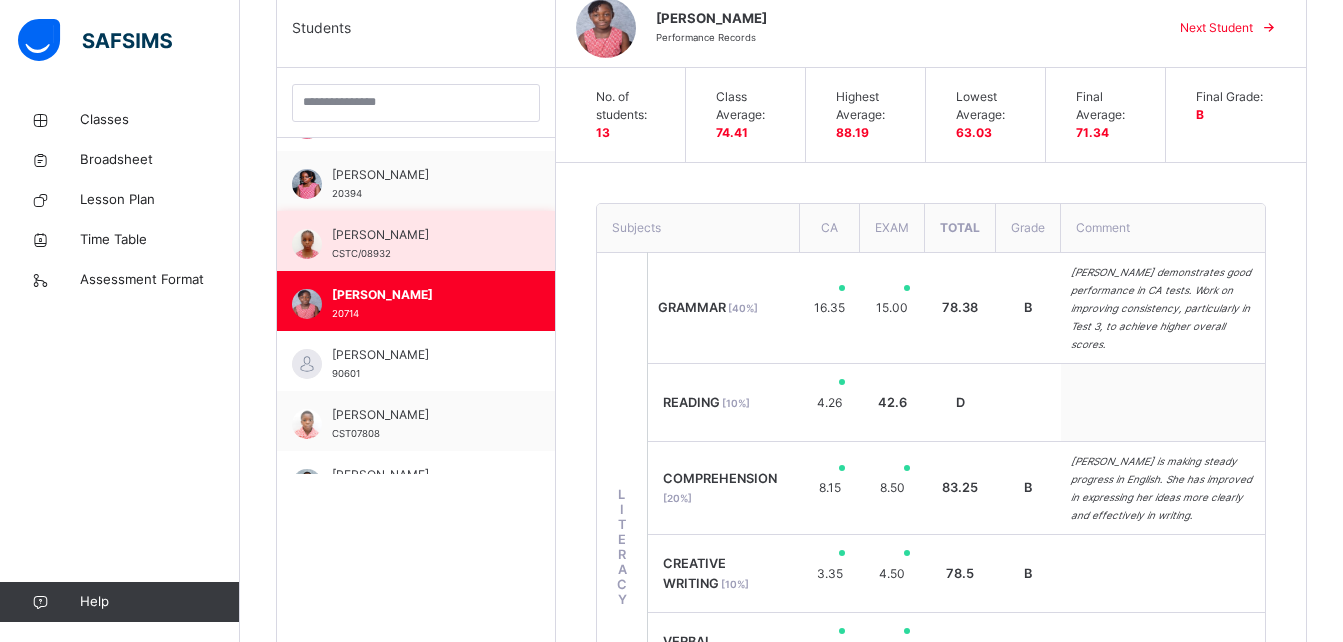 click on "[PERSON_NAME]" at bounding box center [421, 235] 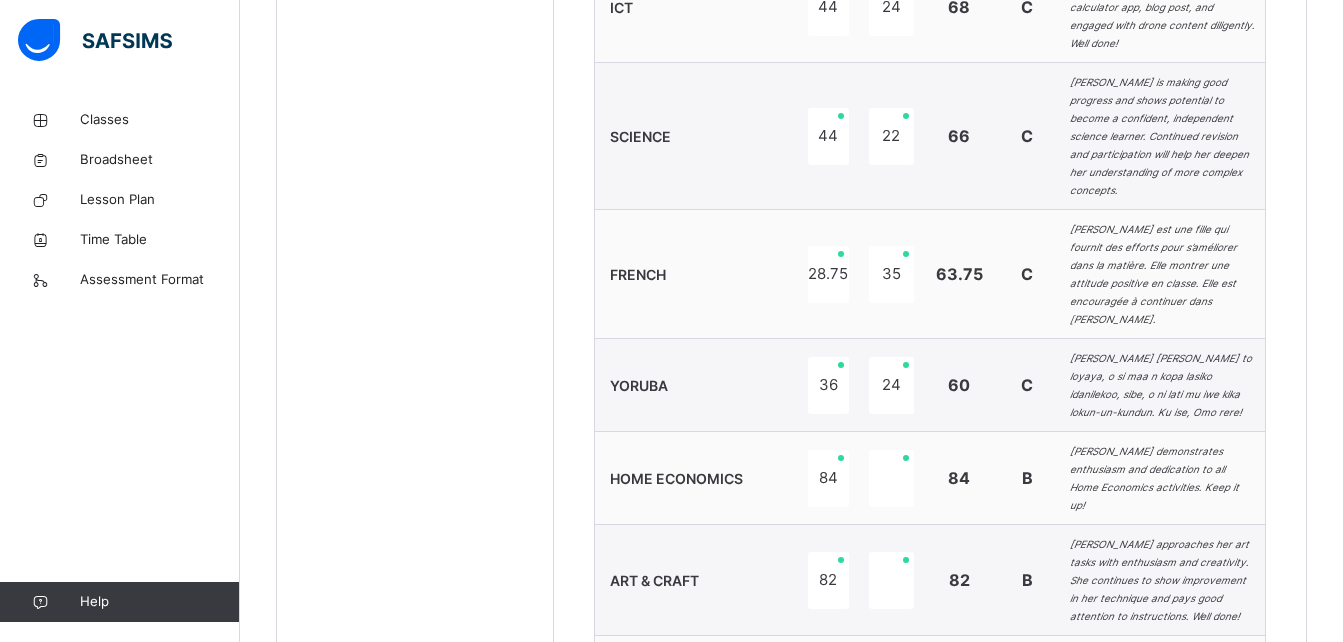 scroll, scrollTop: 1666, scrollLeft: 0, axis: vertical 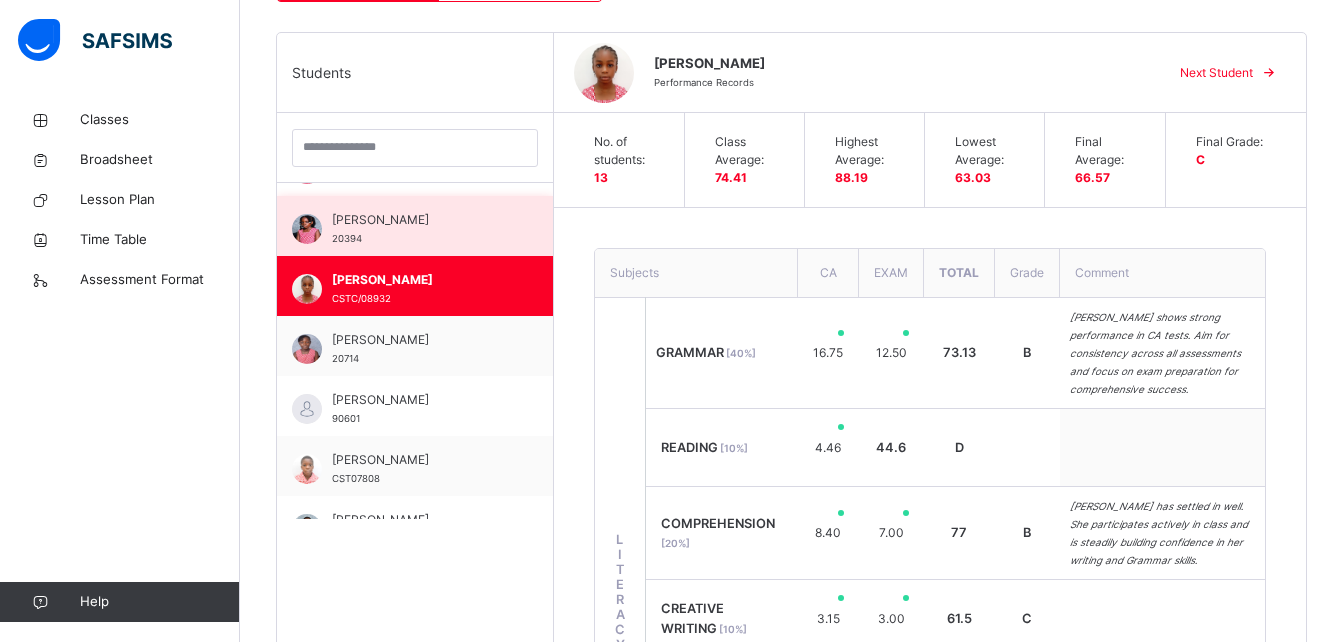 click on "[PERSON_NAME]" at bounding box center [420, 220] 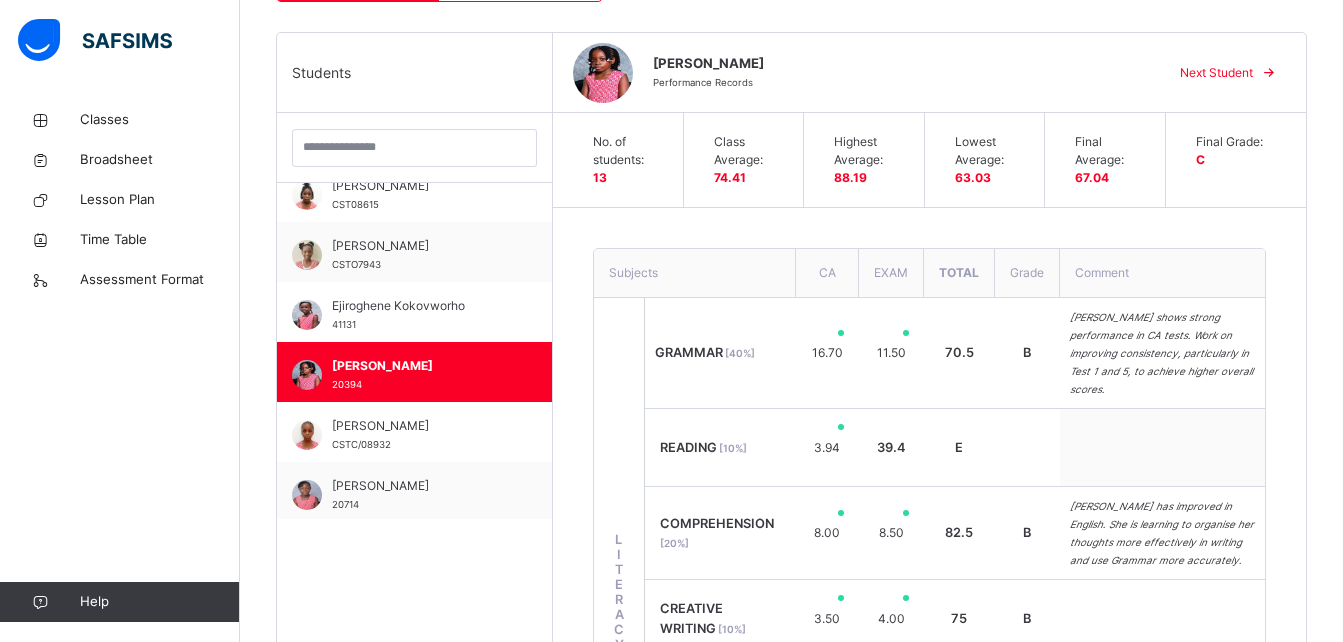 scroll, scrollTop: 0, scrollLeft: 0, axis: both 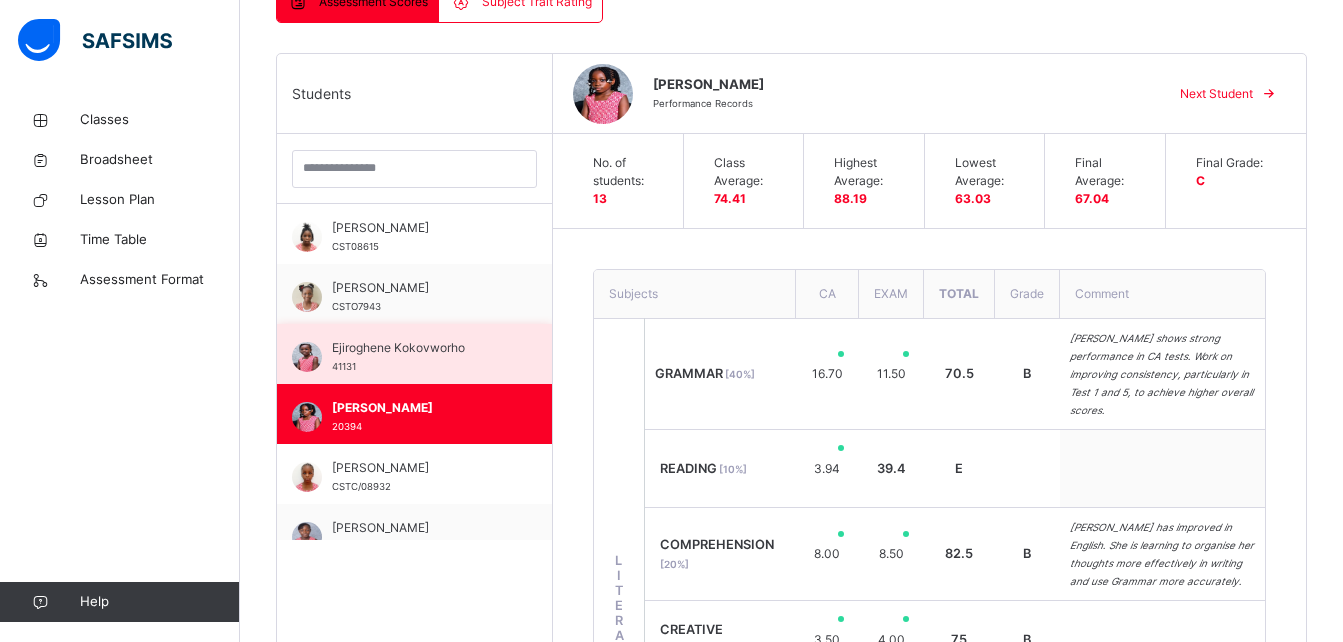 click on "Ejiroghene  Kokovworho 41131" at bounding box center (419, 357) 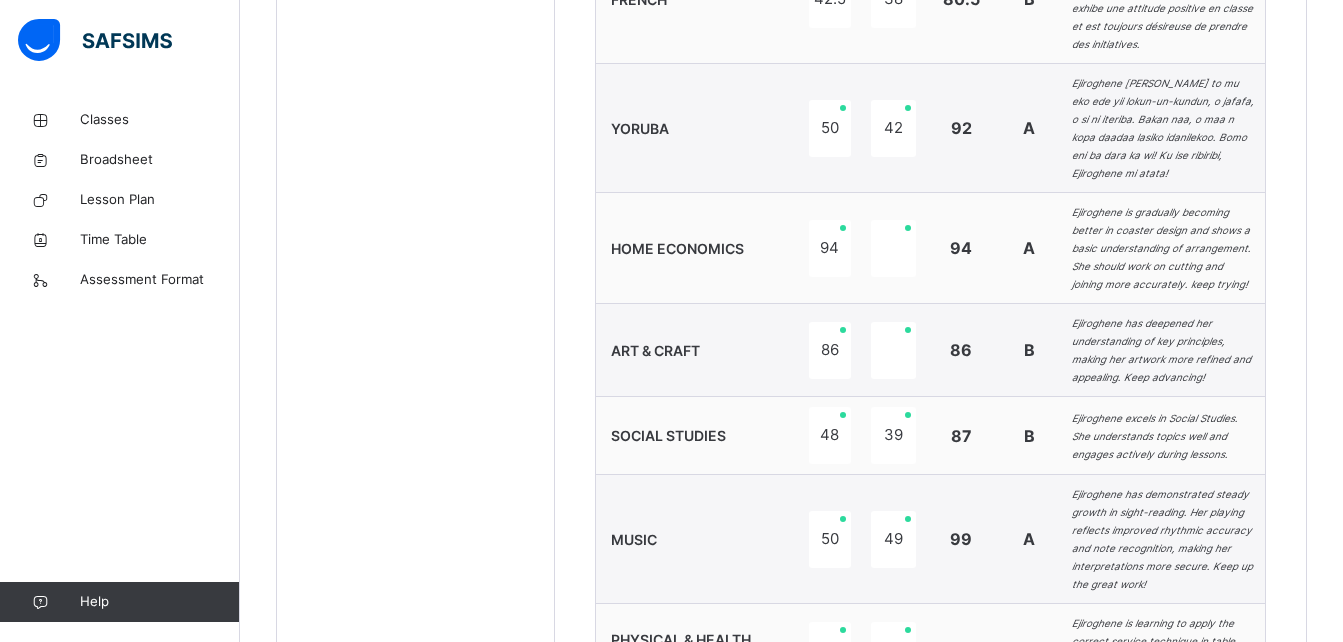 scroll, scrollTop: 1939, scrollLeft: 0, axis: vertical 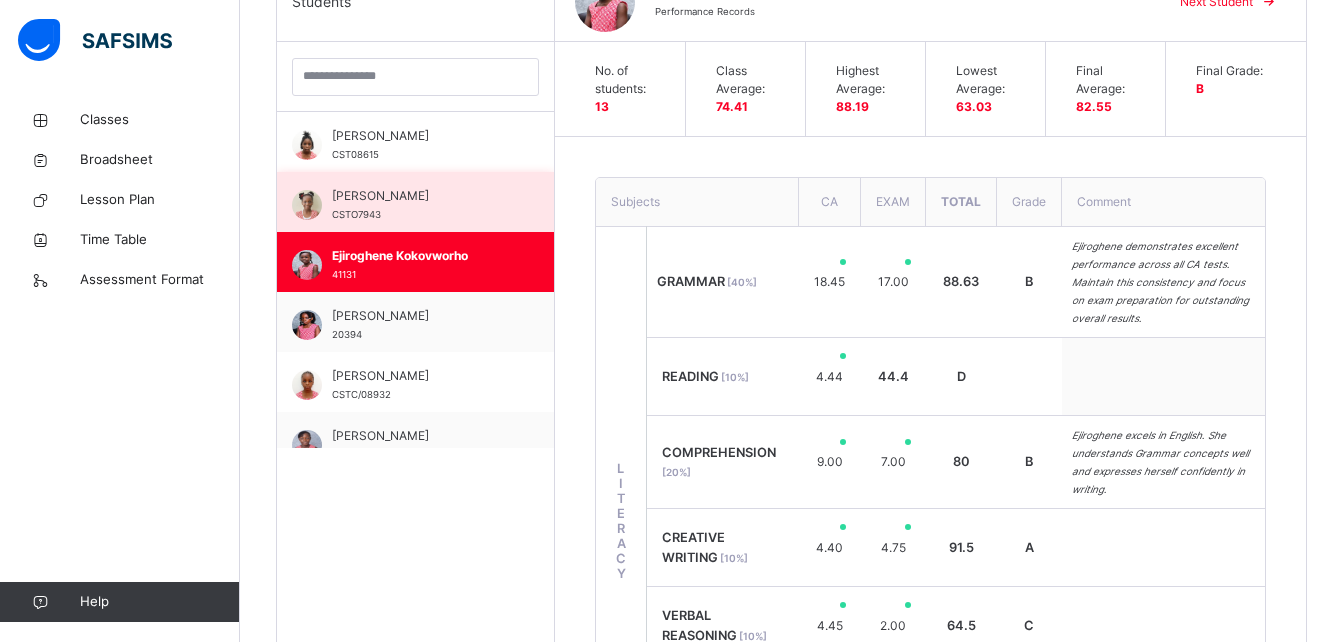 click on "[PERSON_NAME] CSTO7943" at bounding box center [415, 202] 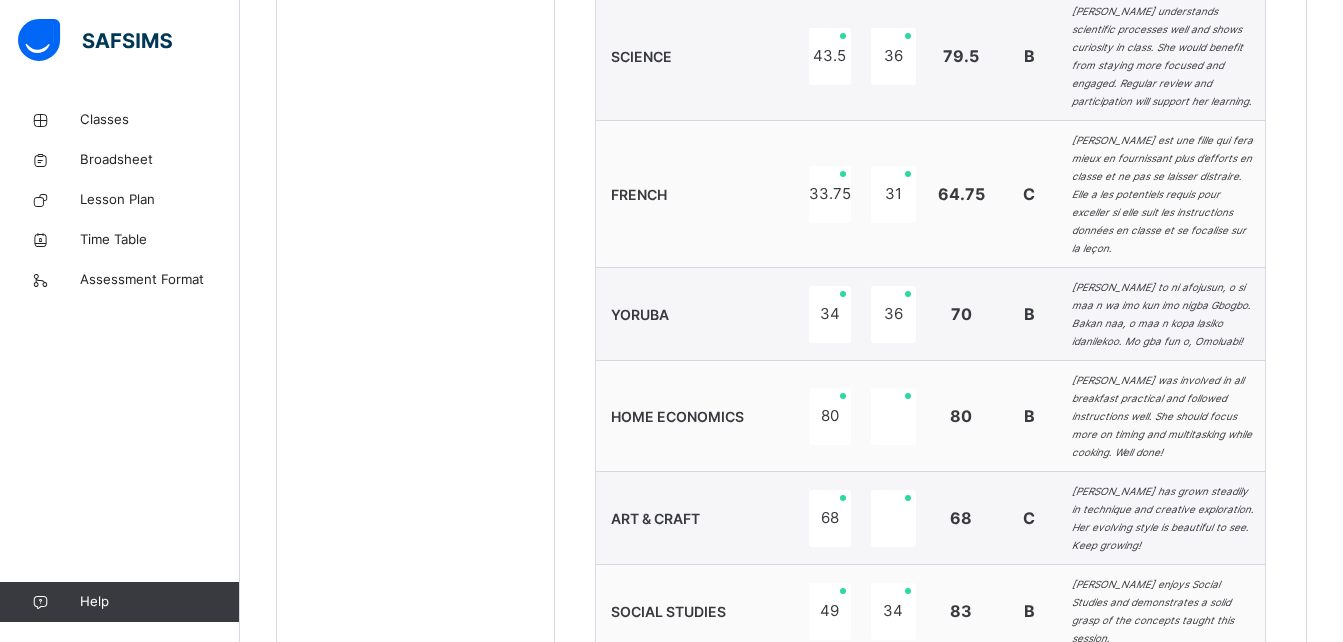scroll, scrollTop: 1737, scrollLeft: 0, axis: vertical 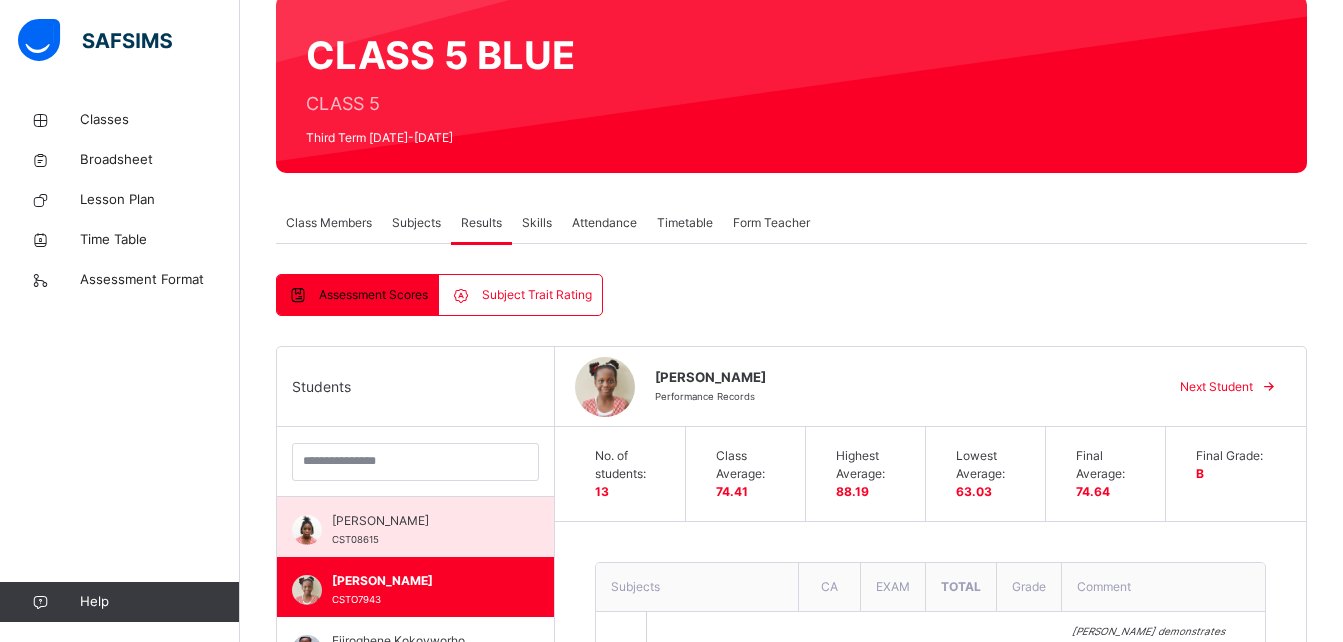 click on "[PERSON_NAME] CST08615" at bounding box center [420, 530] 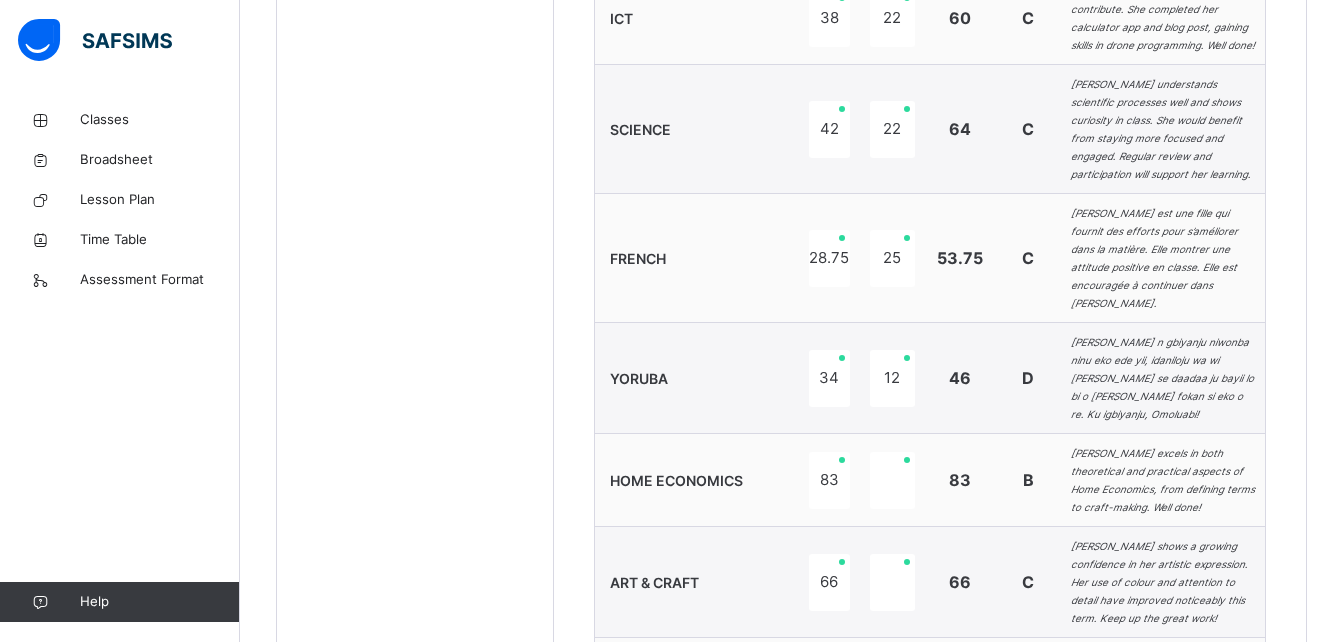 scroll, scrollTop: 1699, scrollLeft: 0, axis: vertical 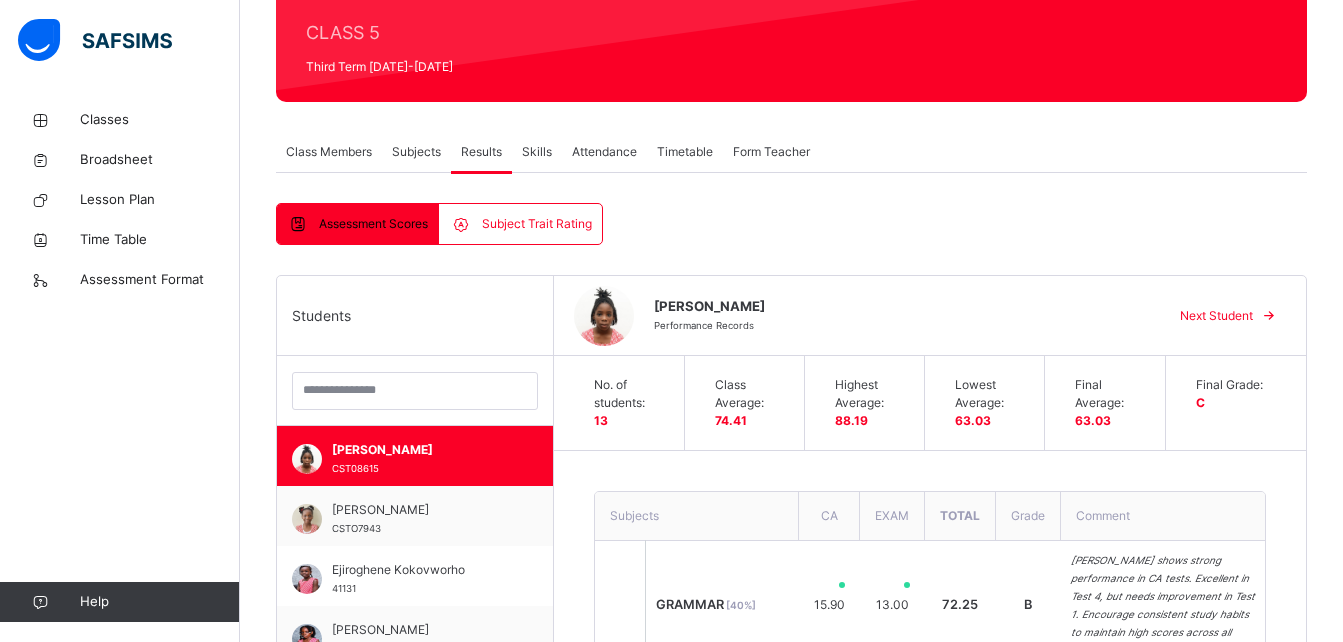 click on "Timetable" at bounding box center [685, 152] 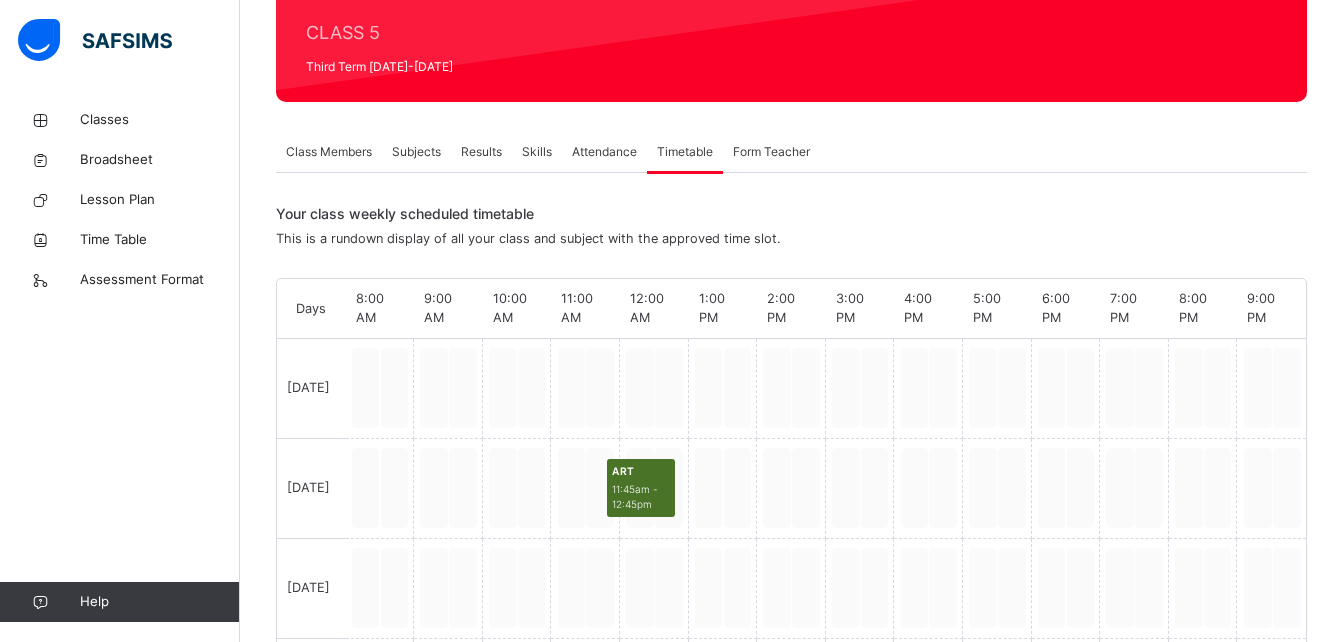 click on "Form Teacher" at bounding box center [771, 152] 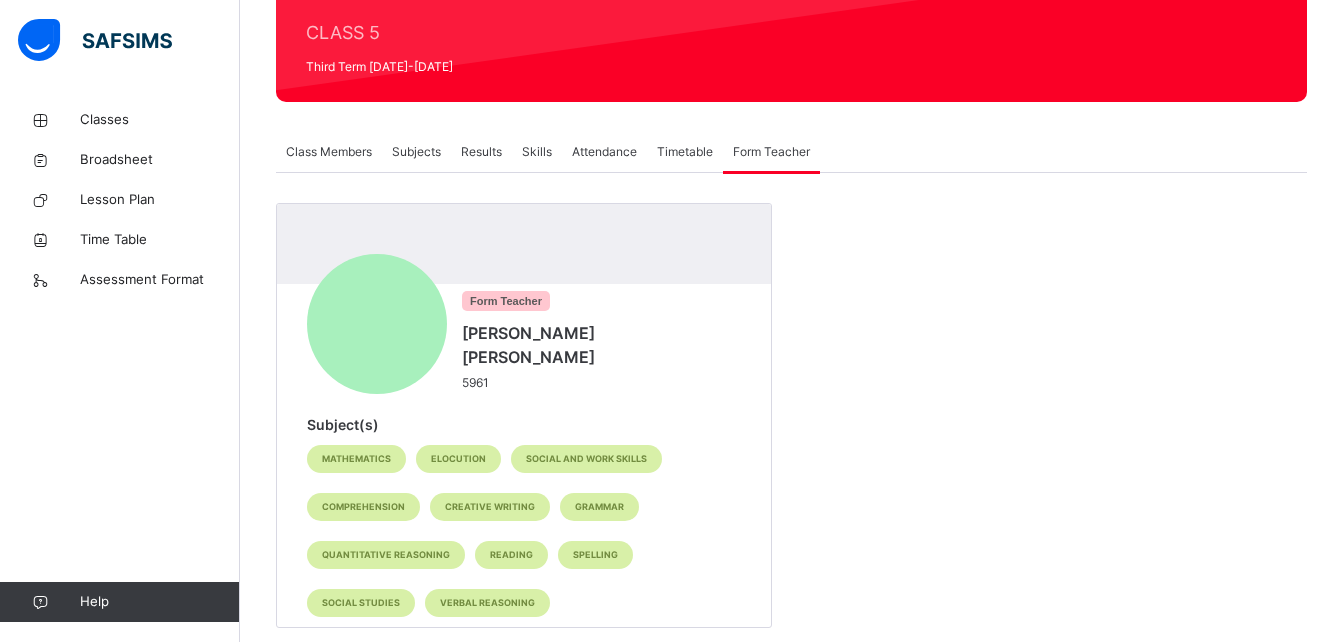 click on "Attendance" at bounding box center (604, 152) 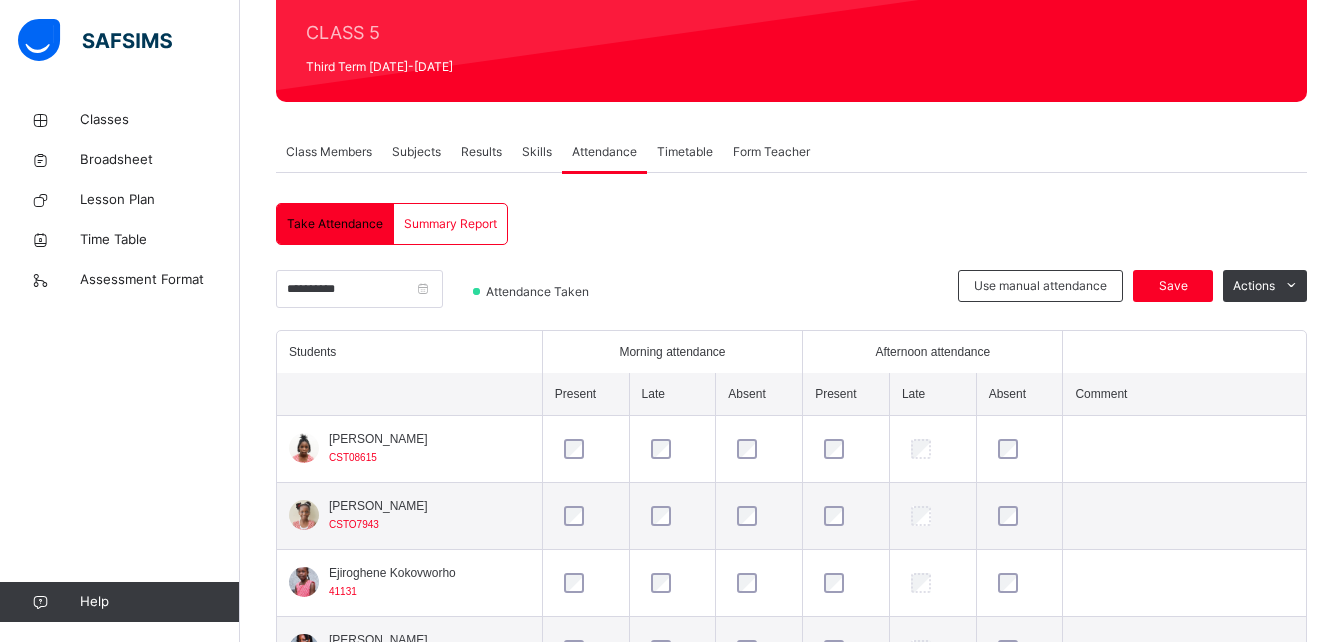 click on "Skills" at bounding box center (537, 152) 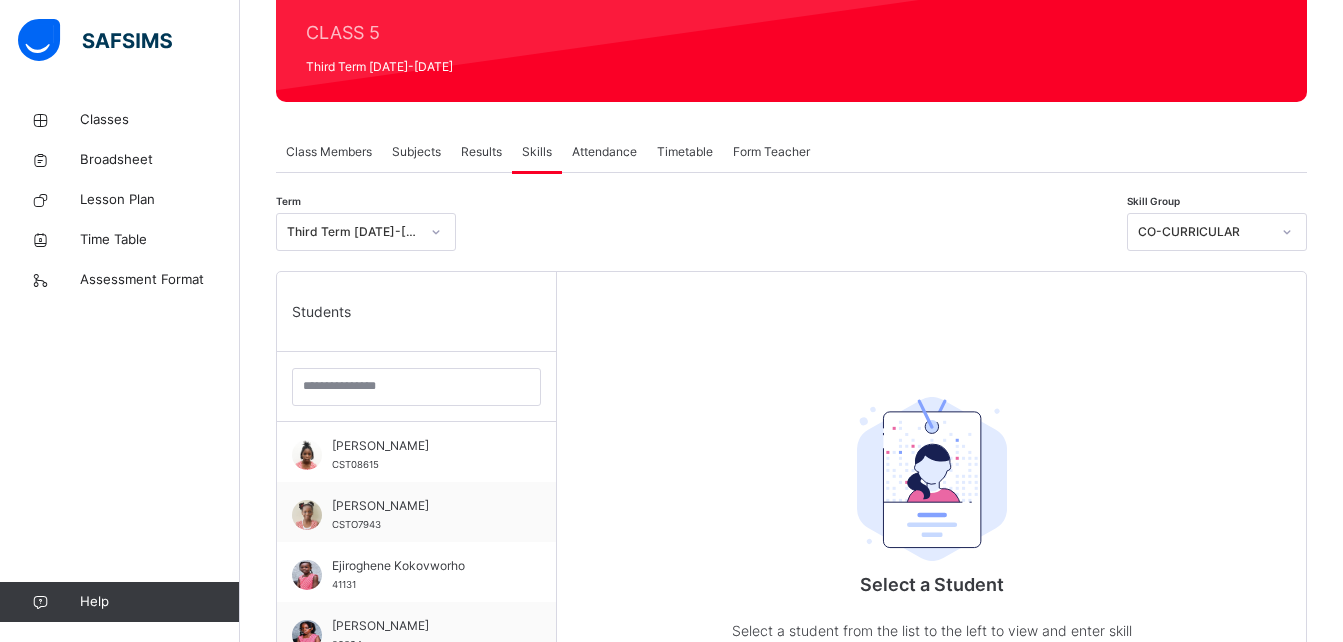 click on "Results" at bounding box center (481, 152) 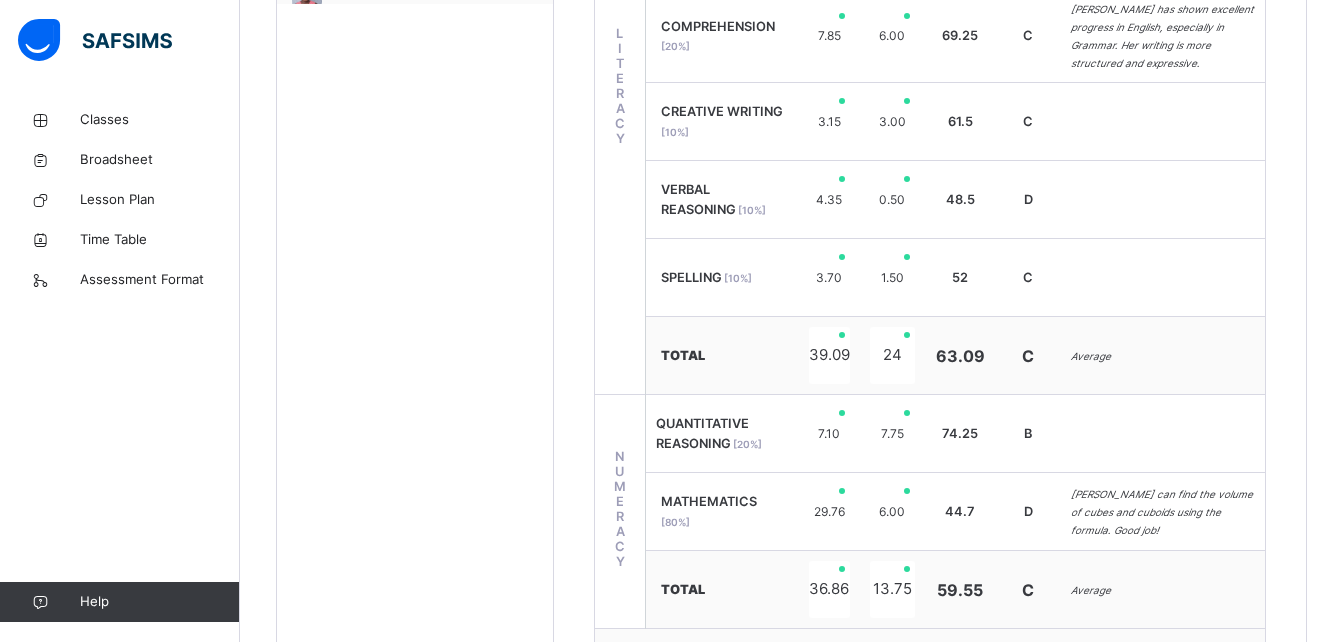scroll, scrollTop: 244, scrollLeft: 0, axis: vertical 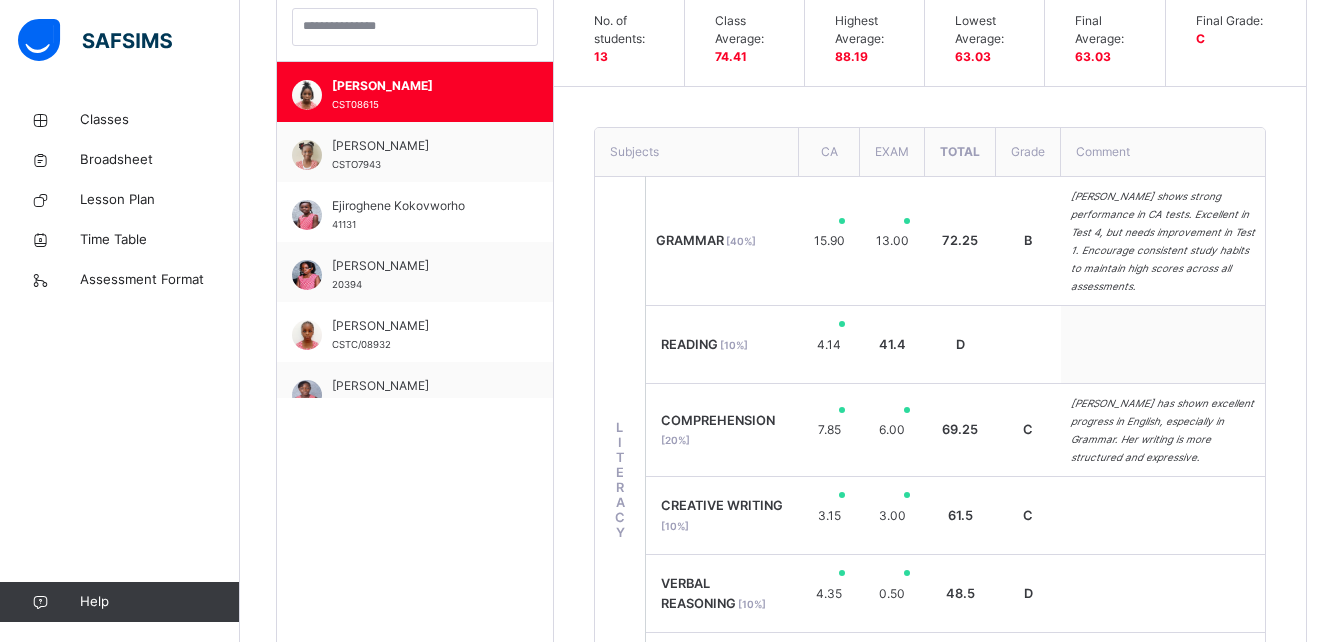 click on "[PERSON_NAME] shows strong performance in CA tests. Excellent in Test 4, but needs improvement in Test 1. Encourage consistent study habits to maintain high scores across all assessments." at bounding box center [1163, 241] 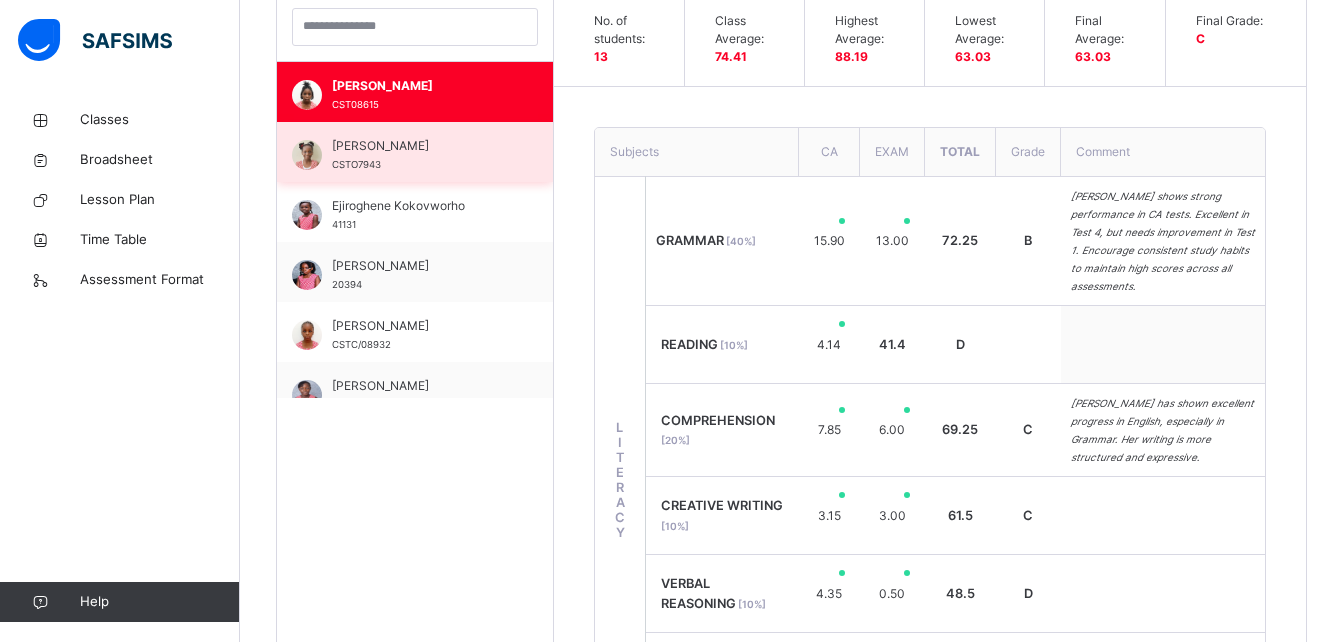 click on "[PERSON_NAME]" at bounding box center [420, 146] 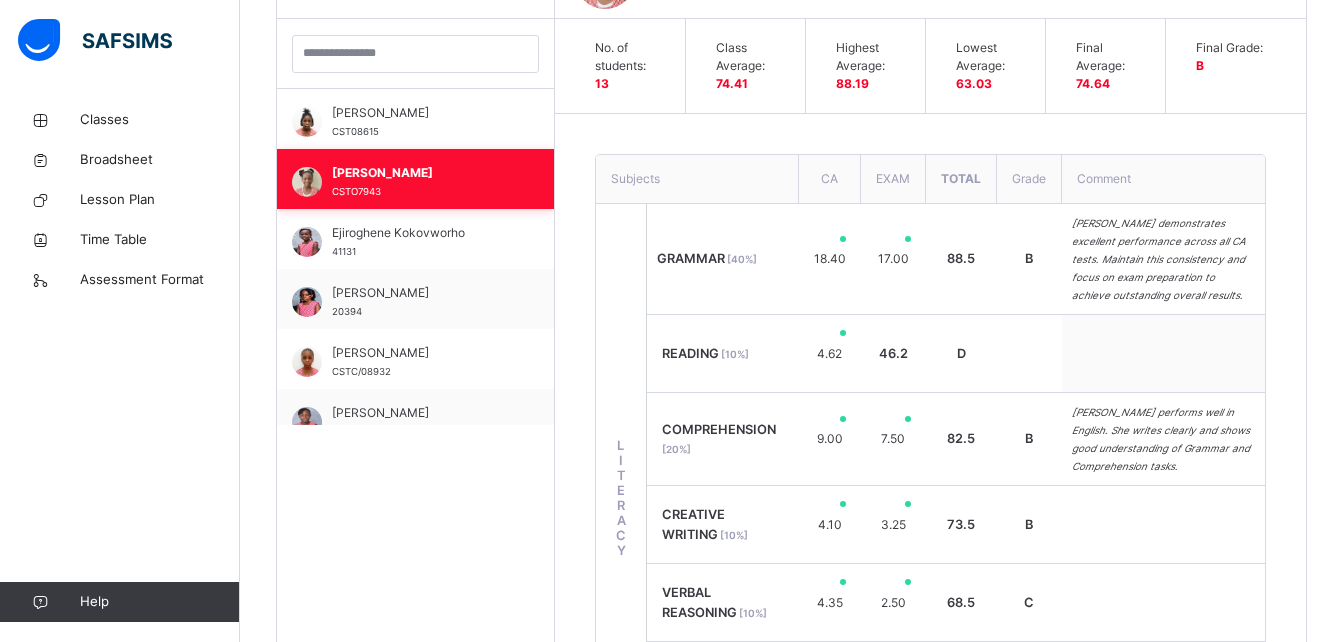 scroll, scrollTop: 608, scrollLeft: 0, axis: vertical 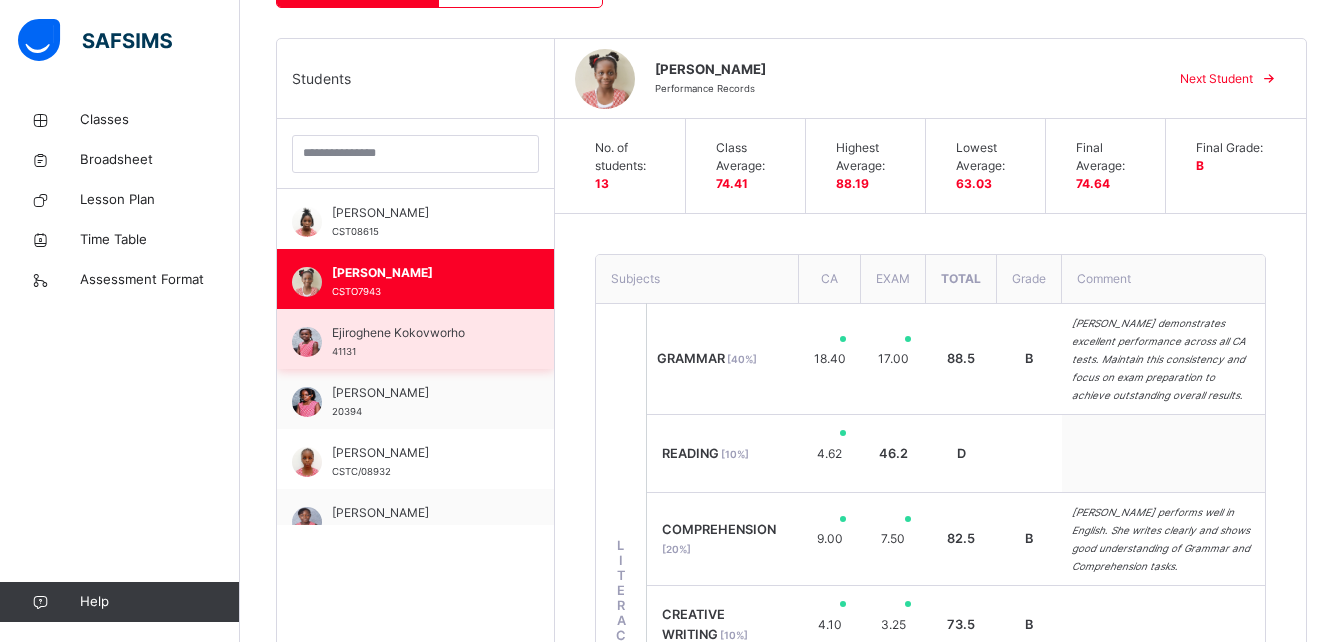 click on "Ejiroghene  Kokovworho" at bounding box center (420, 333) 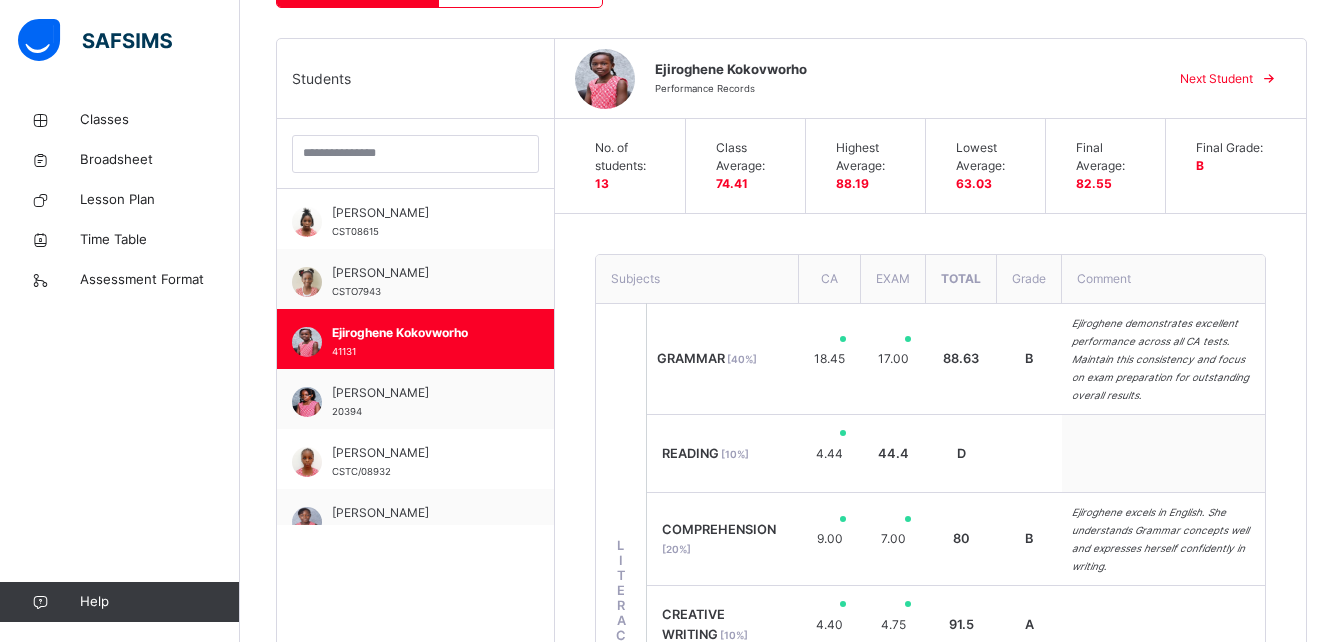 scroll, scrollTop: 1416, scrollLeft: 0, axis: vertical 